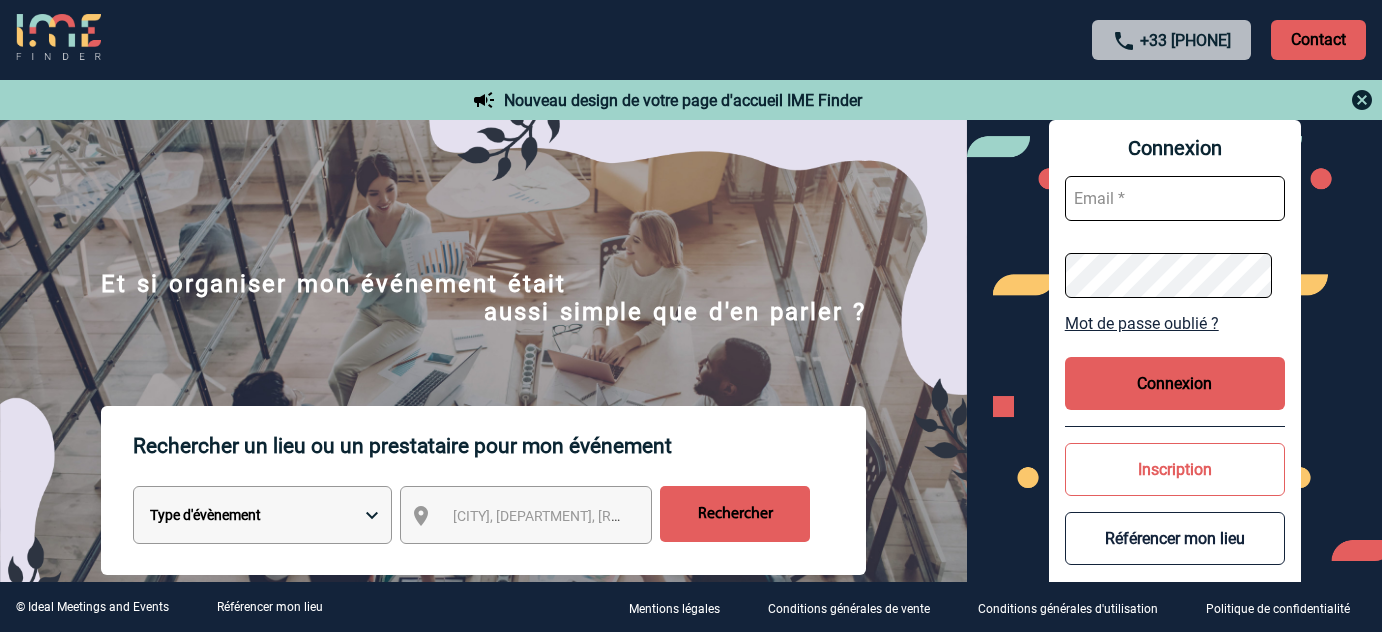 scroll, scrollTop: 0, scrollLeft: 0, axis: both 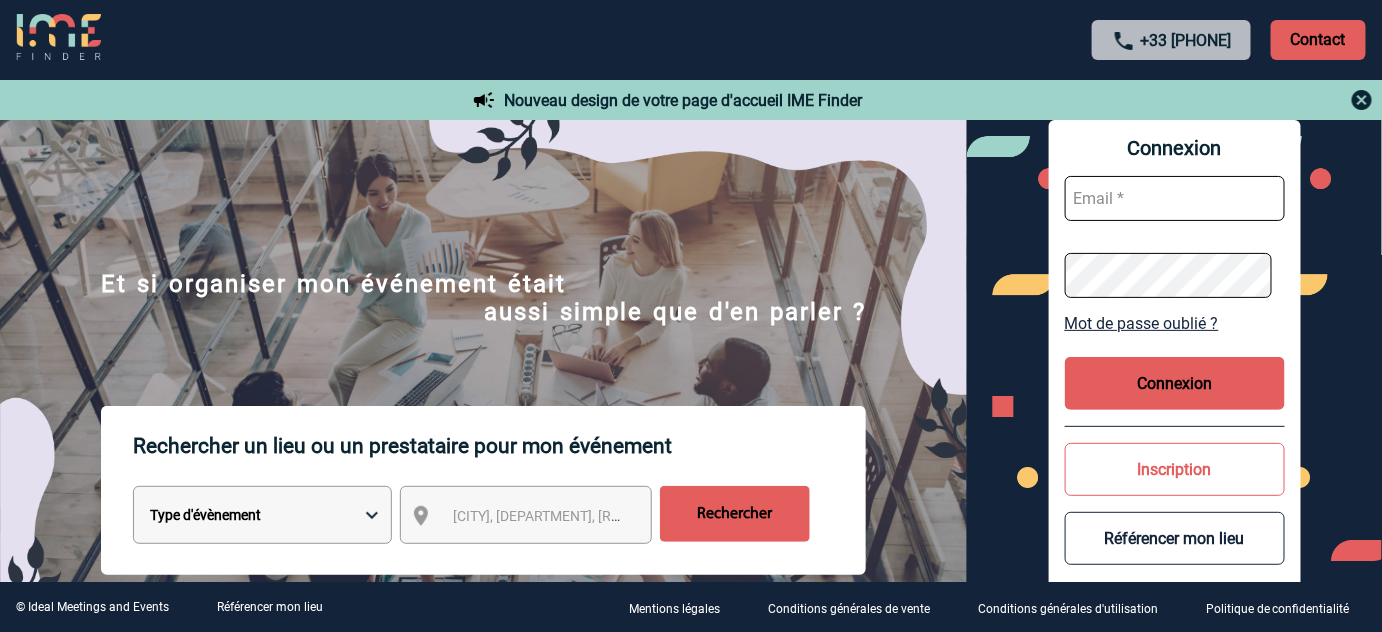 type on "tthiam@ime-groupe.com" 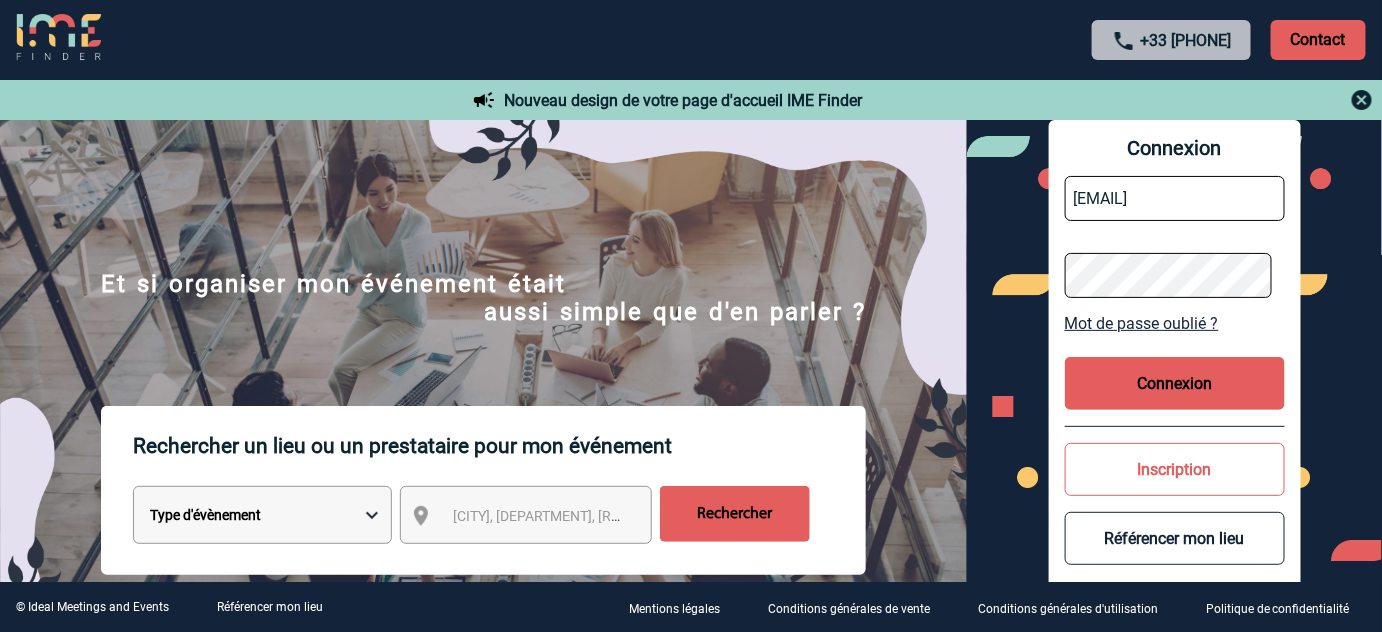 click on "Connexion" at bounding box center (1175, 383) 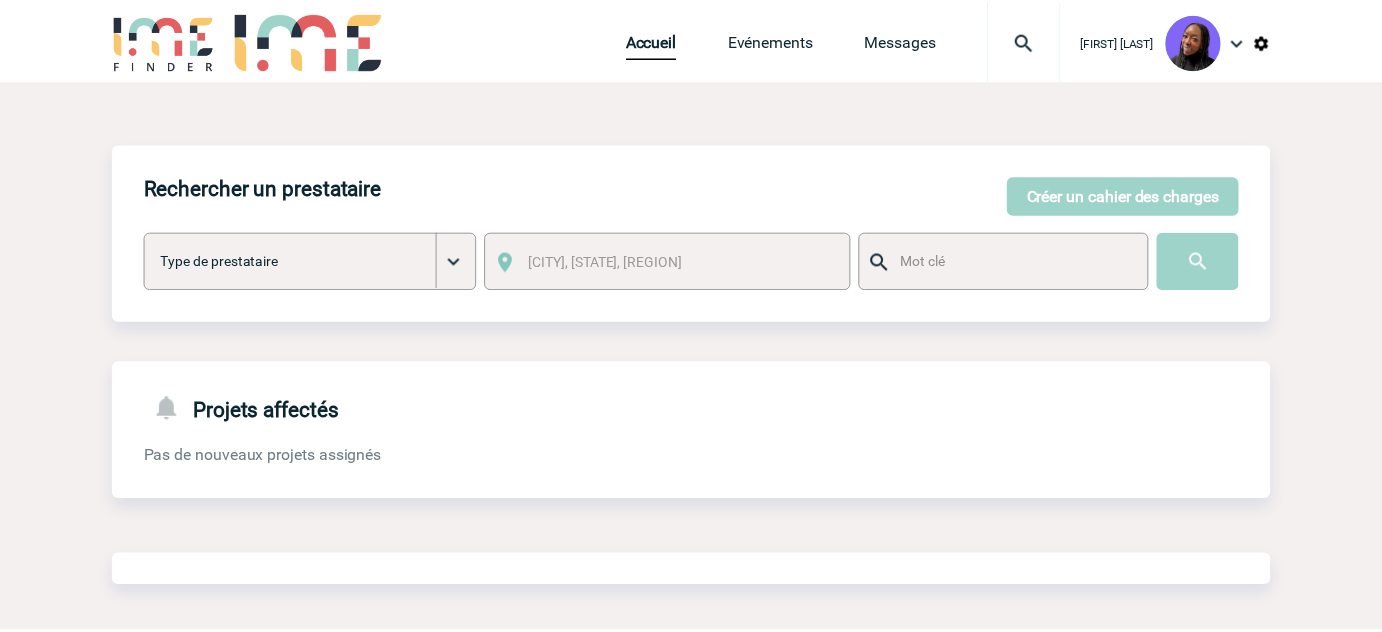 scroll, scrollTop: 0, scrollLeft: 0, axis: both 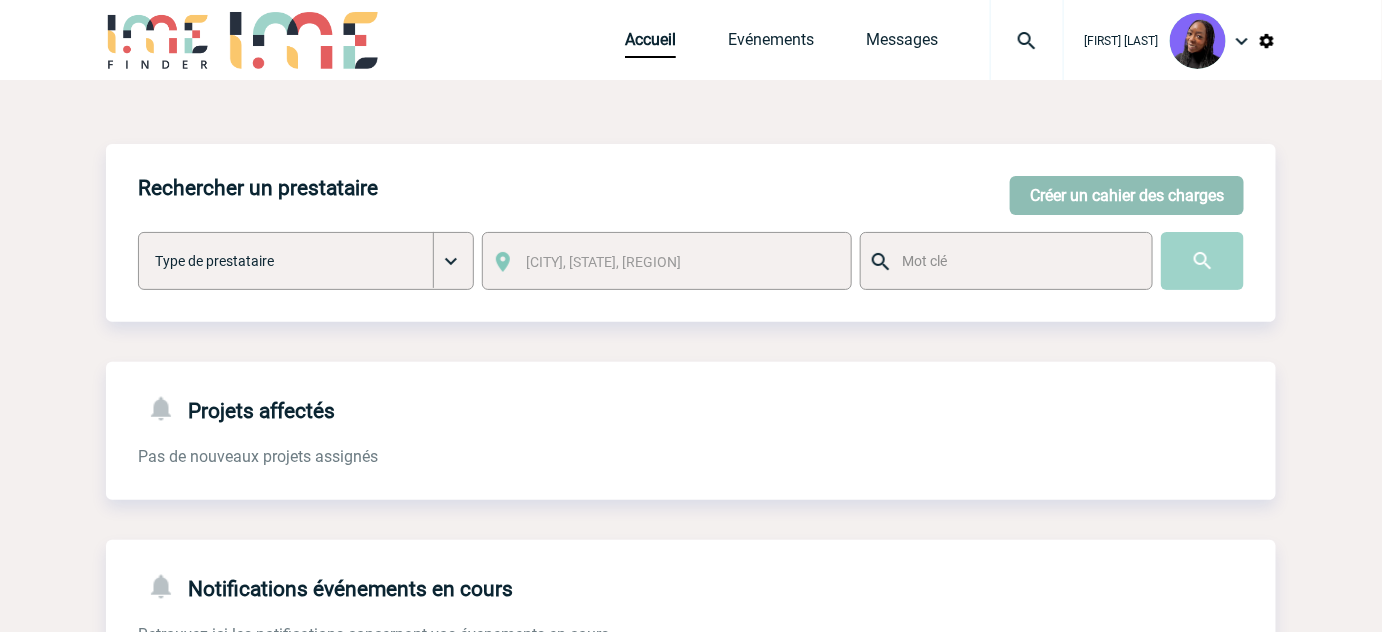 click on "Créer un cahier des charges" at bounding box center [1127, 195] 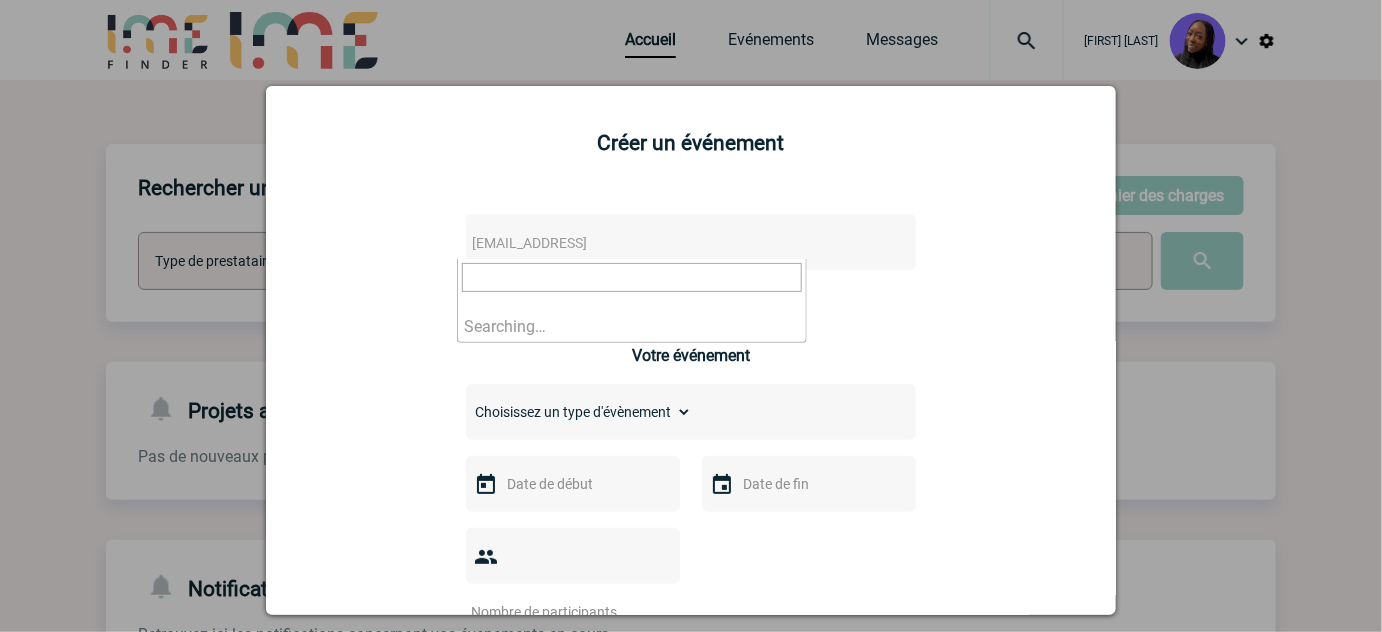 click on "Adresse mail du contact" at bounding box center [529, 243] 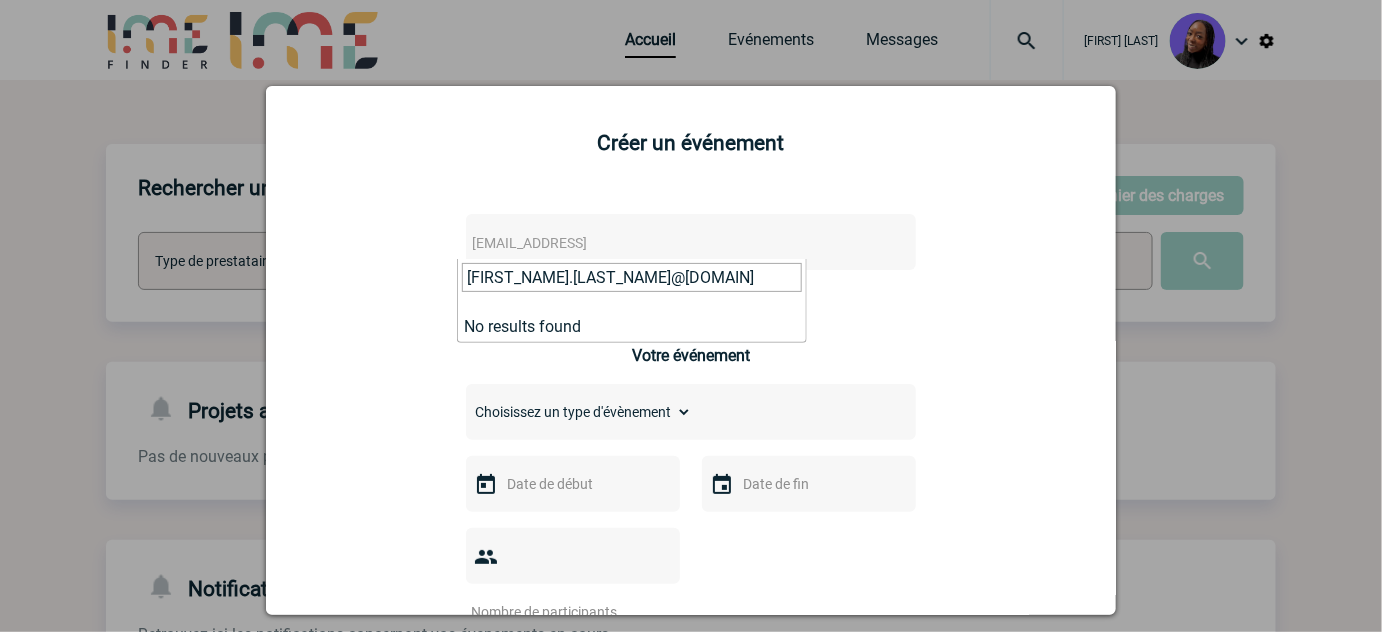 type on "frederick.hausman@example.com" 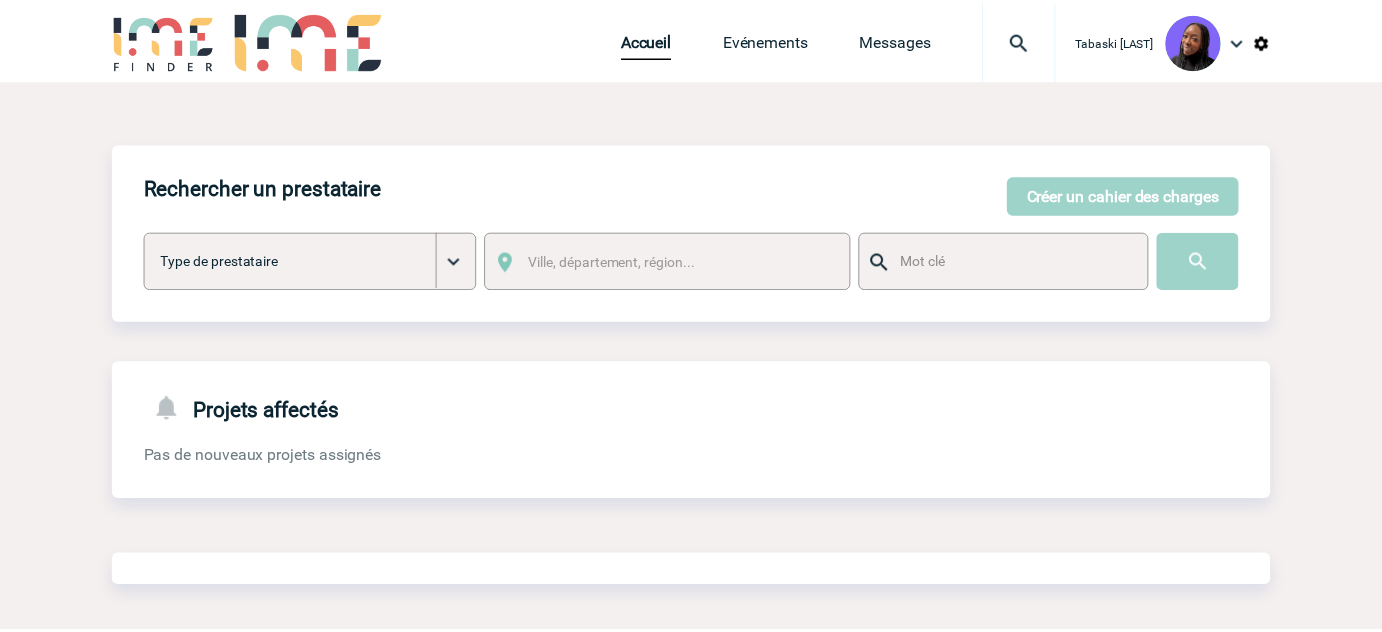 scroll, scrollTop: 0, scrollLeft: 0, axis: both 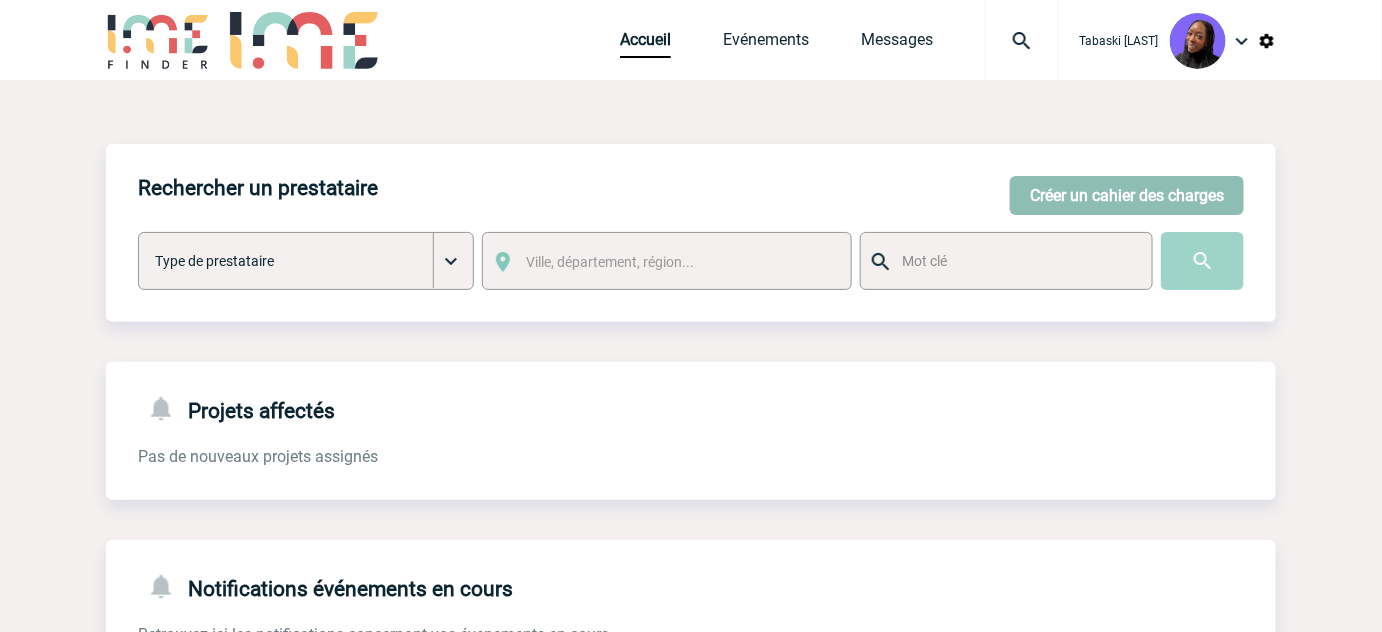 click on "Créer un cahier des charges" at bounding box center (1127, 195) 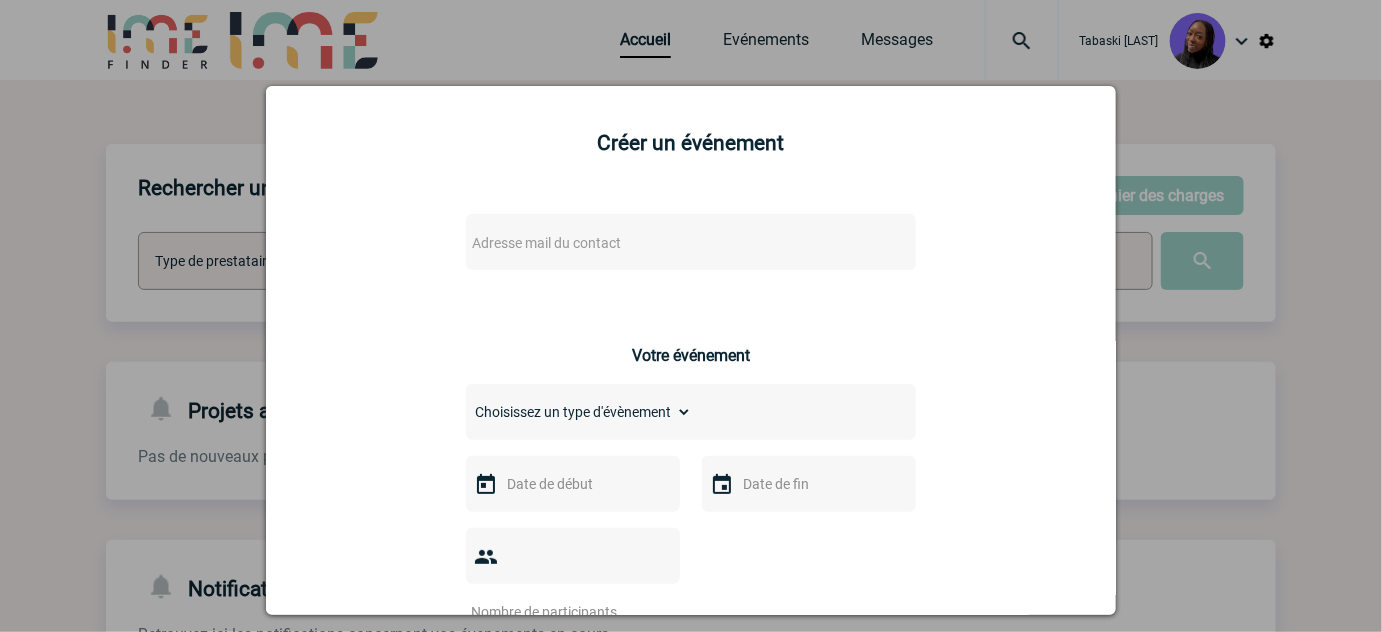 click on "Adresse mail du contact" at bounding box center (639, 243) 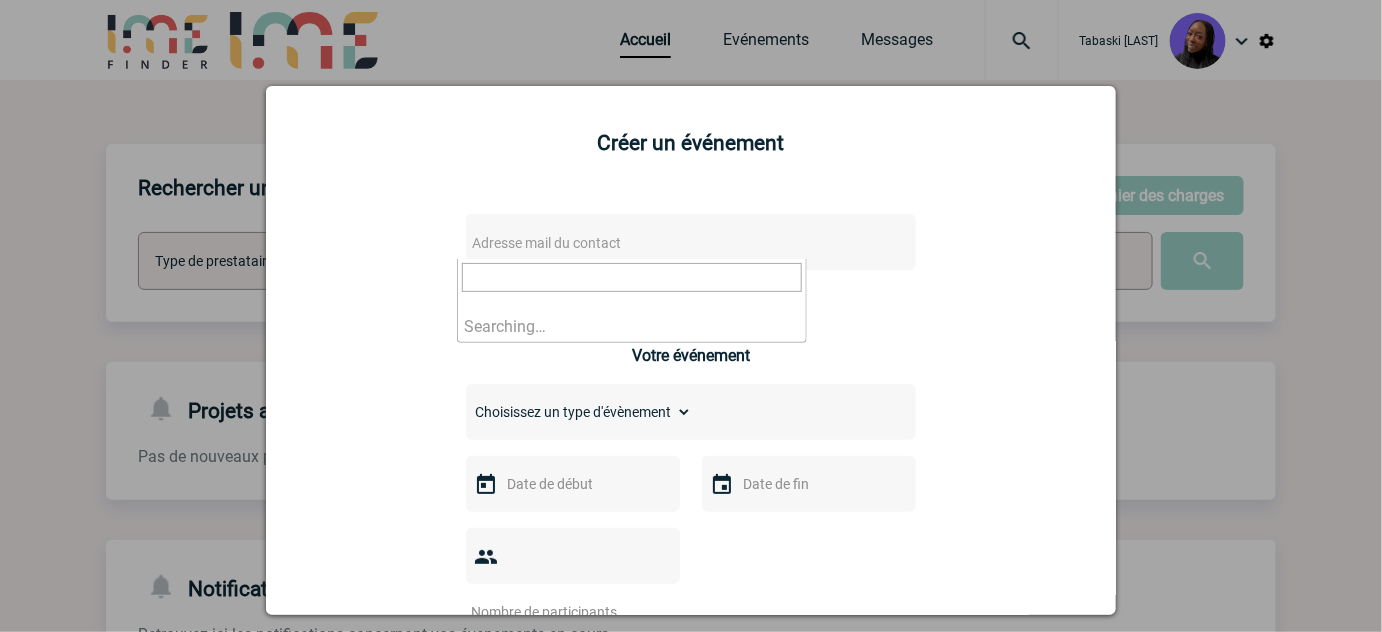 type on "frederick.hausman@example.com" 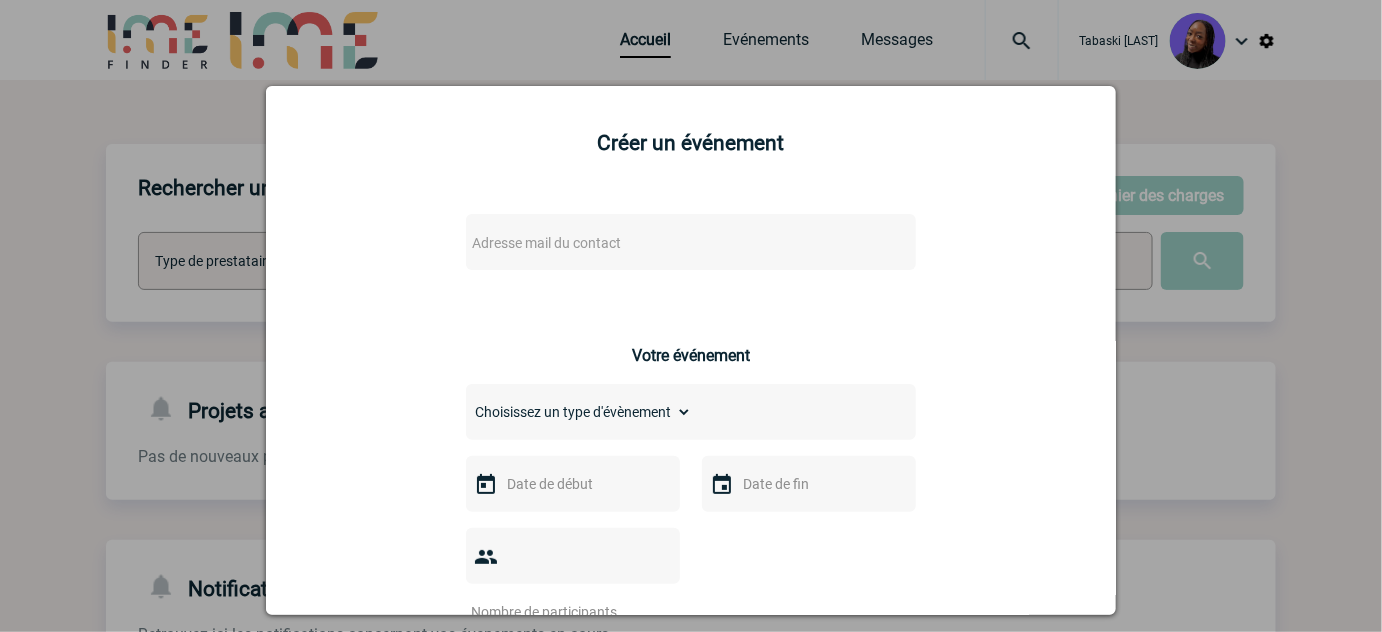 click on "Adresse mail du contact
Ce contact n'a pas d’entité active dans la plateforme
Votre événement
Choisissez un type d'évènement
Séminaire avec nuitée Séminaire sans nuitée Repas de groupe Team Building & animation Prestation traiteur Divers" at bounding box center (691, 711) 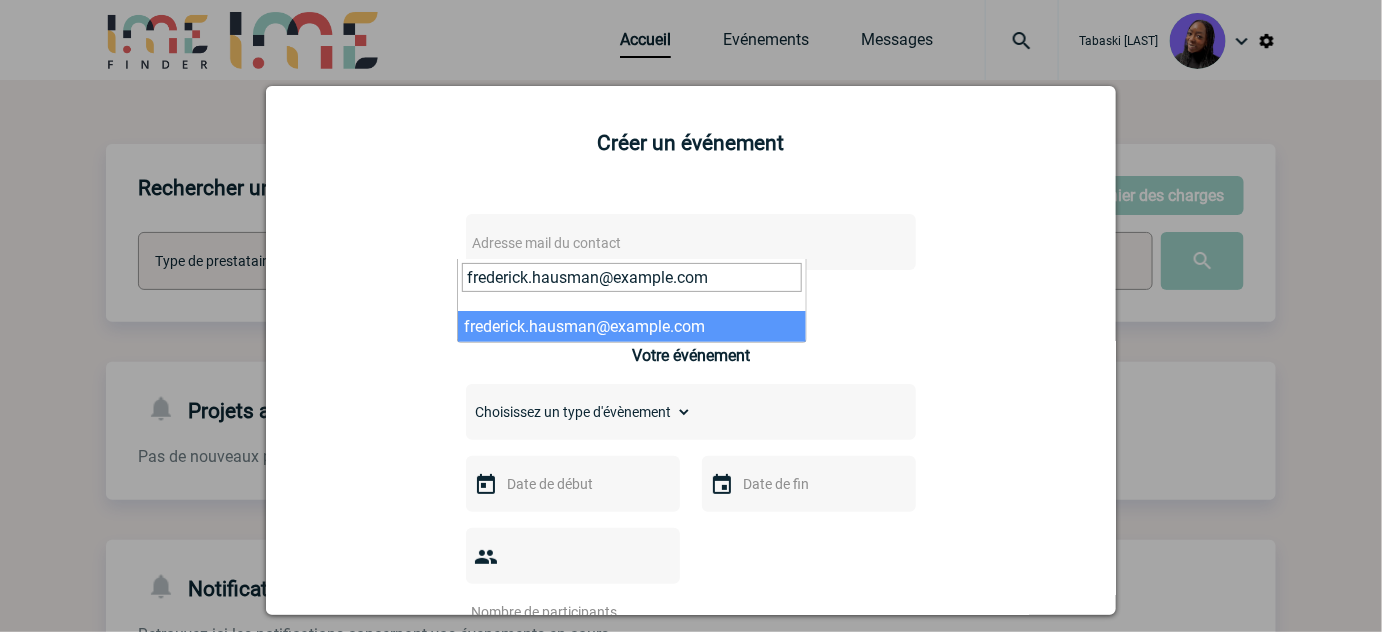 type on "frederick.hausman@st.com" 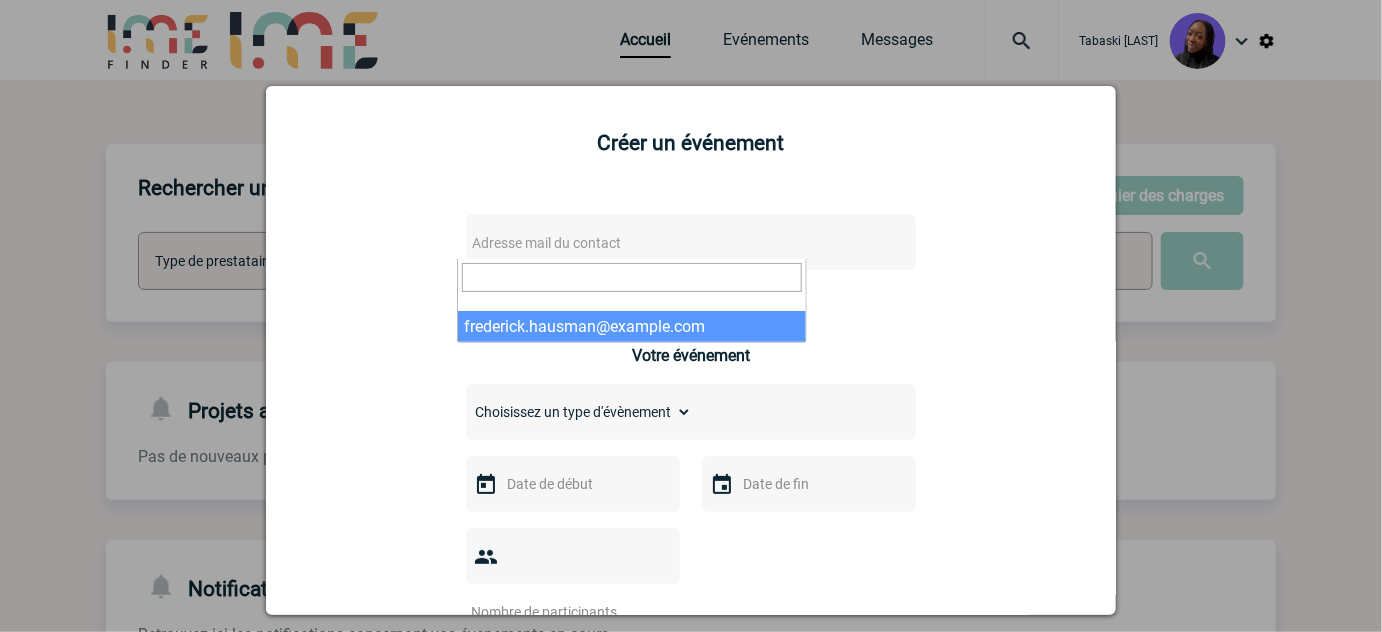 select on "132712" 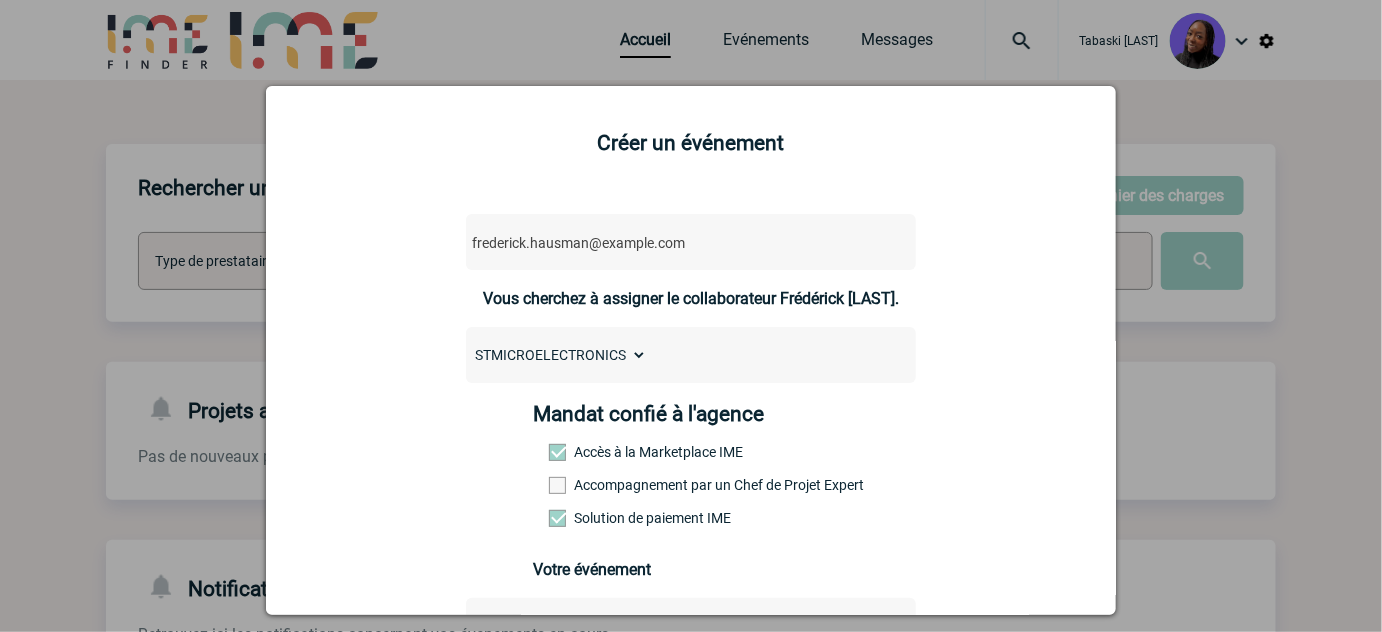 click on "Mandat confié à l'agence Accès à la Marketplace IME Accompagnement par un Chef de Projet Expert Solution de paiement IME" at bounding box center (691, 471) 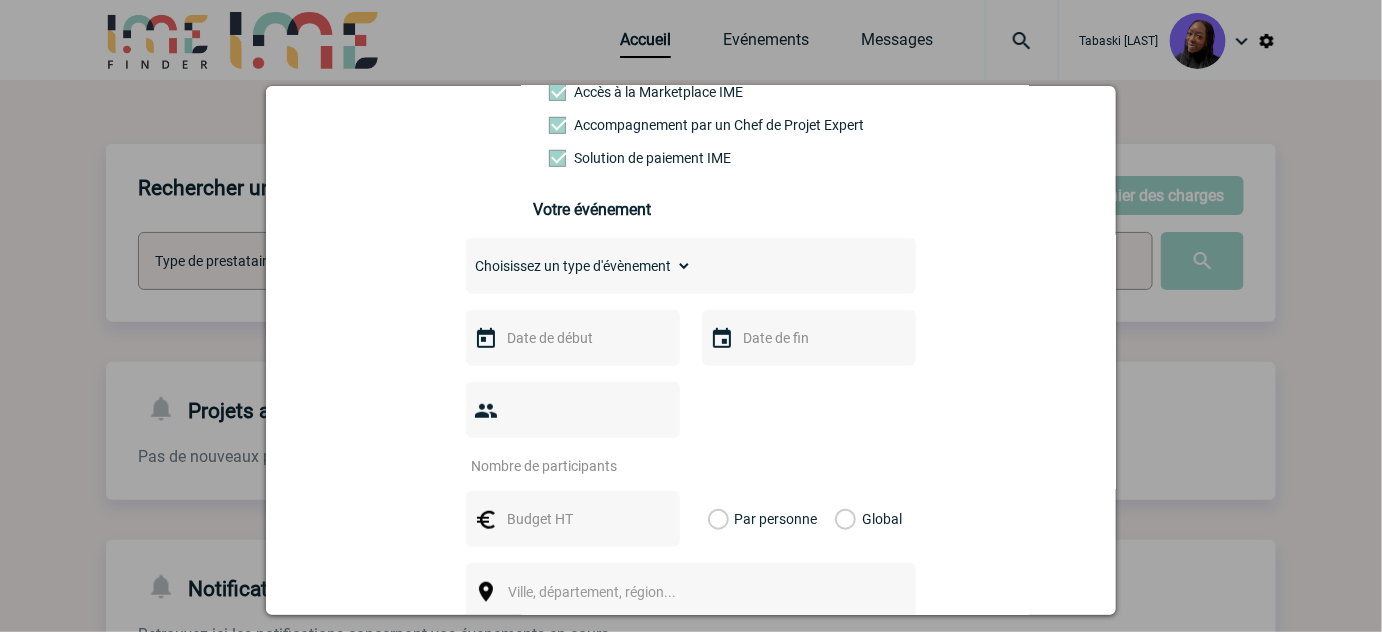 scroll, scrollTop: 363, scrollLeft: 0, axis: vertical 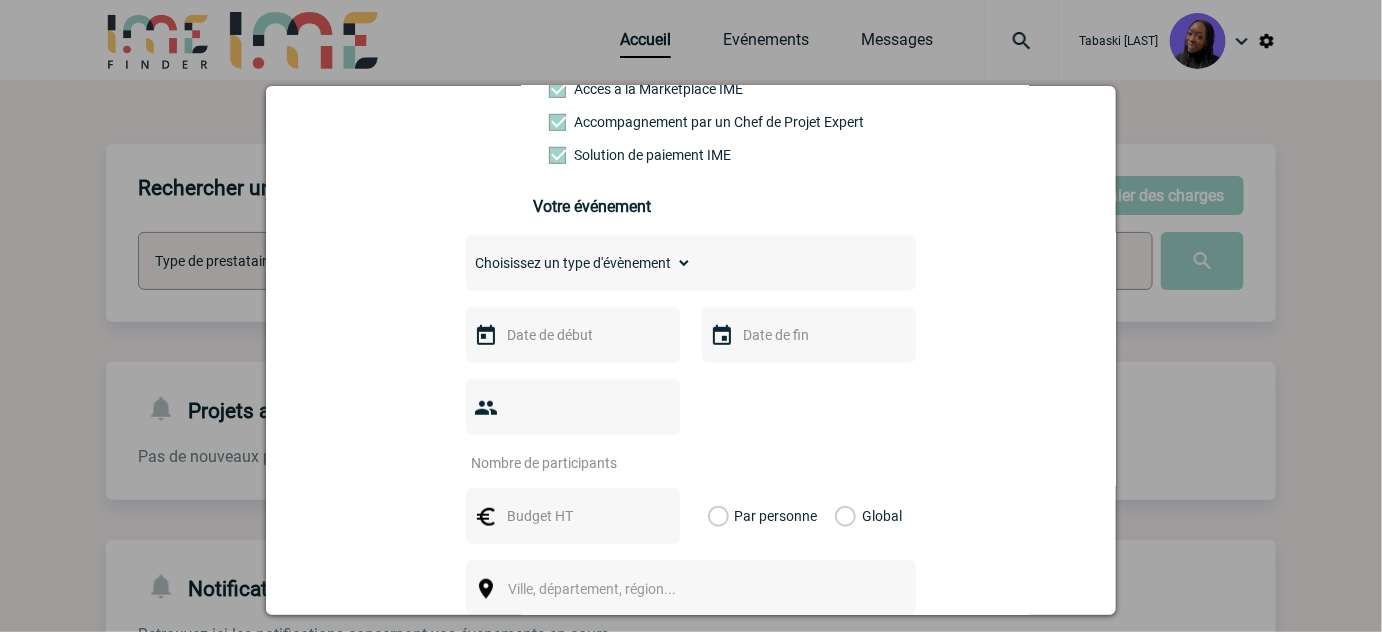 click on "Choisissez un type d'évènement
Séminaire avec nuitée Séminaire sans nuitée Repas de groupe Team Building & animation Prestation traiteur Divers" at bounding box center [579, 263] 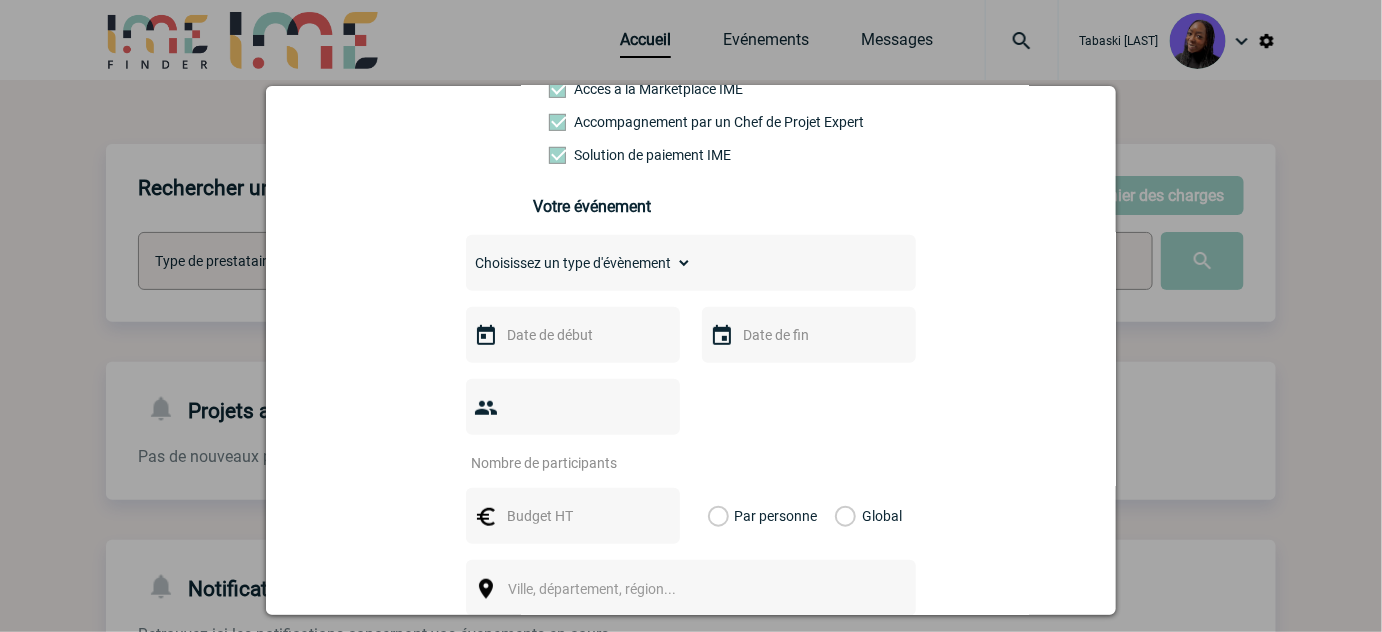 select on "1" 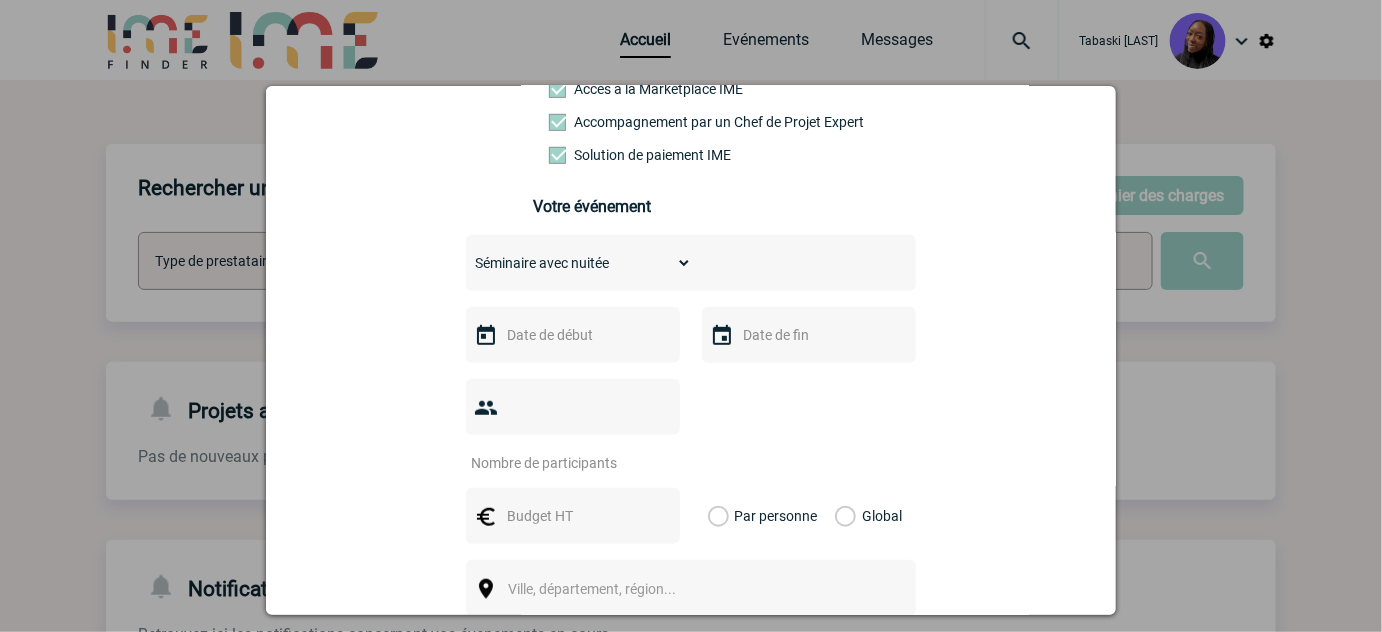 click on "Choisissez un type d'évènement
Séminaire avec nuitée Séminaire sans nuitée Repas de groupe Team Building & animation Prestation traiteur Divers" at bounding box center (579, 263) 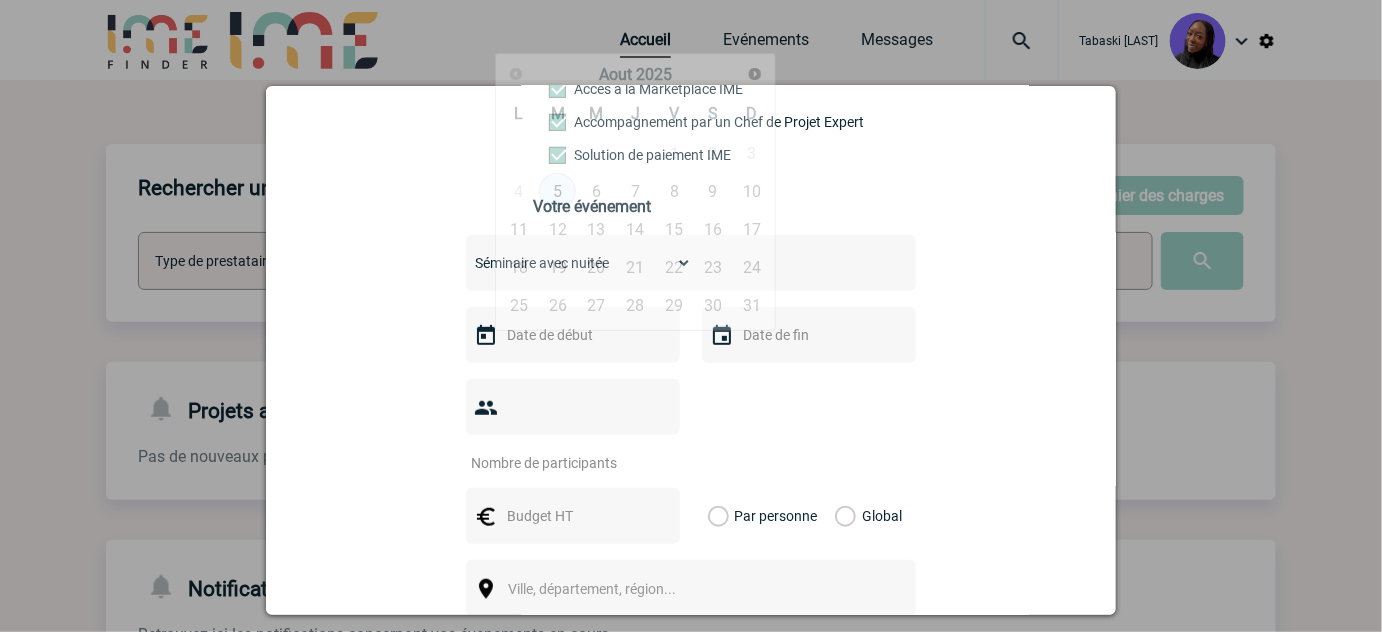 click at bounding box center (571, 335) 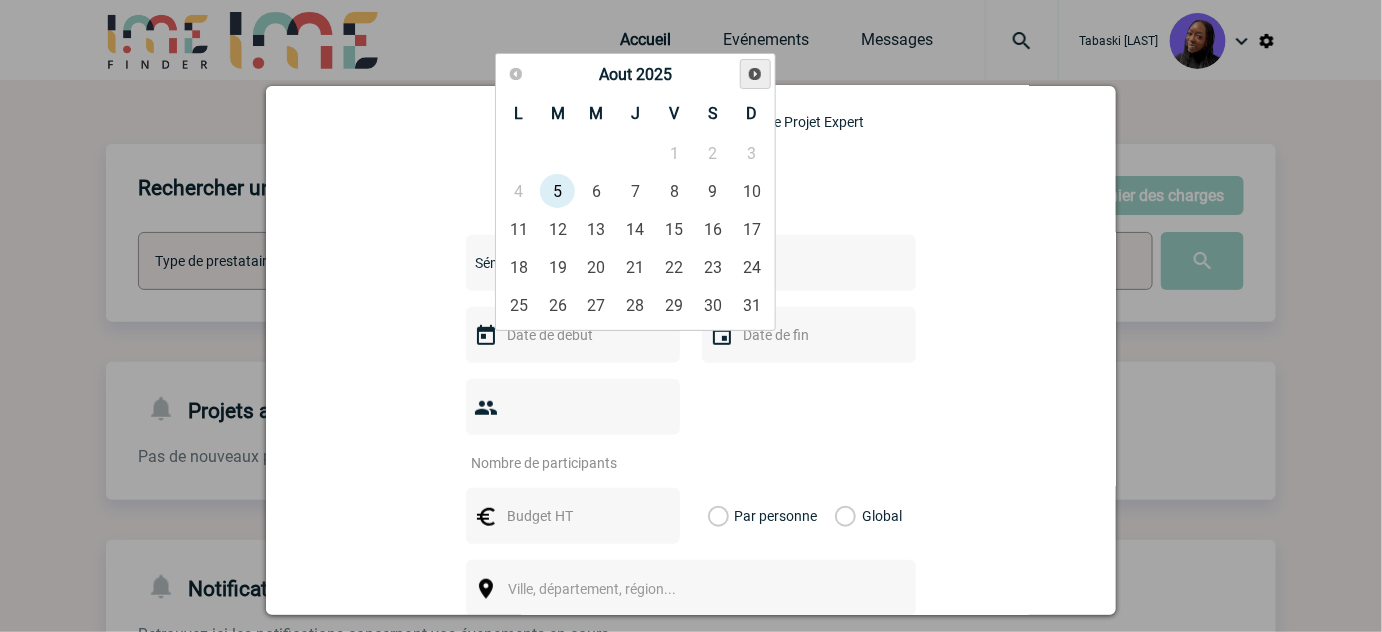 click on "Suivant" at bounding box center [755, 74] 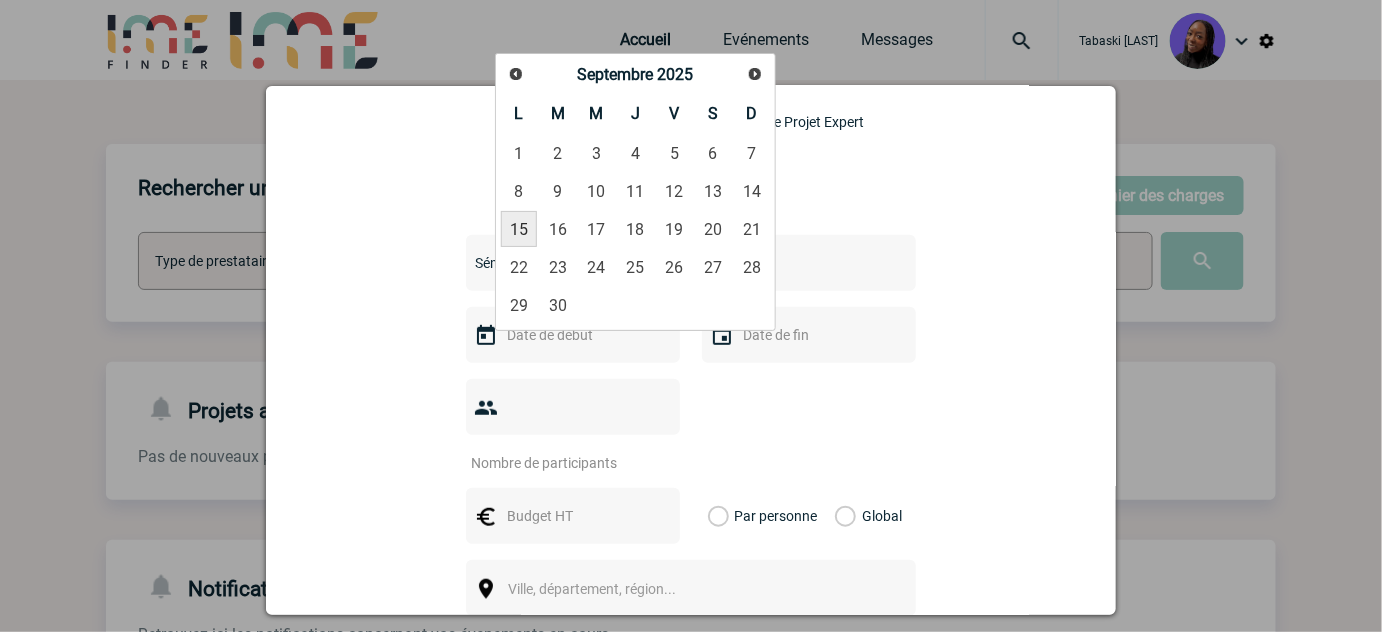 drag, startPoint x: 524, startPoint y: 234, endPoint x: 783, endPoint y: 315, distance: 271.3706 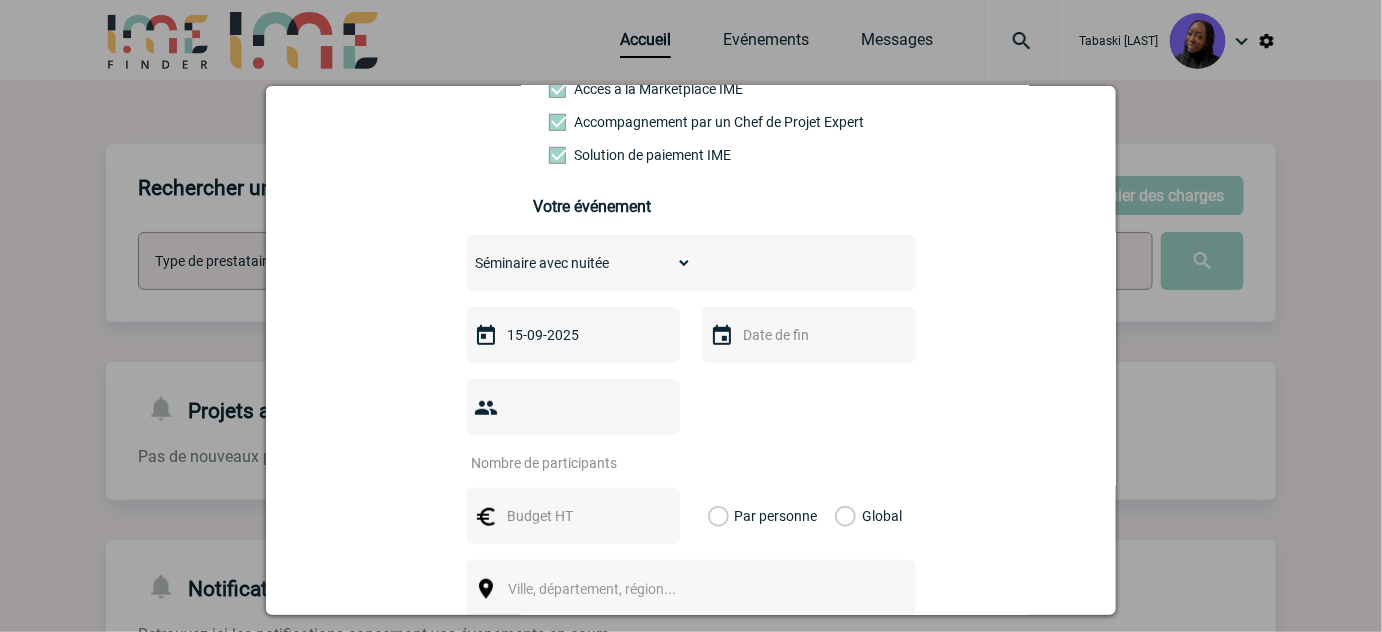 click at bounding box center [807, 335] 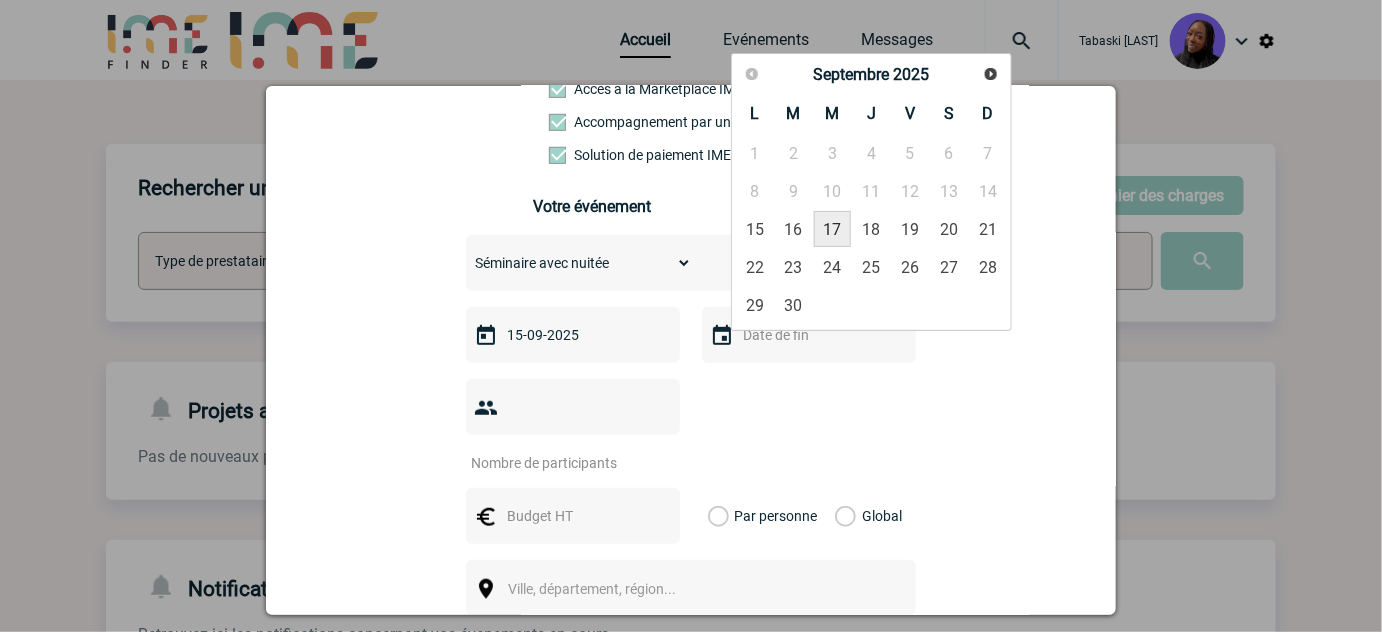 click on "17" at bounding box center (832, 229) 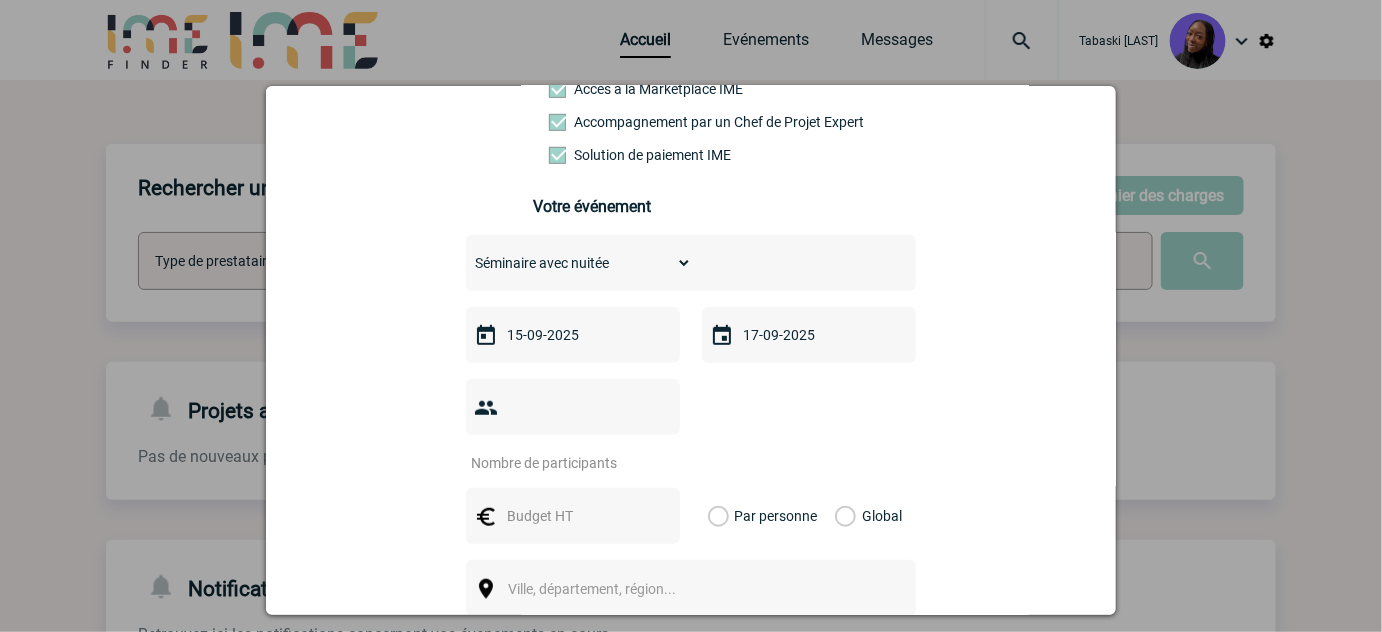 click at bounding box center [560, 463] 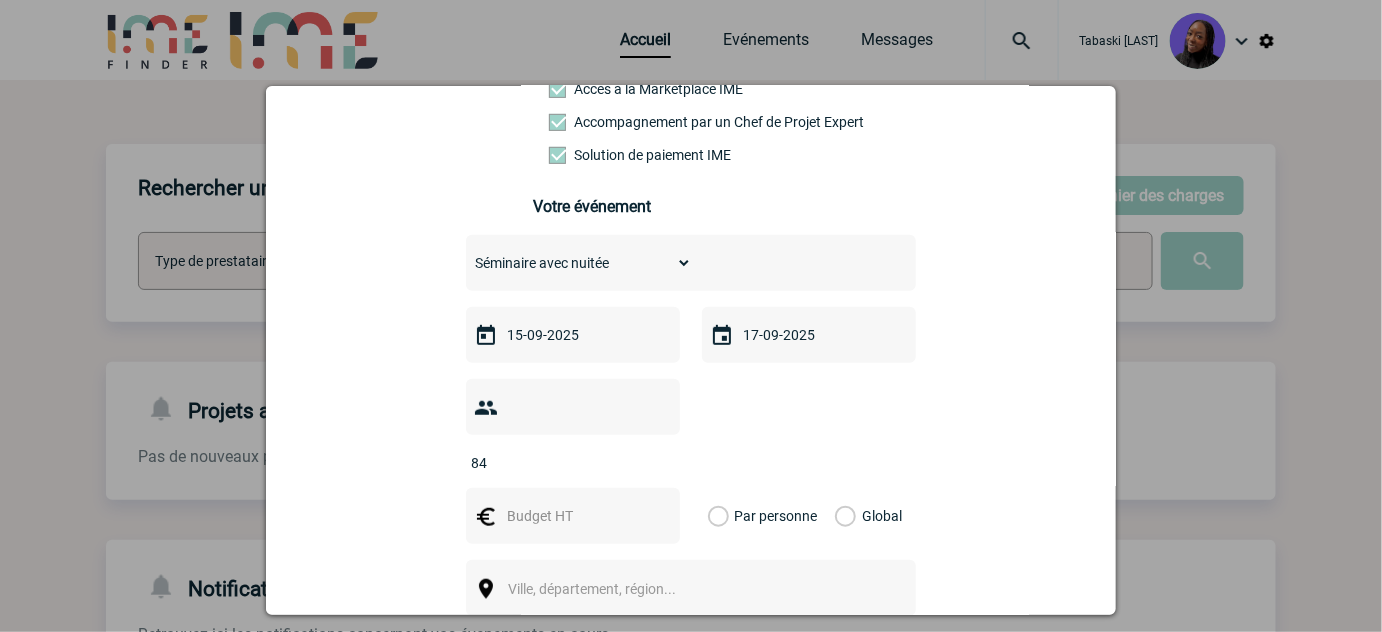 type on "84" 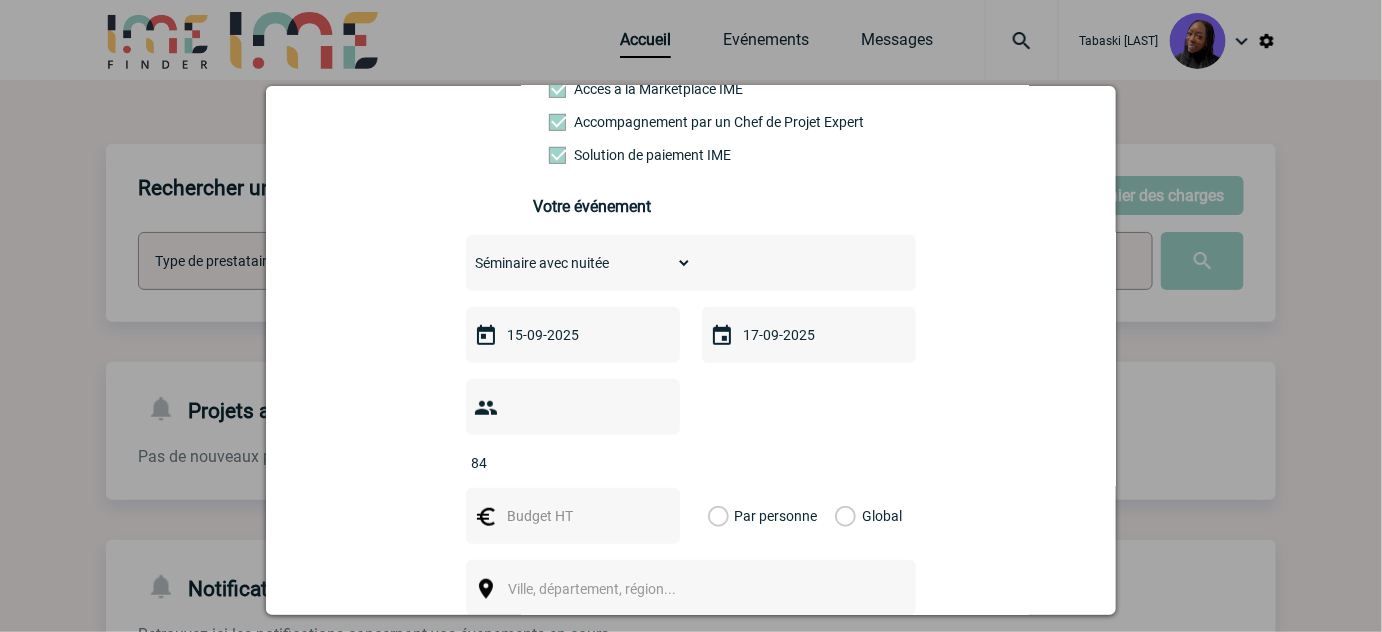 click at bounding box center (571, 516) 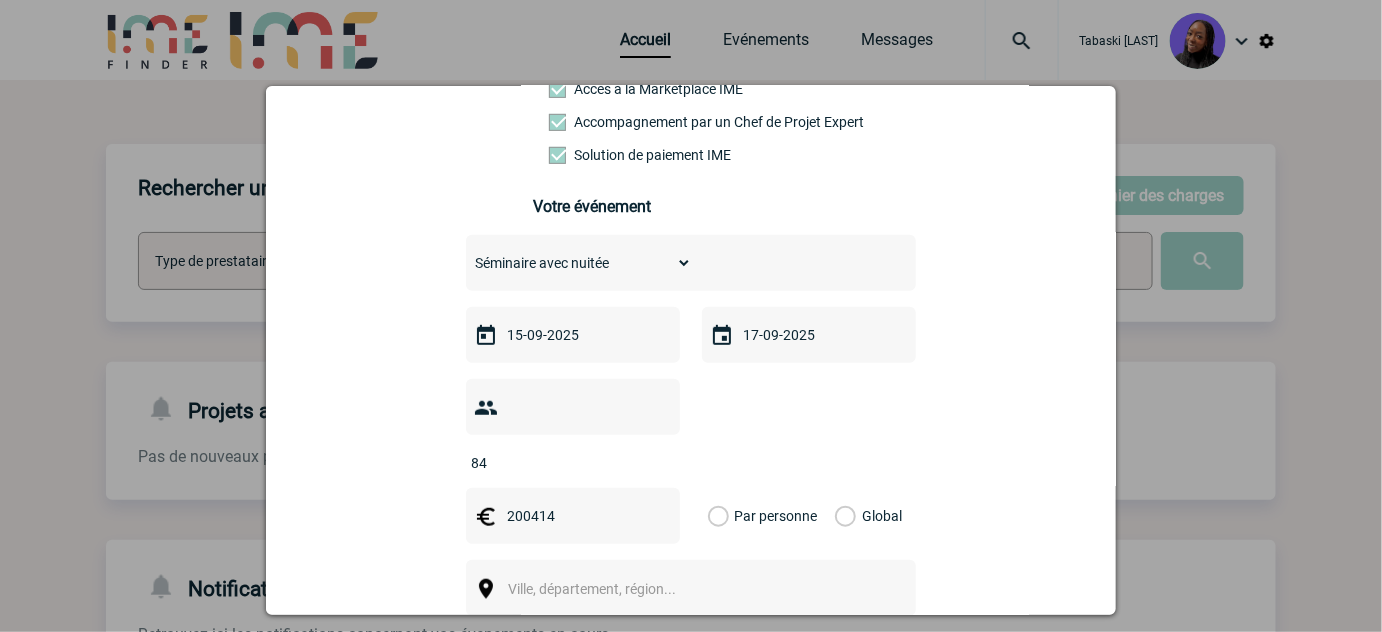 type on "200414" 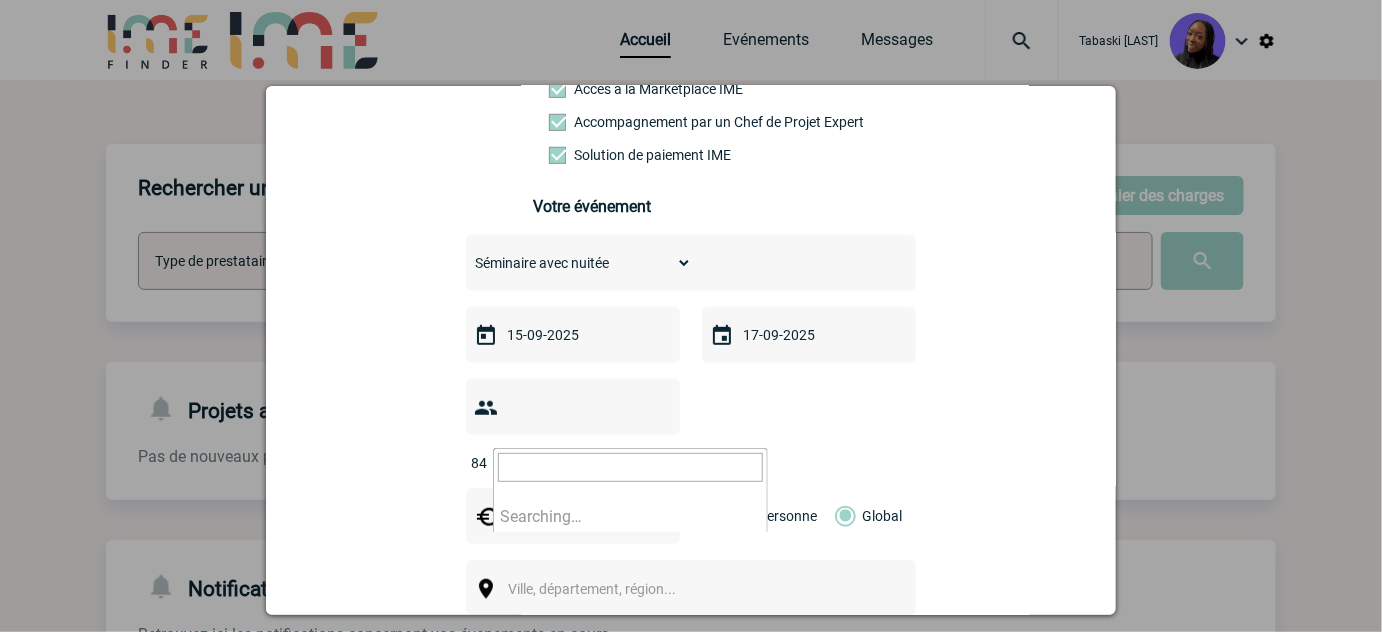 click on "Ville, département, région..." at bounding box center [592, 589] 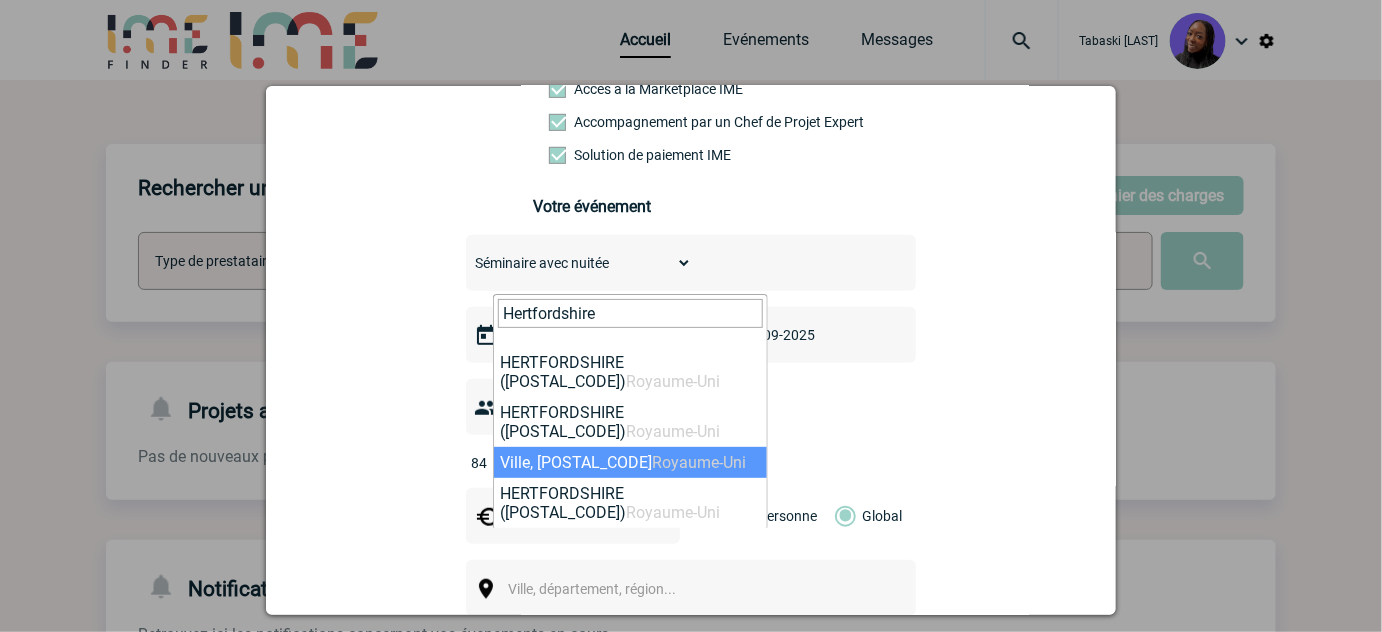 scroll, scrollTop: 5, scrollLeft: 0, axis: vertical 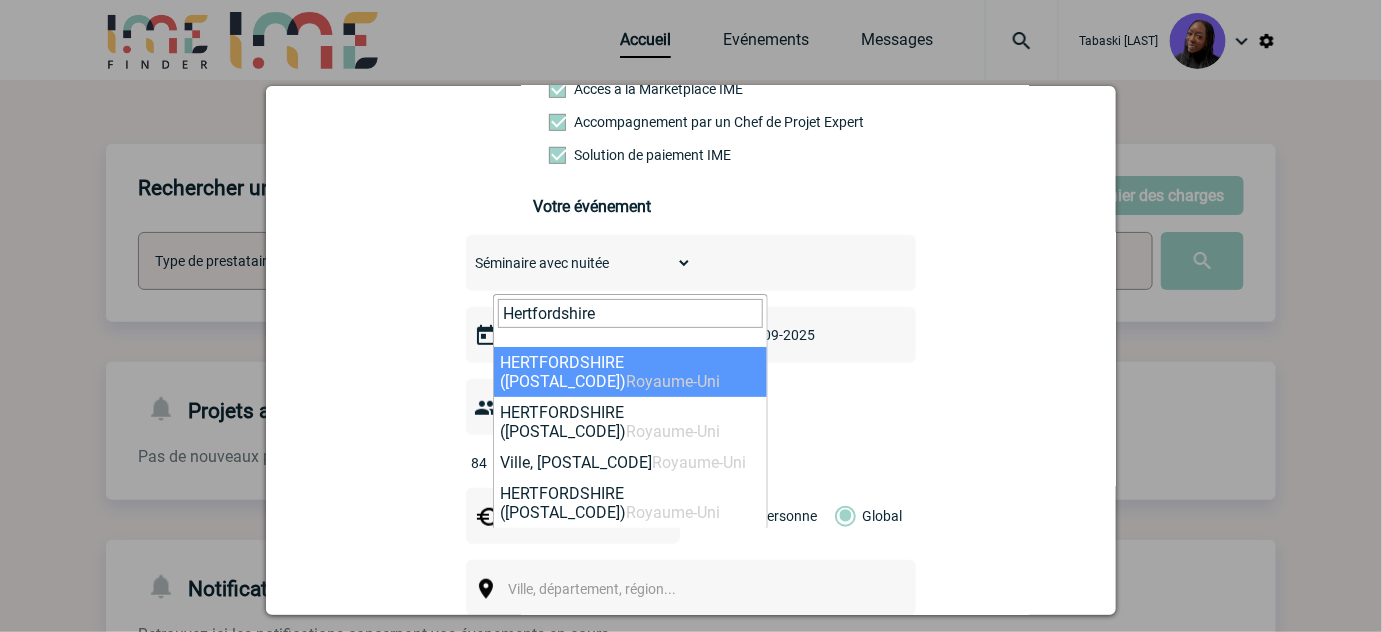 type on "Hertfordshire" 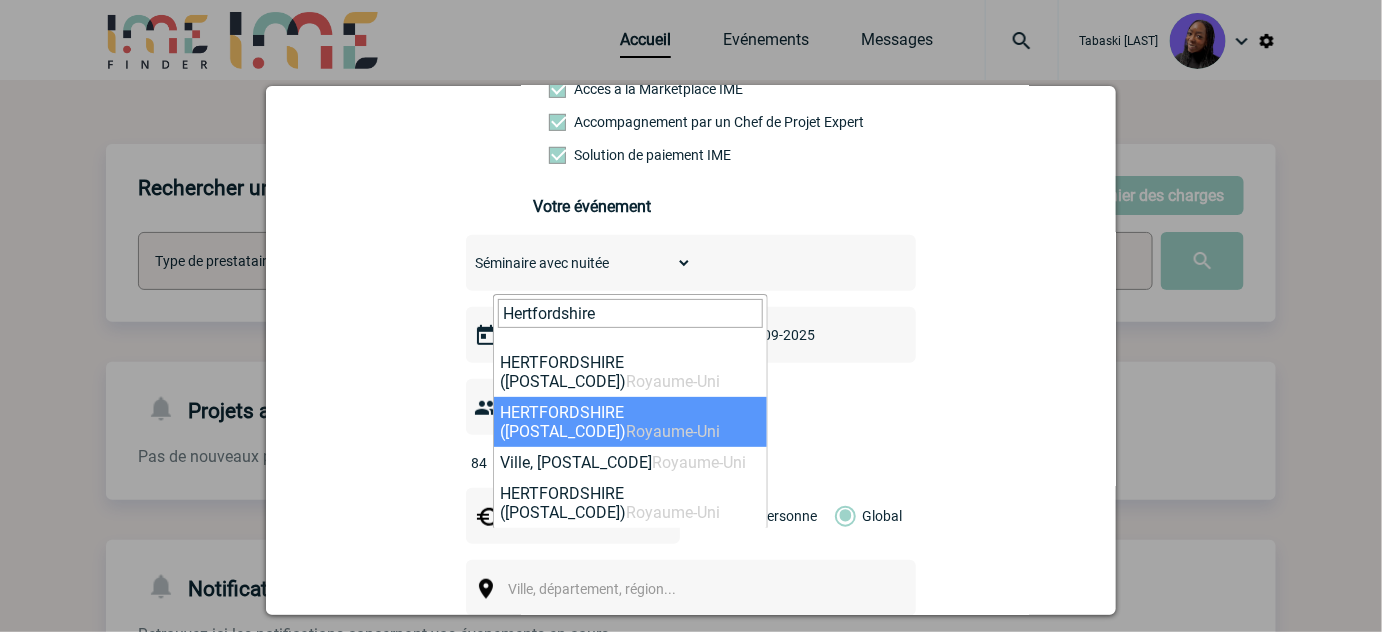 scroll, scrollTop: 5, scrollLeft: 0, axis: vertical 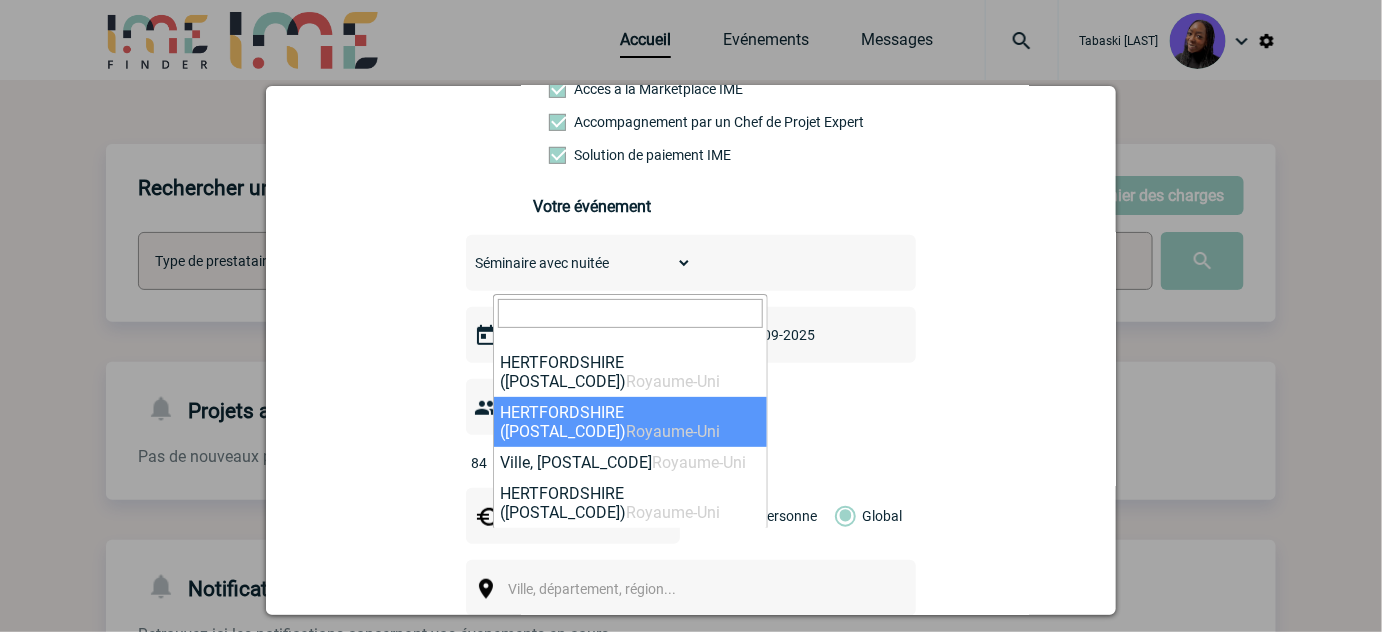click on "frederick.hausman@st.com frederick.hausman@st.com
Vous cherchez à assigner le collaborateur Frédérick HAUSMAN.
Ce contact n'a pas d’entité active dans la plateforme
STMICROELECTRONICS
Mandat confié à l'agence Accès à la Marketplace IME Accompagnement par un Chef de Projet Expert Solution de paiement IME
Votre événement
Choisissez un type d'évènement 84" at bounding box center (691, 455) 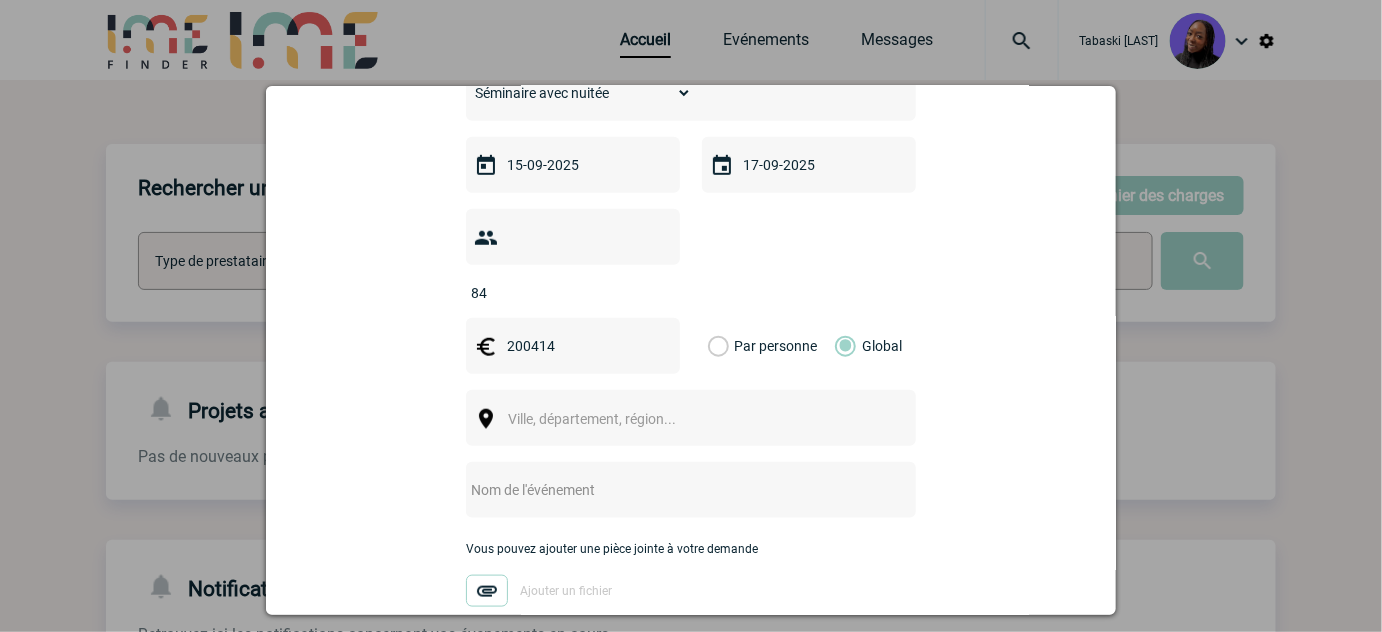 scroll, scrollTop: 545, scrollLeft: 0, axis: vertical 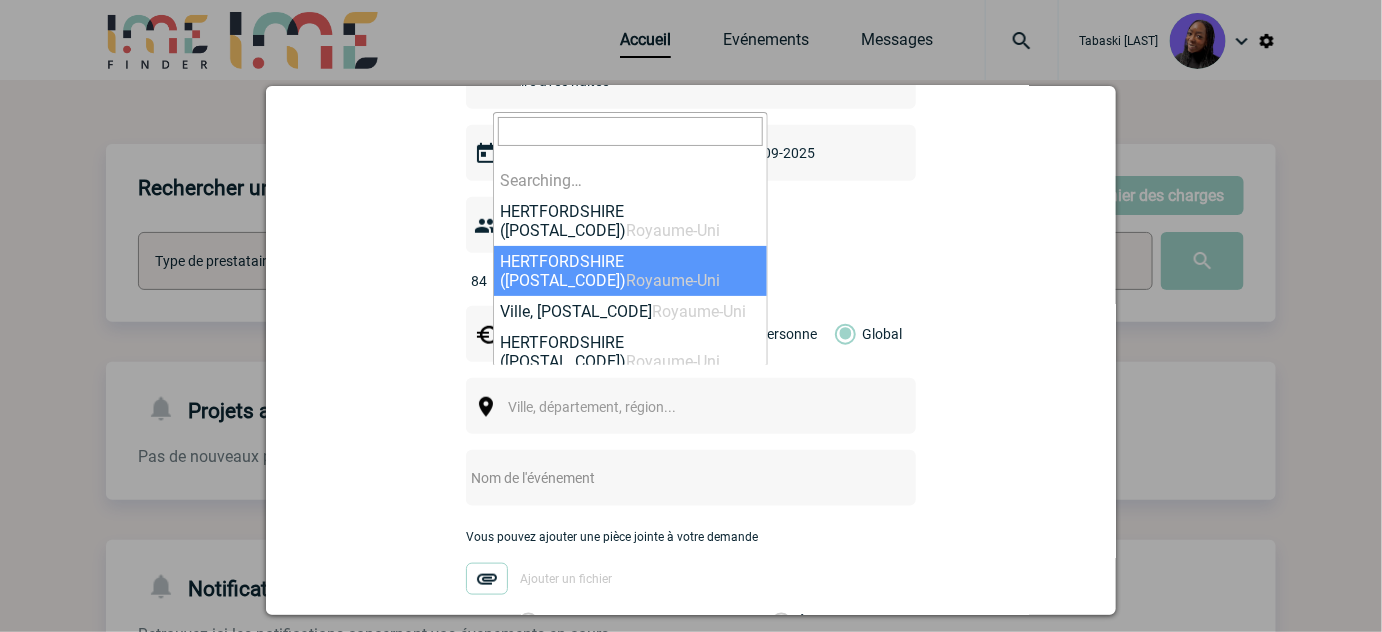 click on "Ville, département, région..." at bounding box center (592, 407) 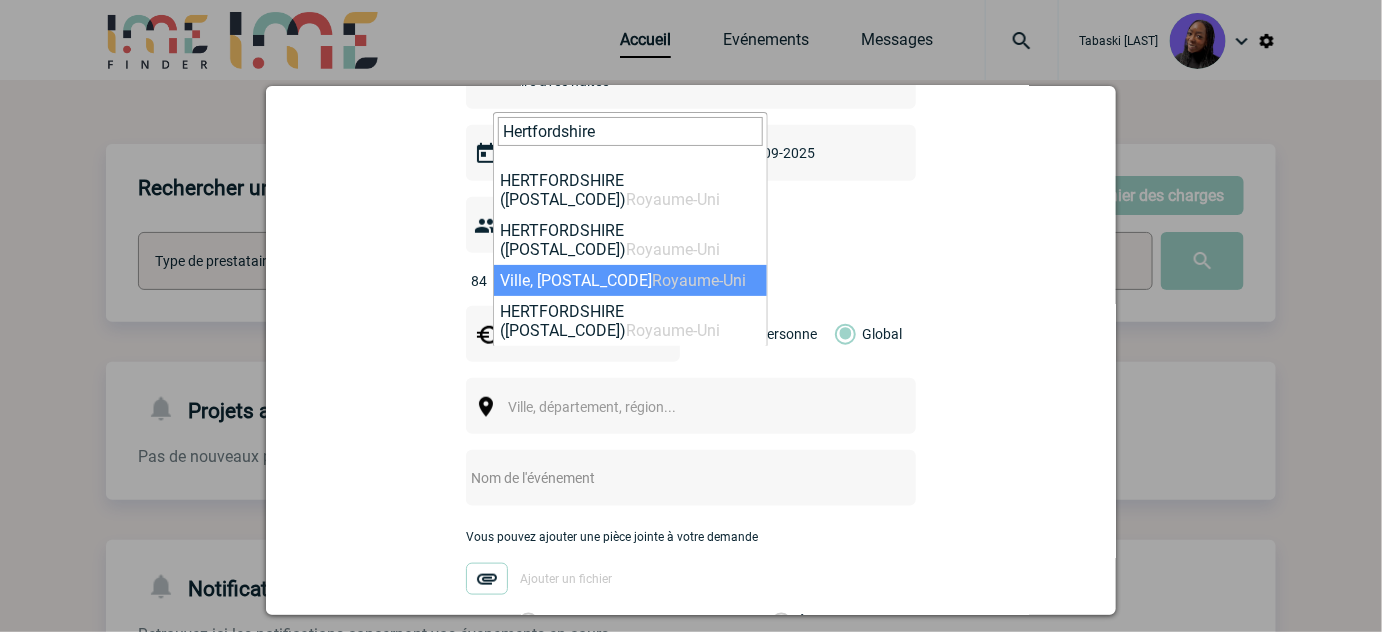 scroll, scrollTop: 5, scrollLeft: 0, axis: vertical 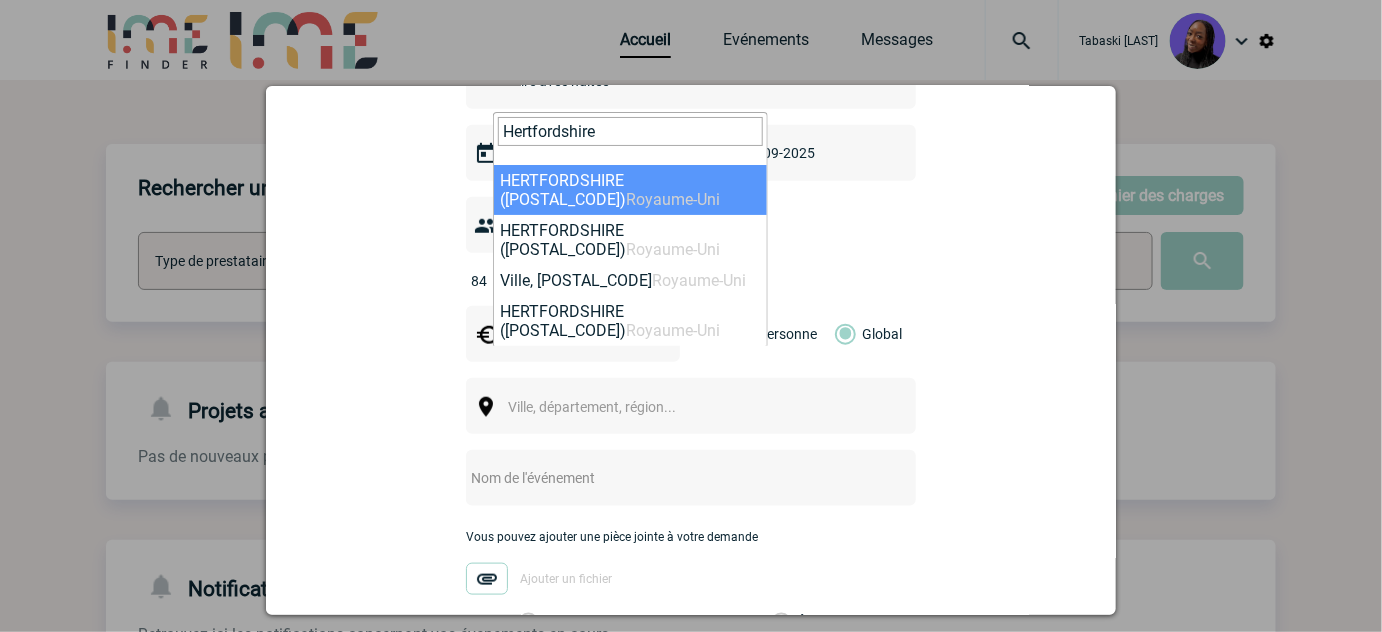 type 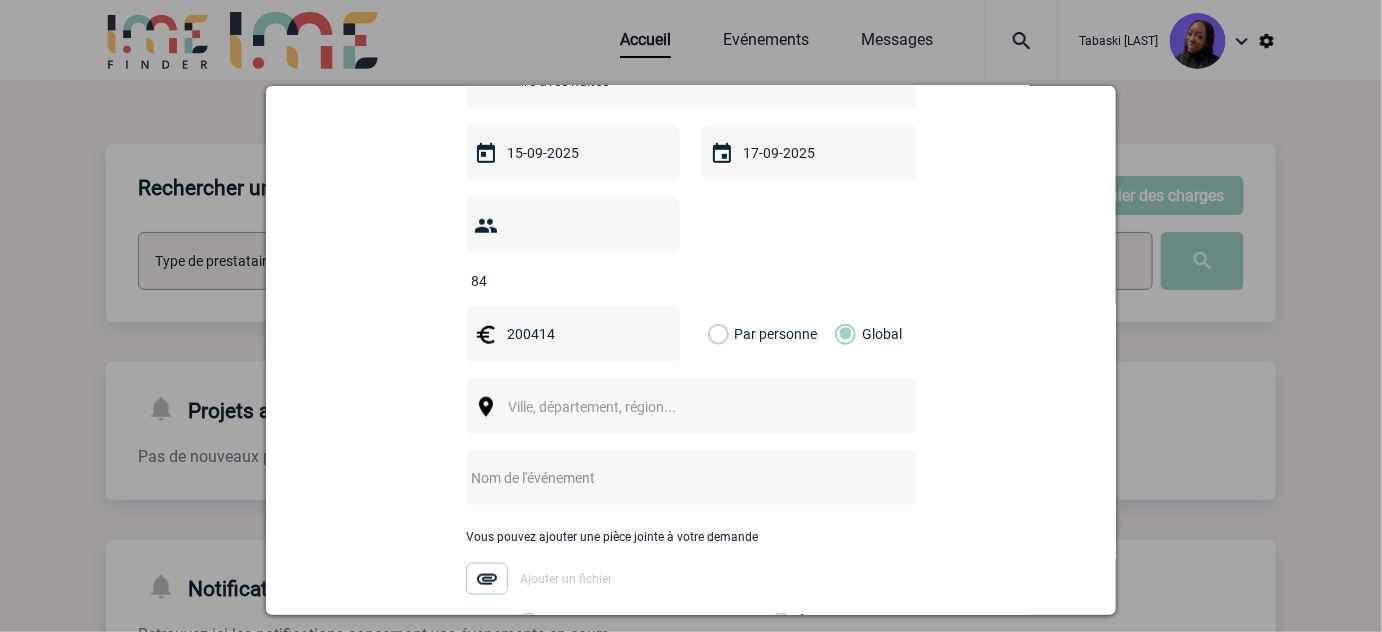 drag, startPoint x: 1008, startPoint y: 218, endPoint x: 764, endPoint y: 178, distance: 247.25696 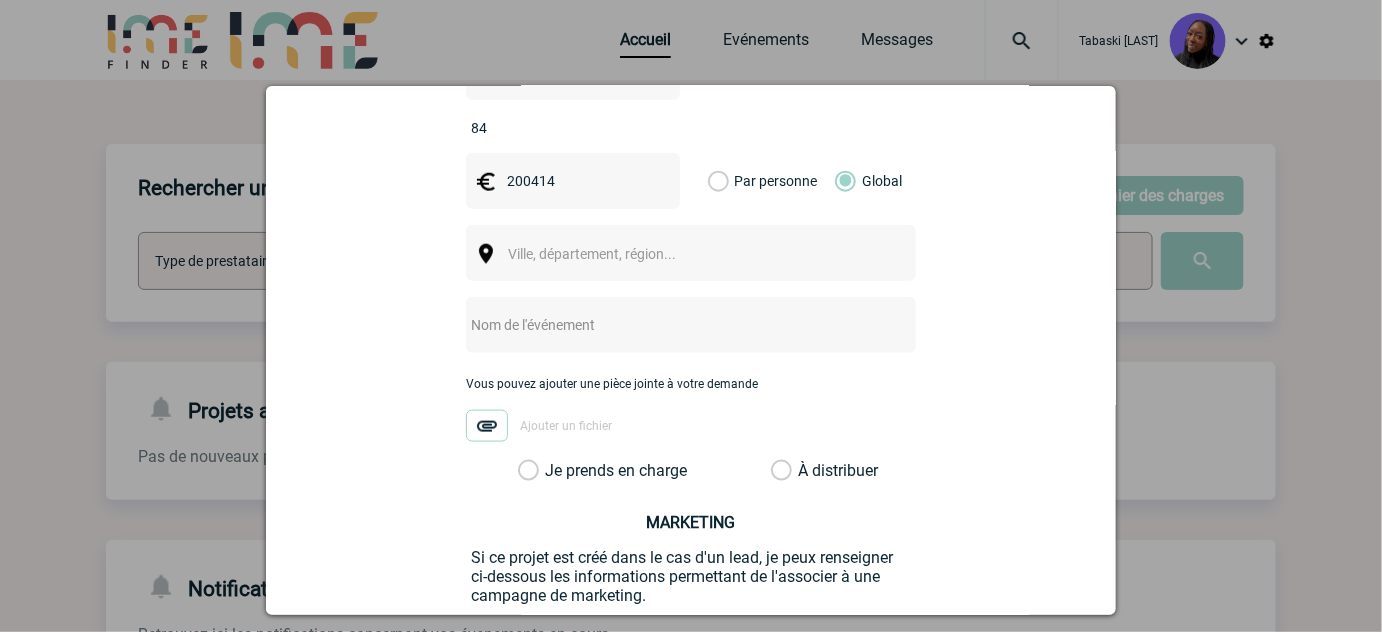 scroll, scrollTop: 727, scrollLeft: 0, axis: vertical 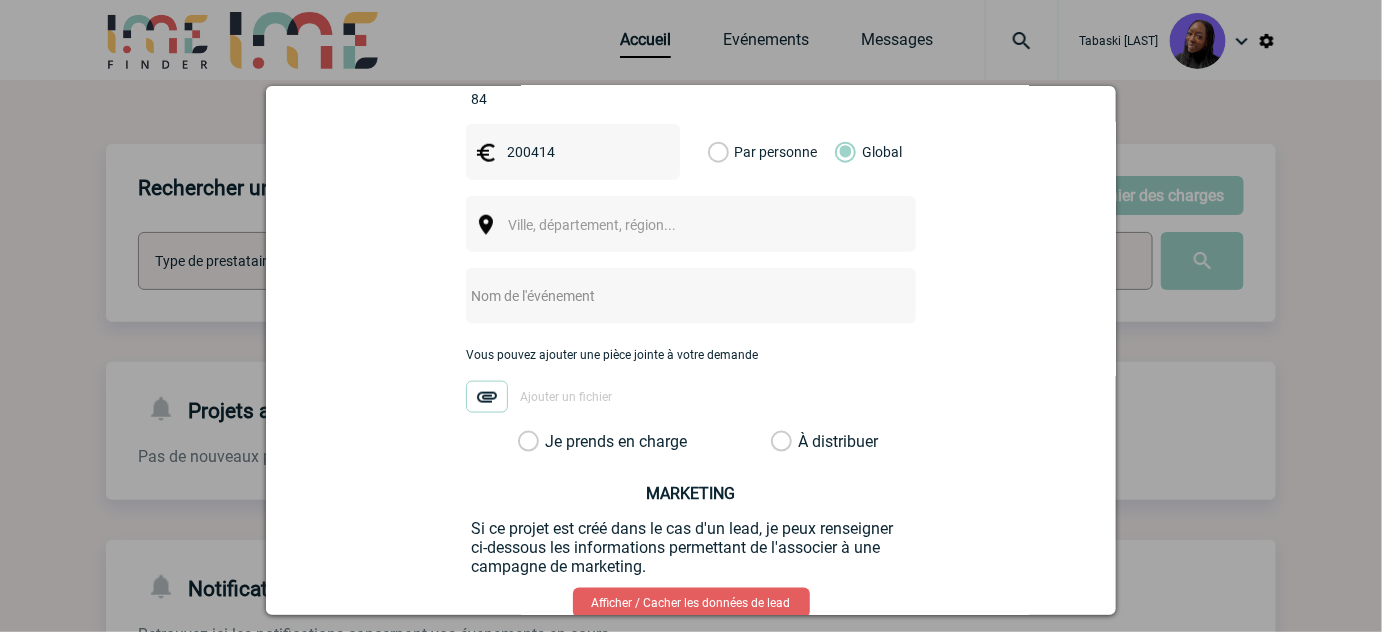 click on "Ville, département, région..." at bounding box center [691, 224] 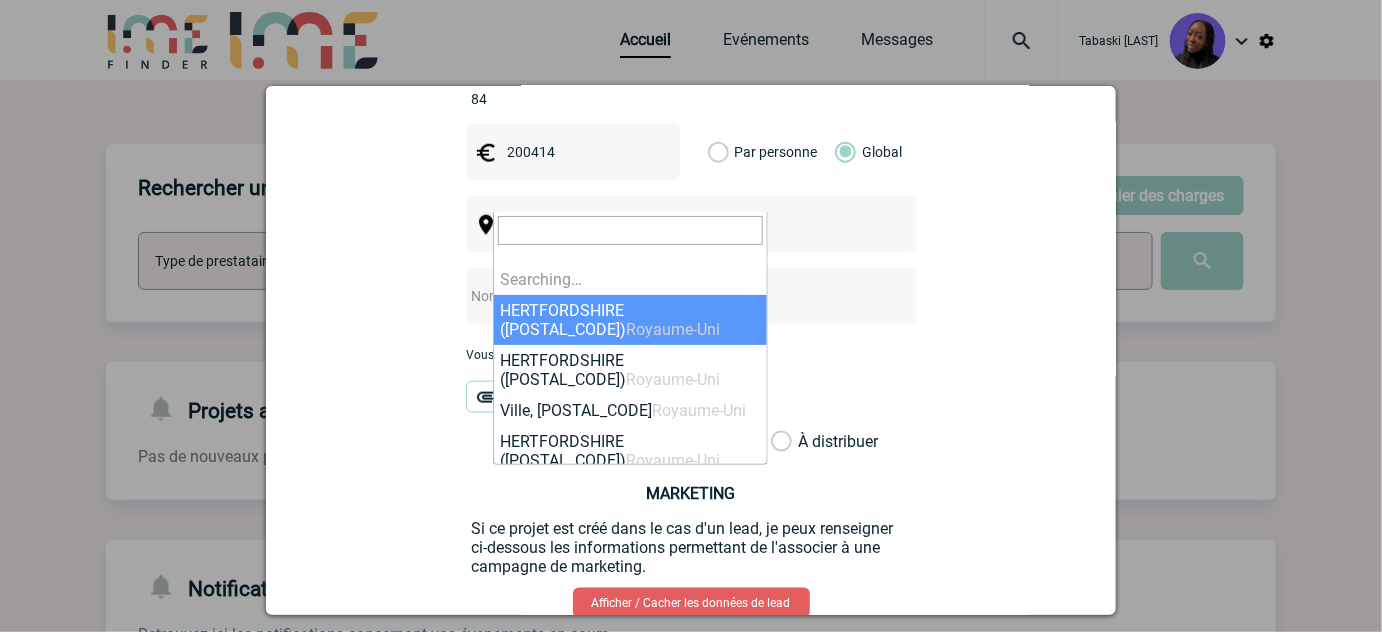 click on "Ville, département, région..." at bounding box center [592, 225] 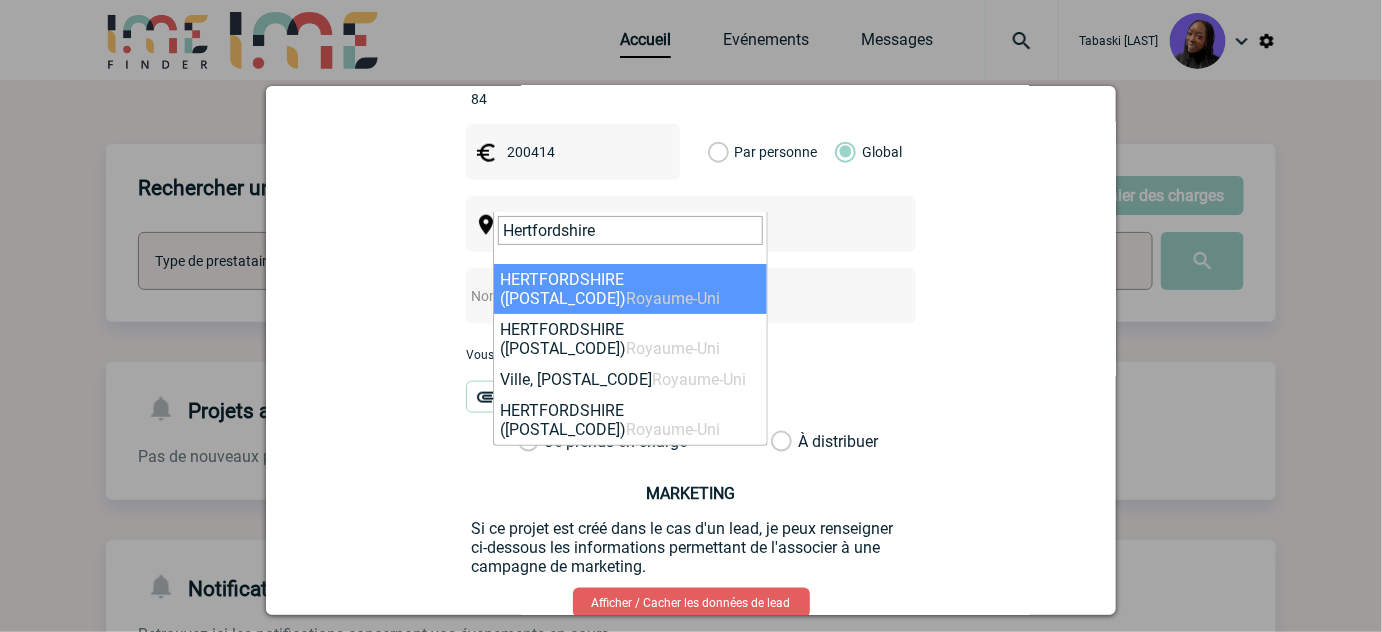 type on "Hertfordshire" 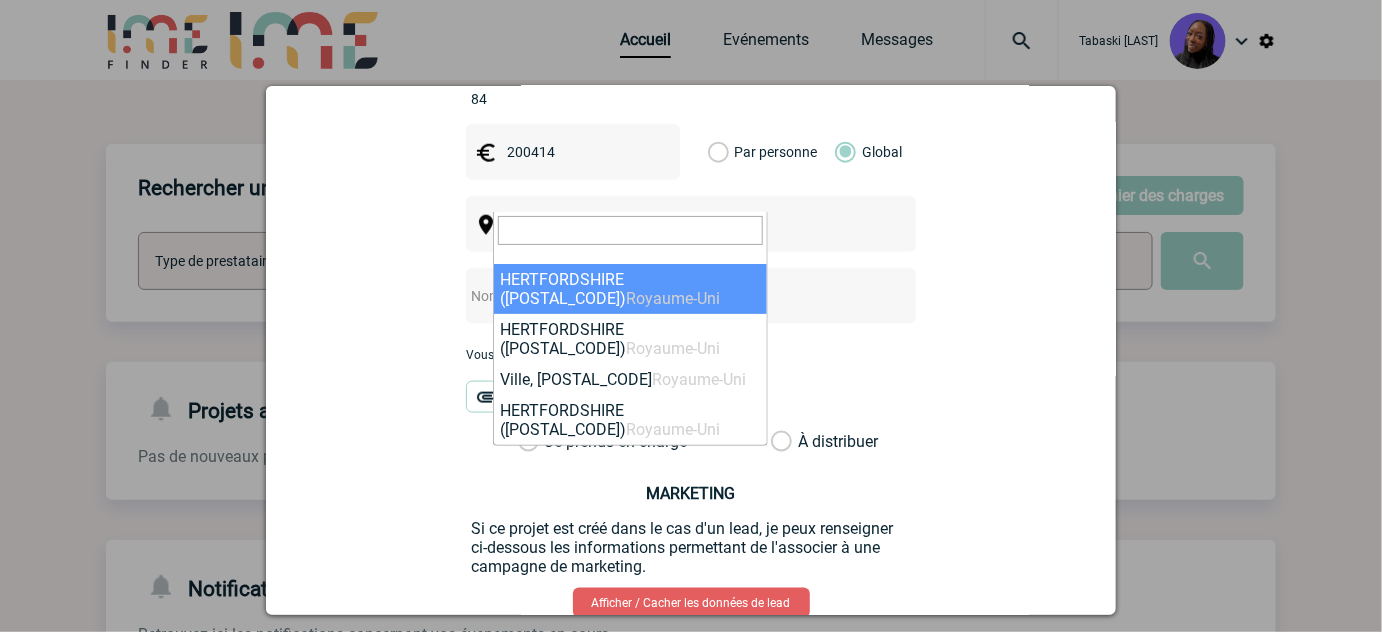 select on "317101" 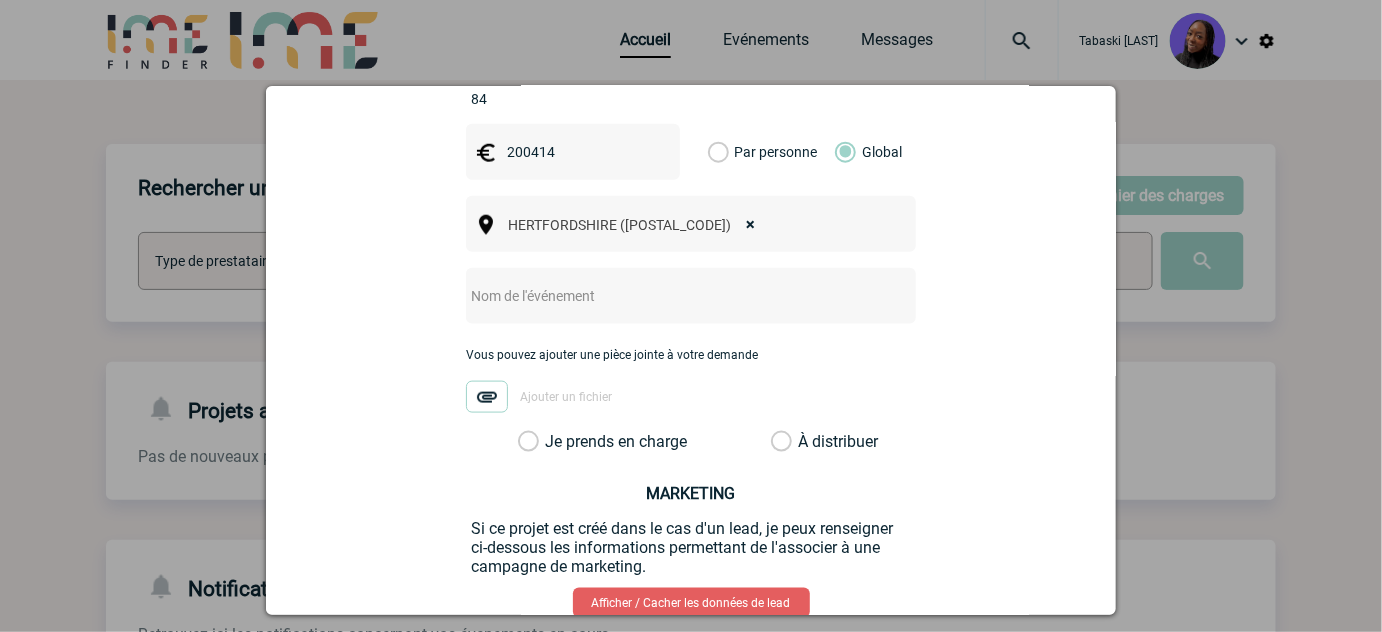 click at bounding box center [664, 296] 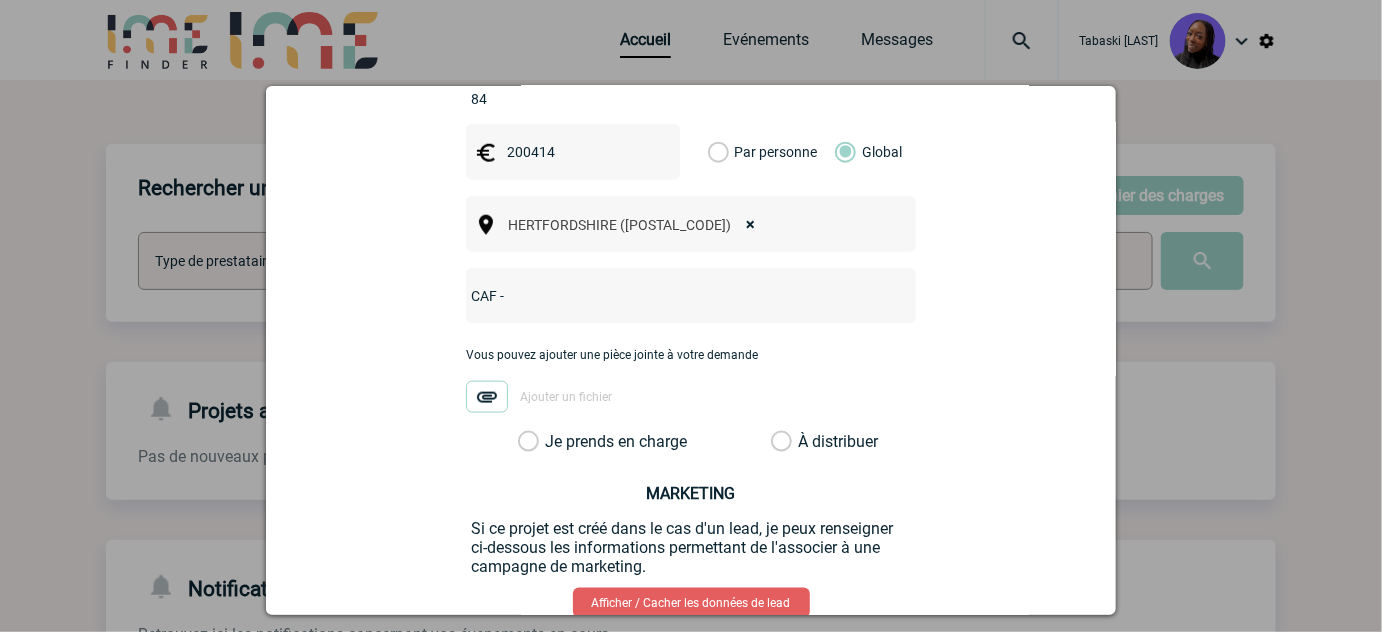 click on "CAF -" at bounding box center [664, 296] 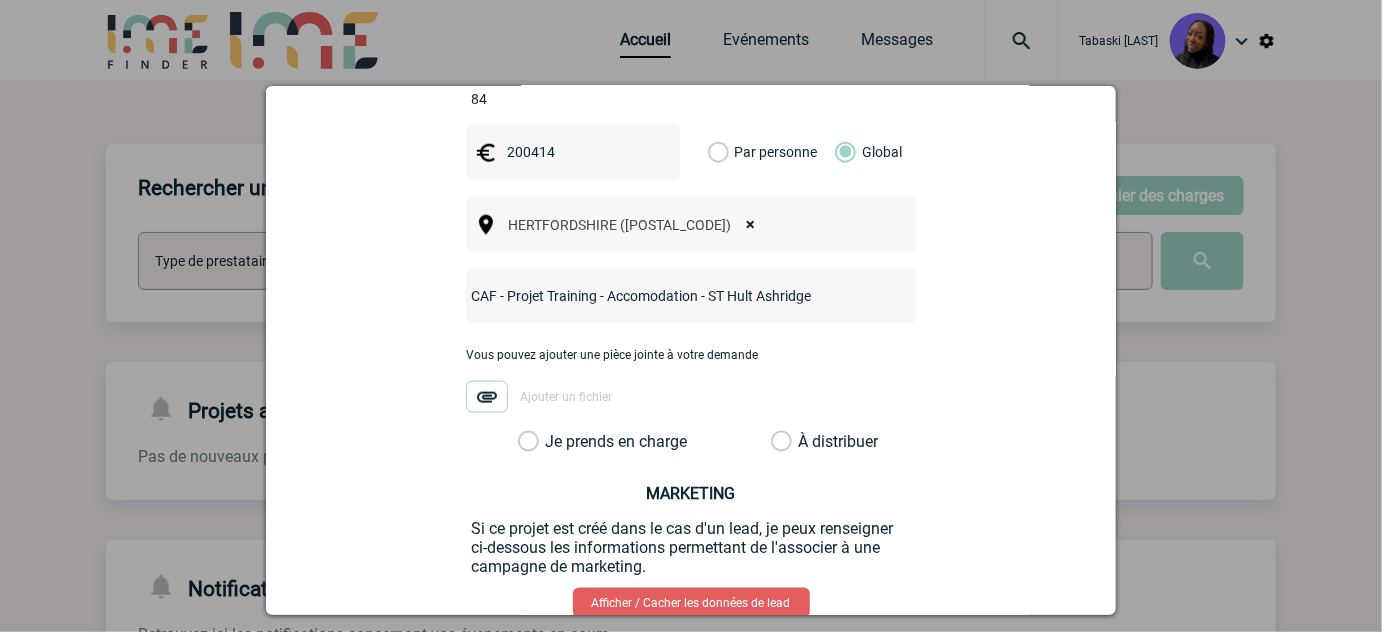 type on "CAF - Projet Training - Accomodation - ST Hult Ashridge" 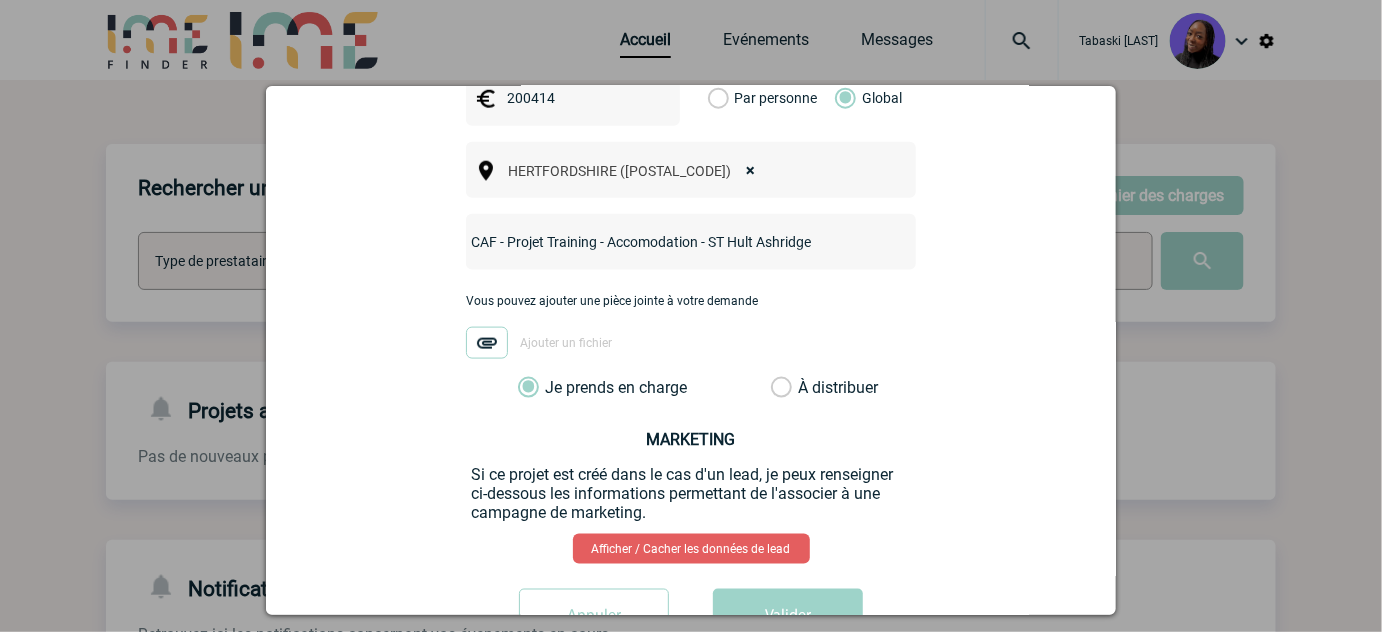 scroll, scrollTop: 832, scrollLeft: 0, axis: vertical 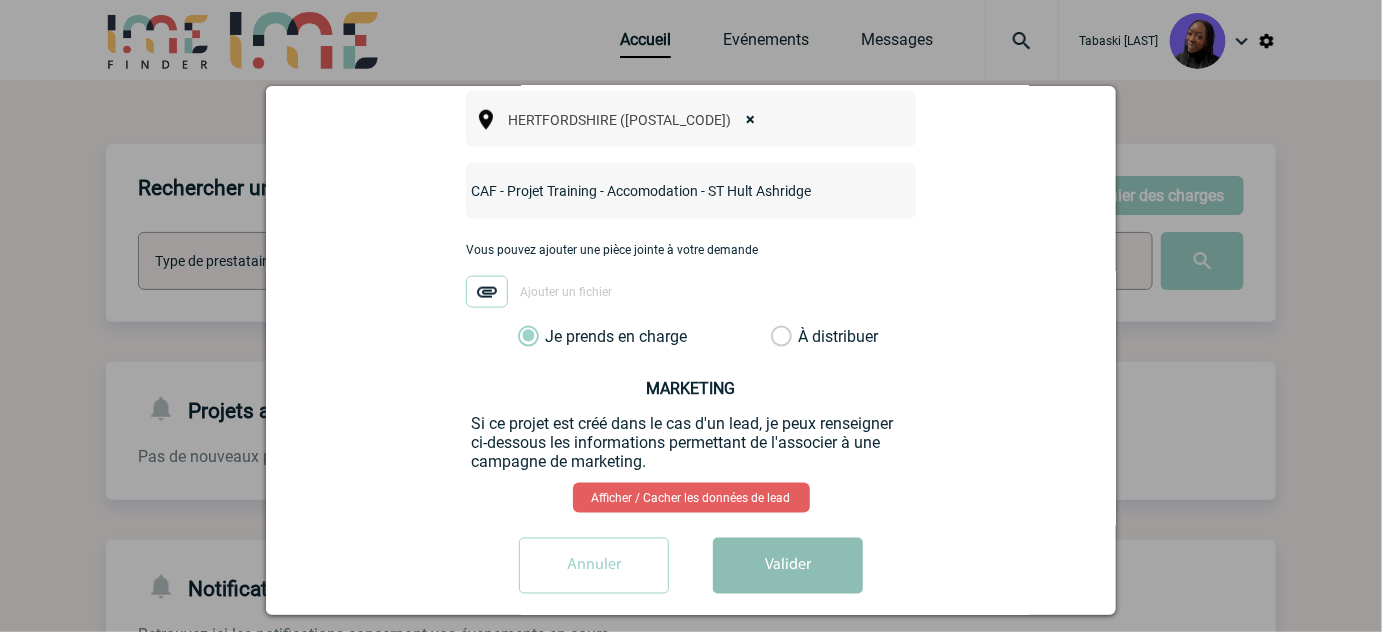 click on "Valider" at bounding box center (788, 566) 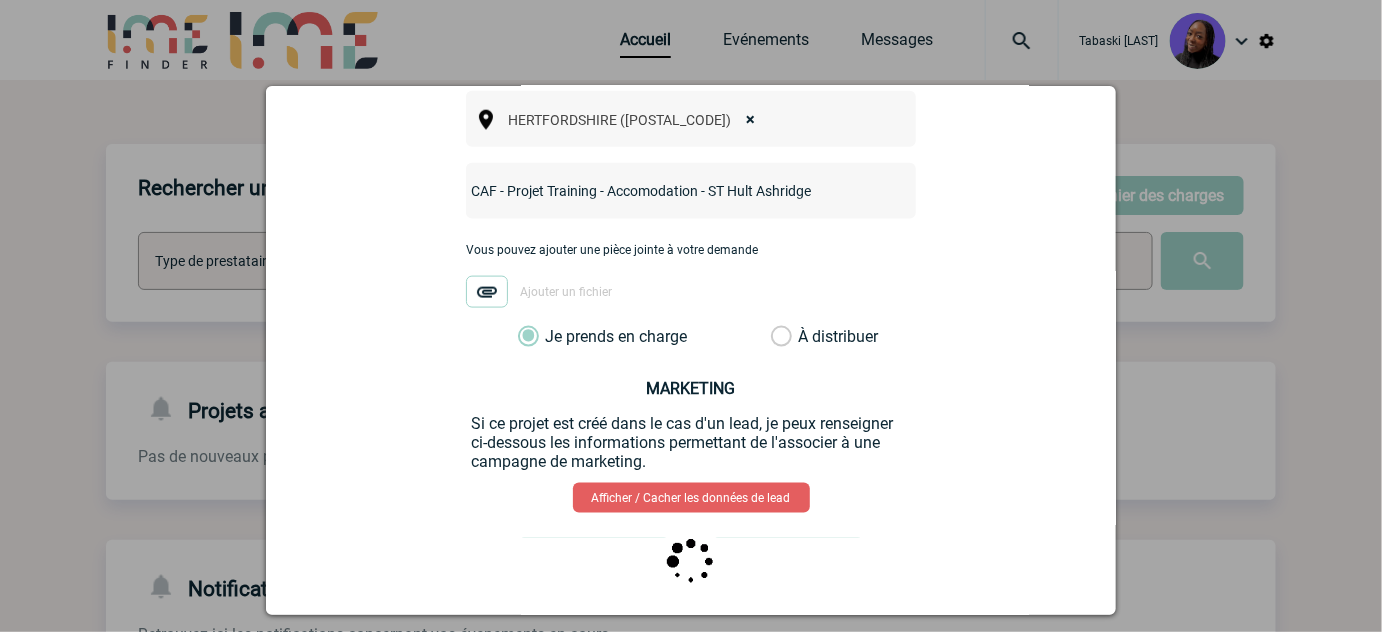 scroll, scrollTop: 0, scrollLeft: 0, axis: both 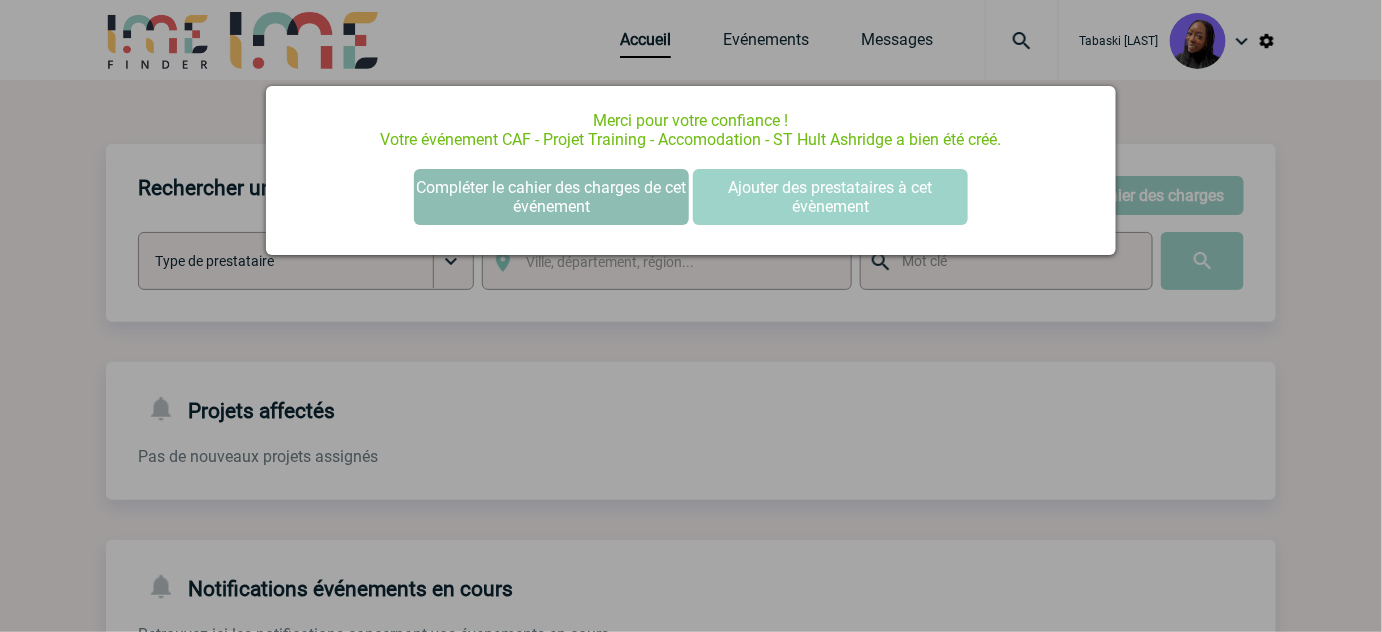 click on "Compléter le cahier des charges de cet événement" at bounding box center [551, 197] 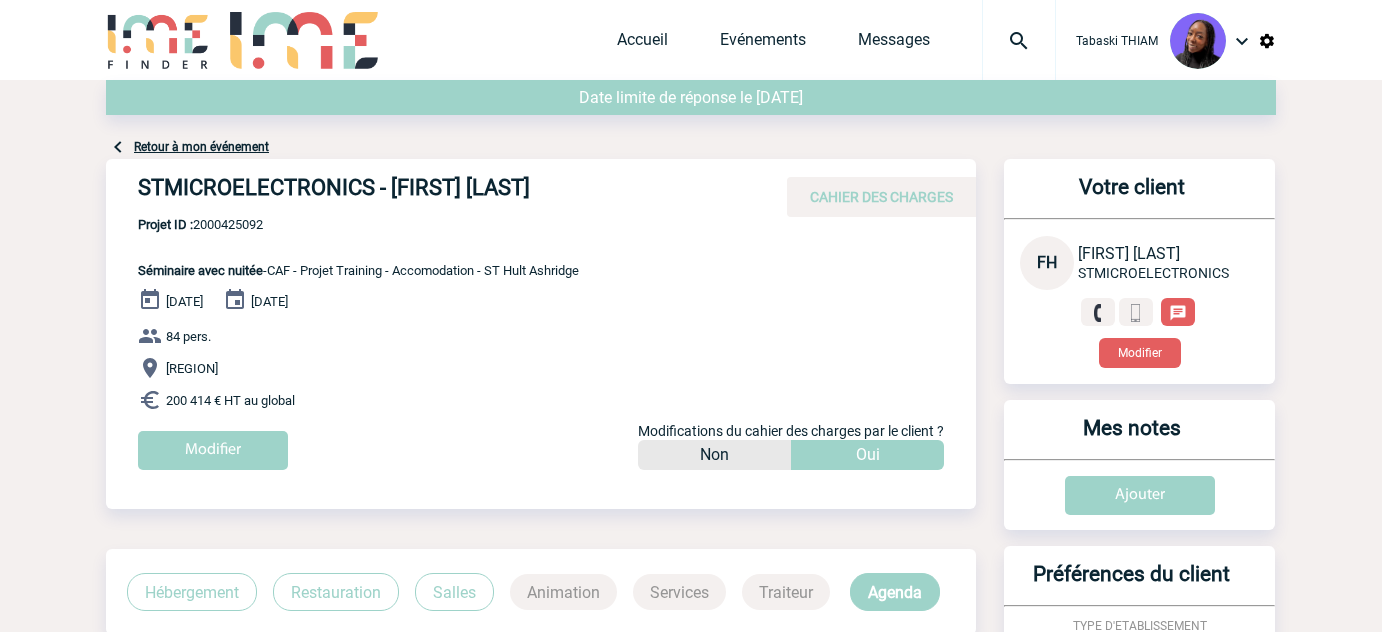 scroll, scrollTop: 0, scrollLeft: 0, axis: both 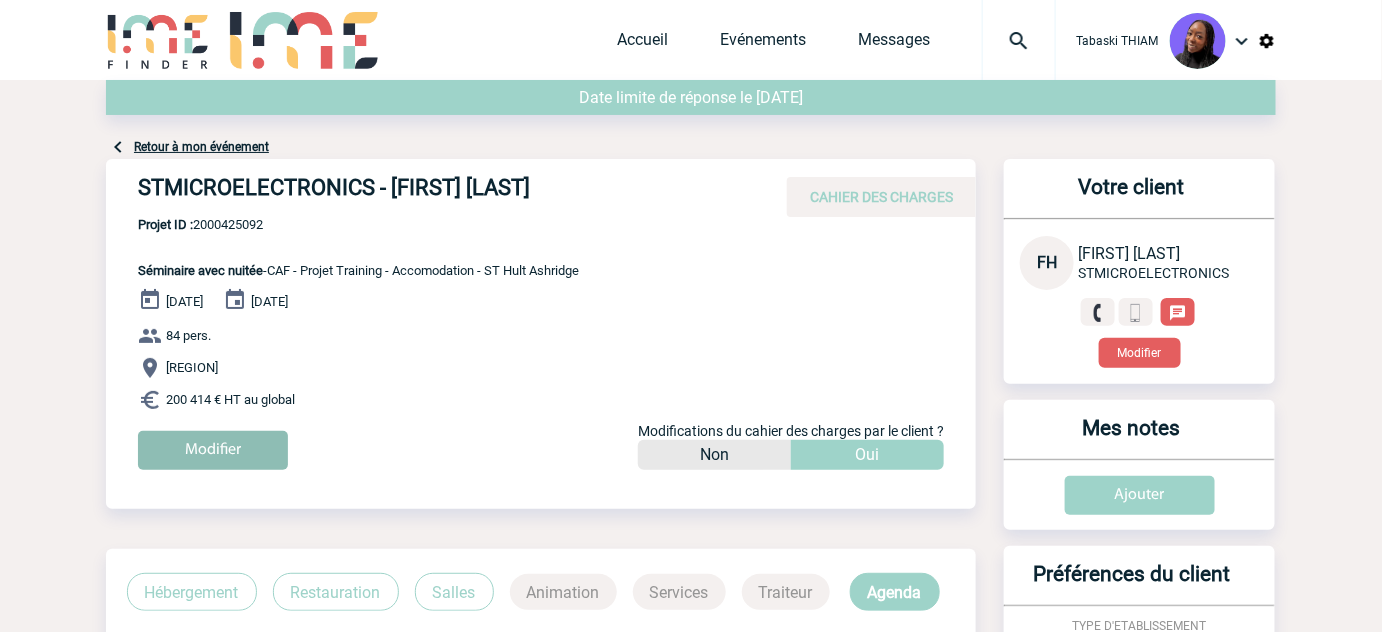 click on "Modifier" at bounding box center (213, 450) 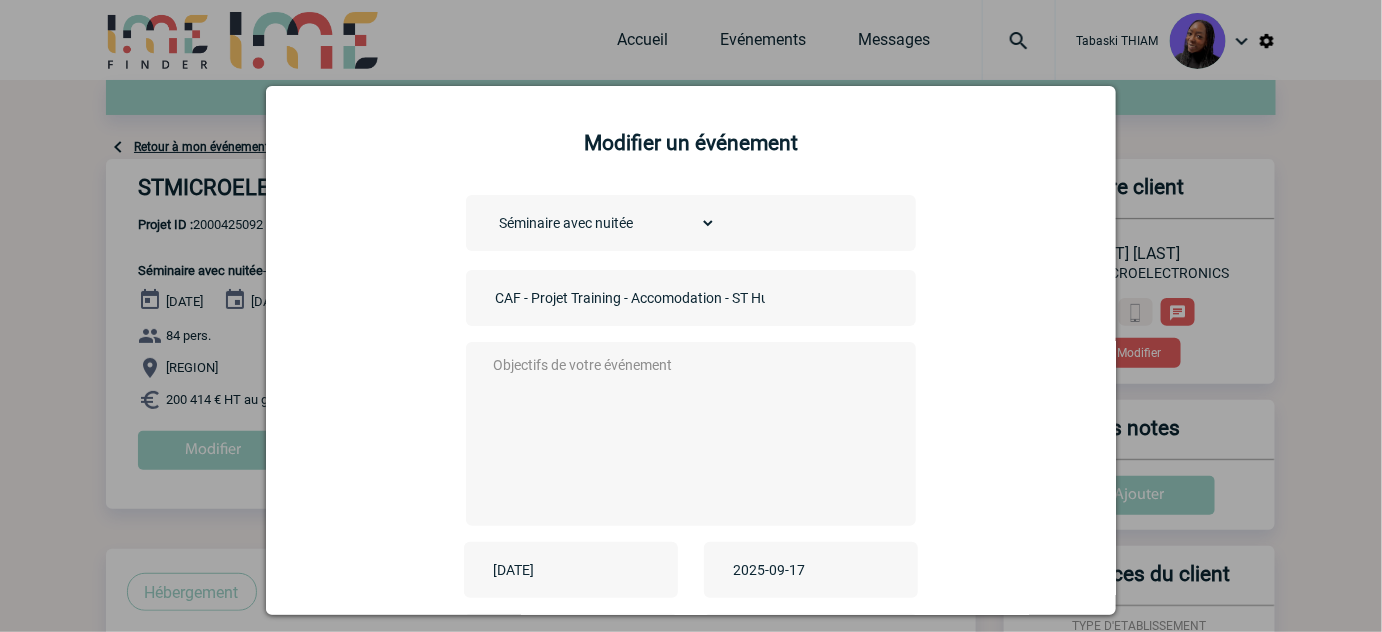 click on "CAF - Projet Training - Accomodation - ST Hult Ashridge" at bounding box center [630, 298] 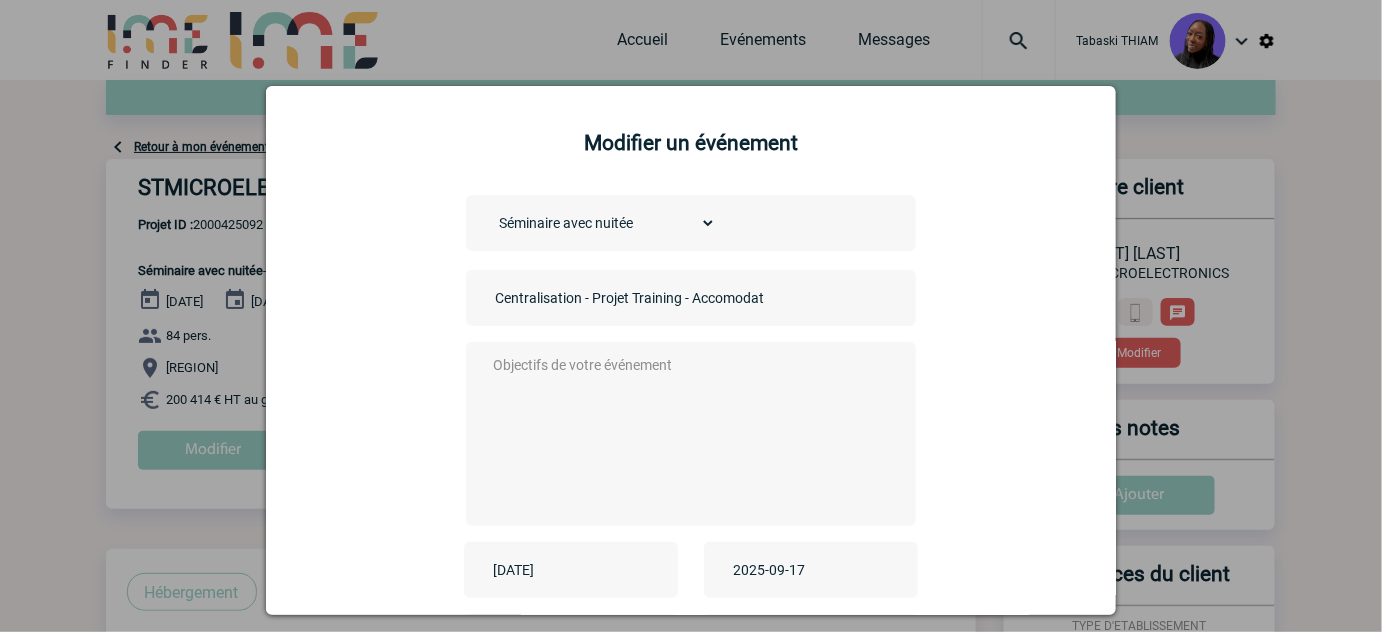 type on "Centralisation - Projet Training - Accomodation - ST Hult Ashridge" 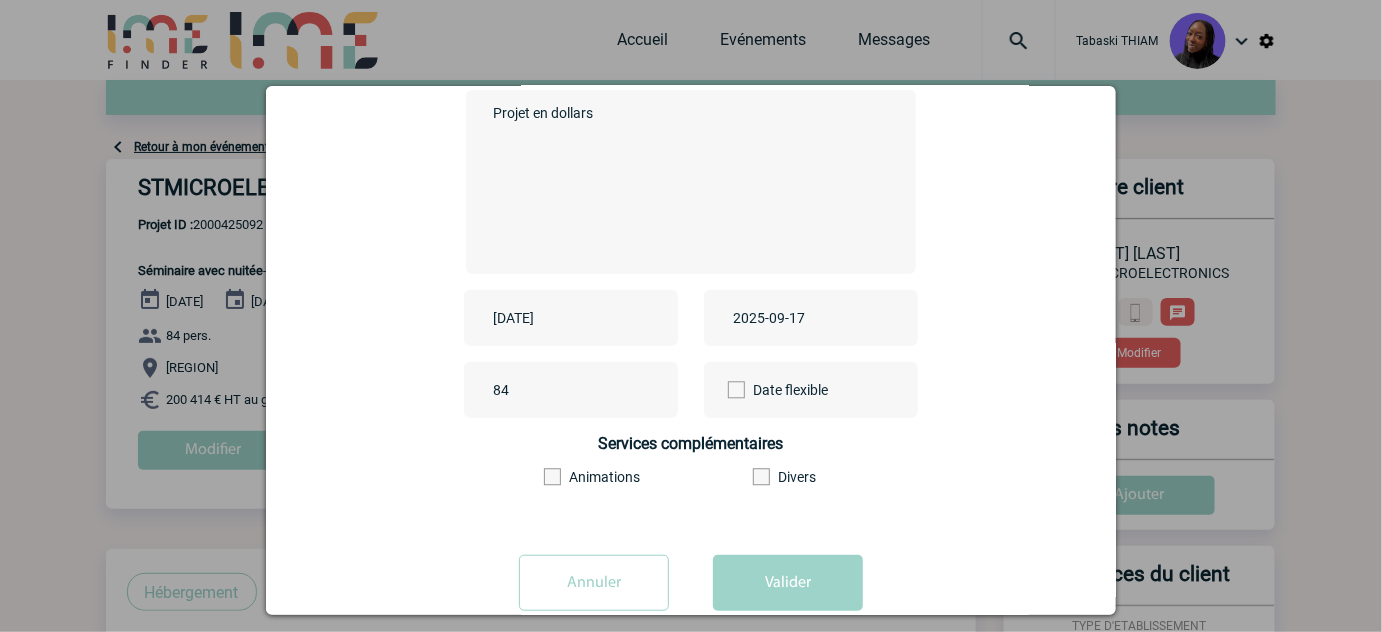 scroll, scrollTop: 296, scrollLeft: 0, axis: vertical 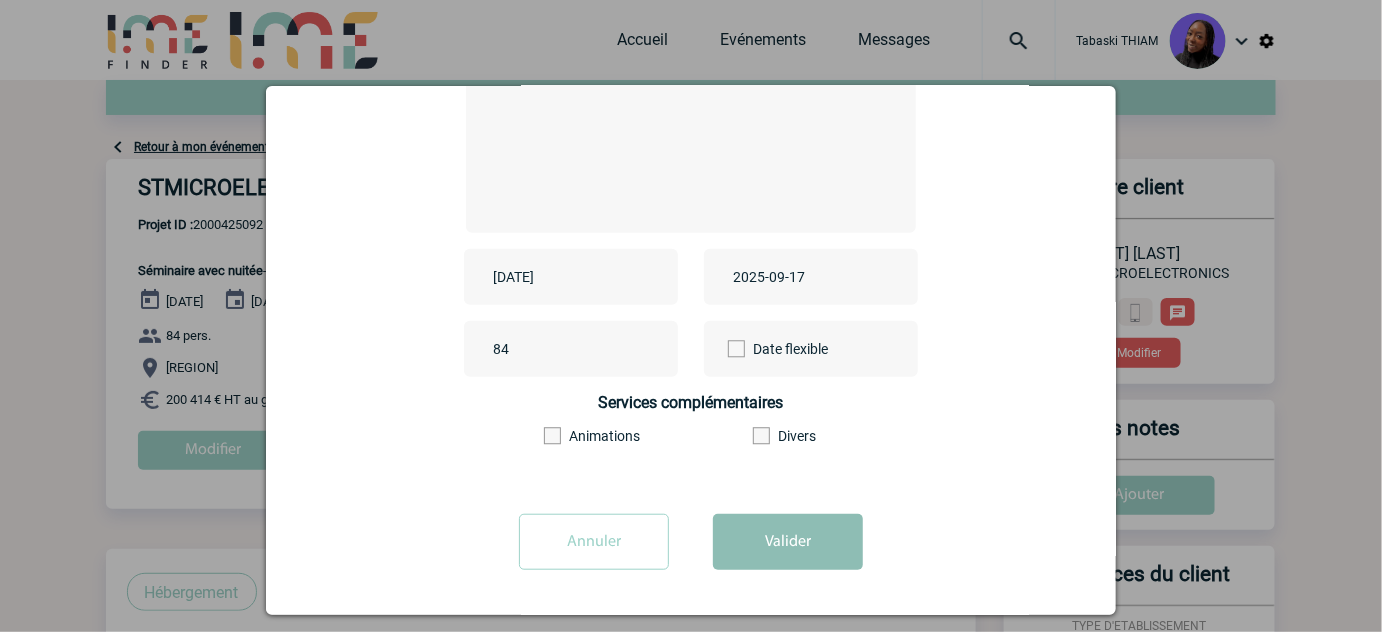type on "Projet en dollars" 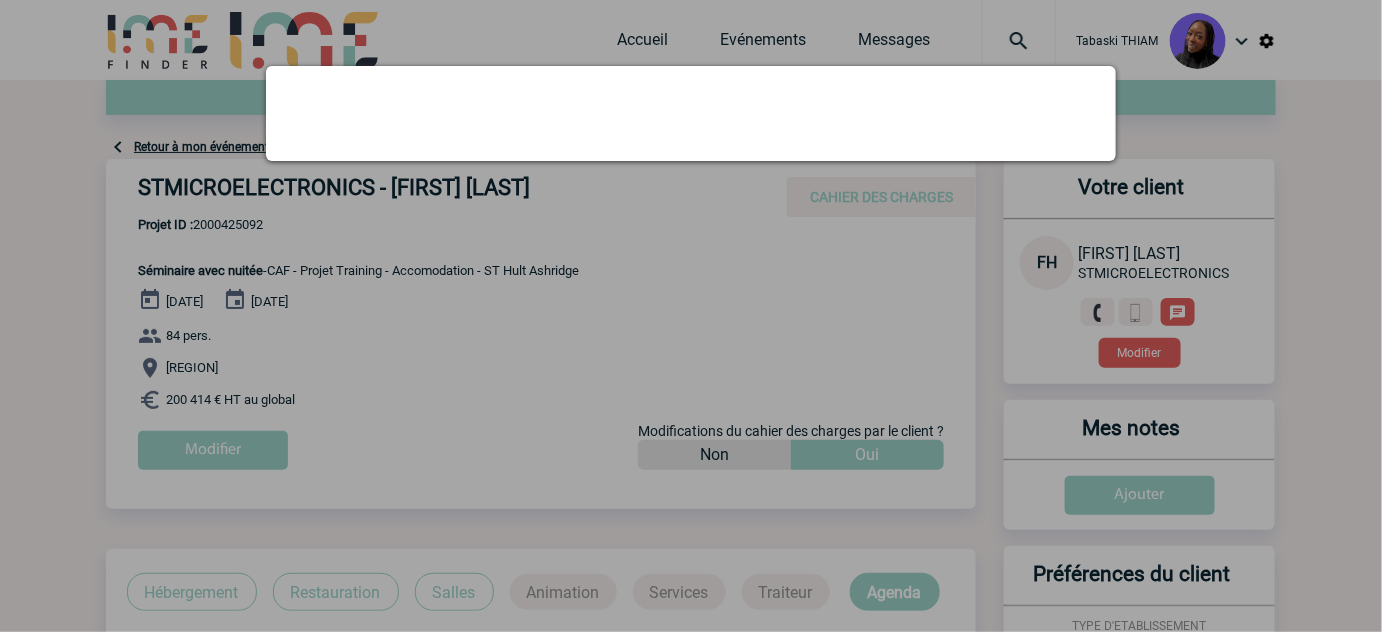 scroll, scrollTop: 0, scrollLeft: 0, axis: both 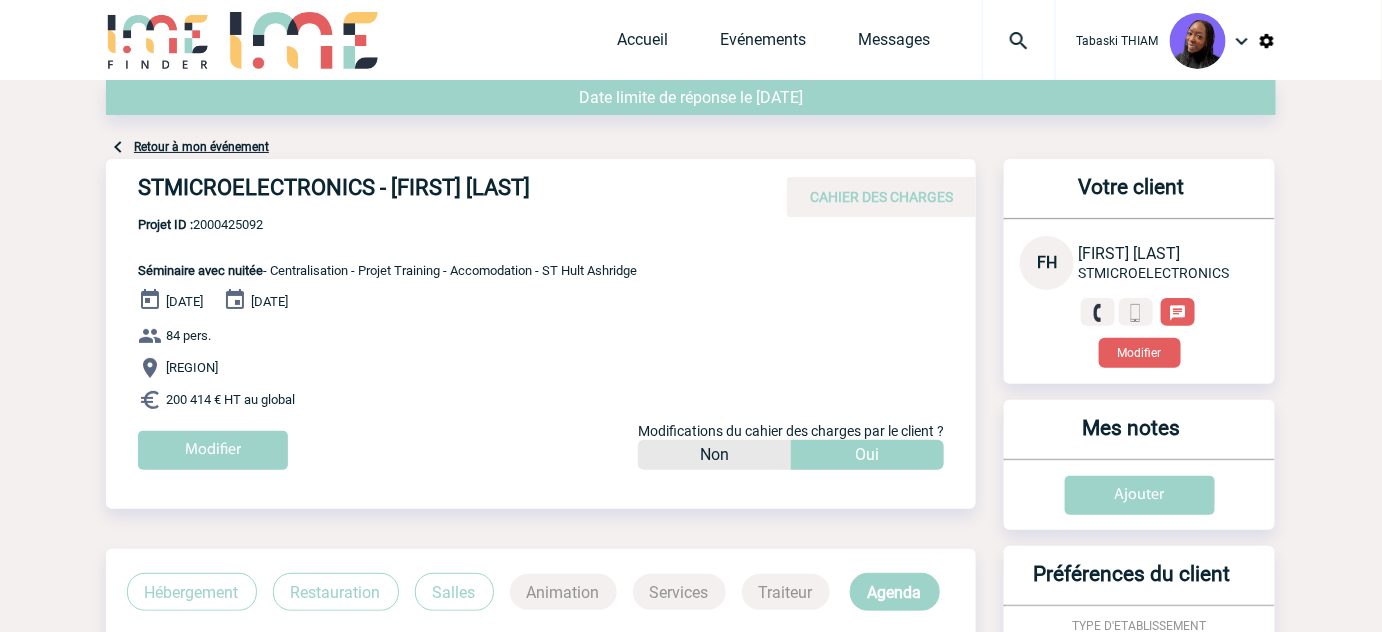click on "STMICROELECTRONICS - Frédérick HAUSMAN" at bounding box center [438, 192] 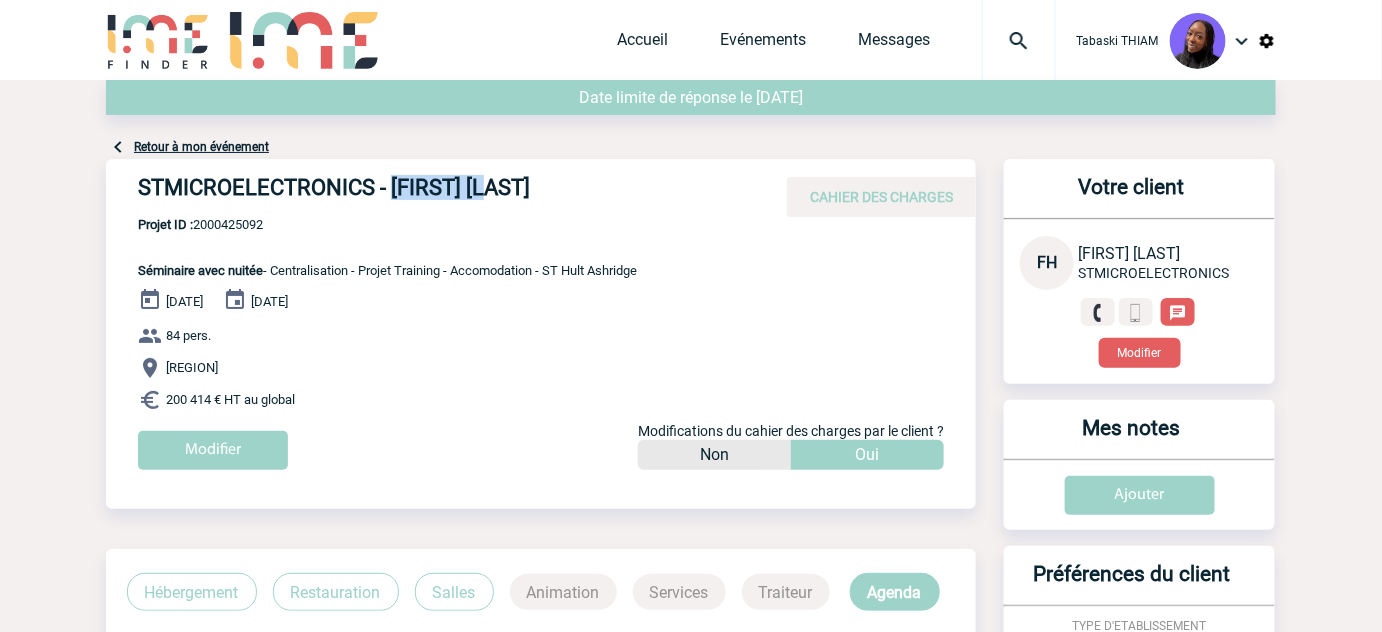 click on "STMICROELECTRONICS - Frédérick HAUSMAN" at bounding box center [438, 192] 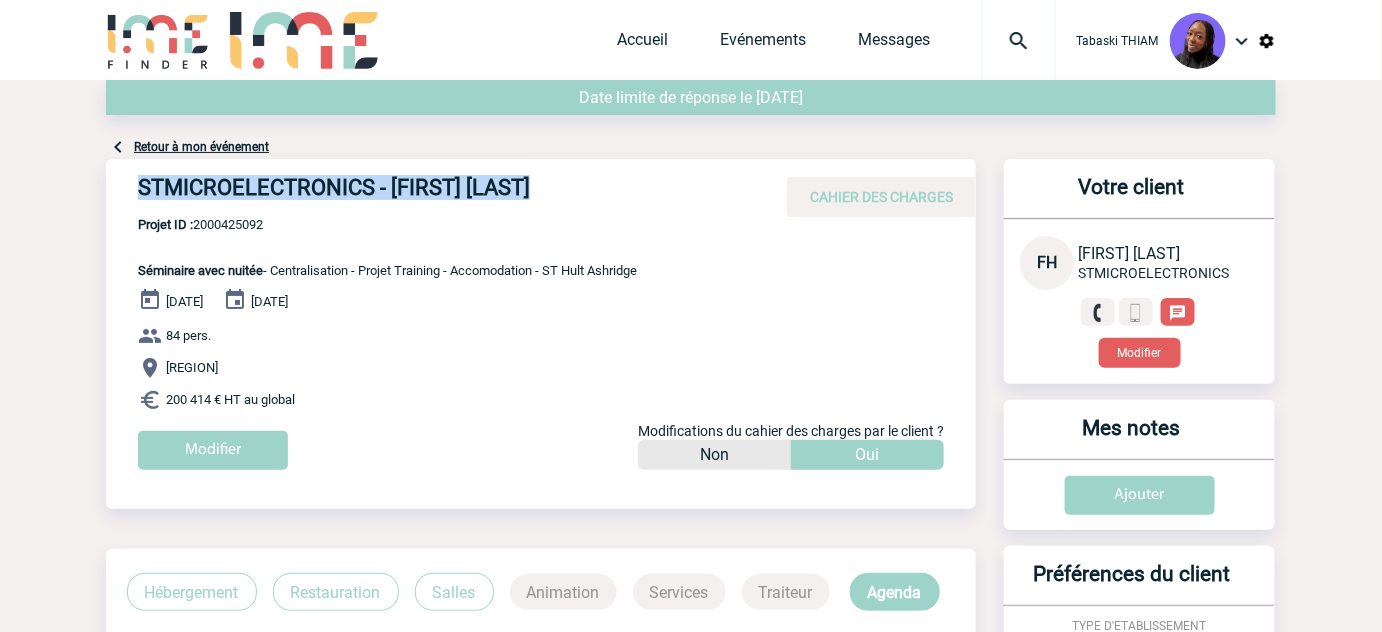 click on "STMICROELECTRONICS - Frédérick HAUSMAN" at bounding box center (438, 192) 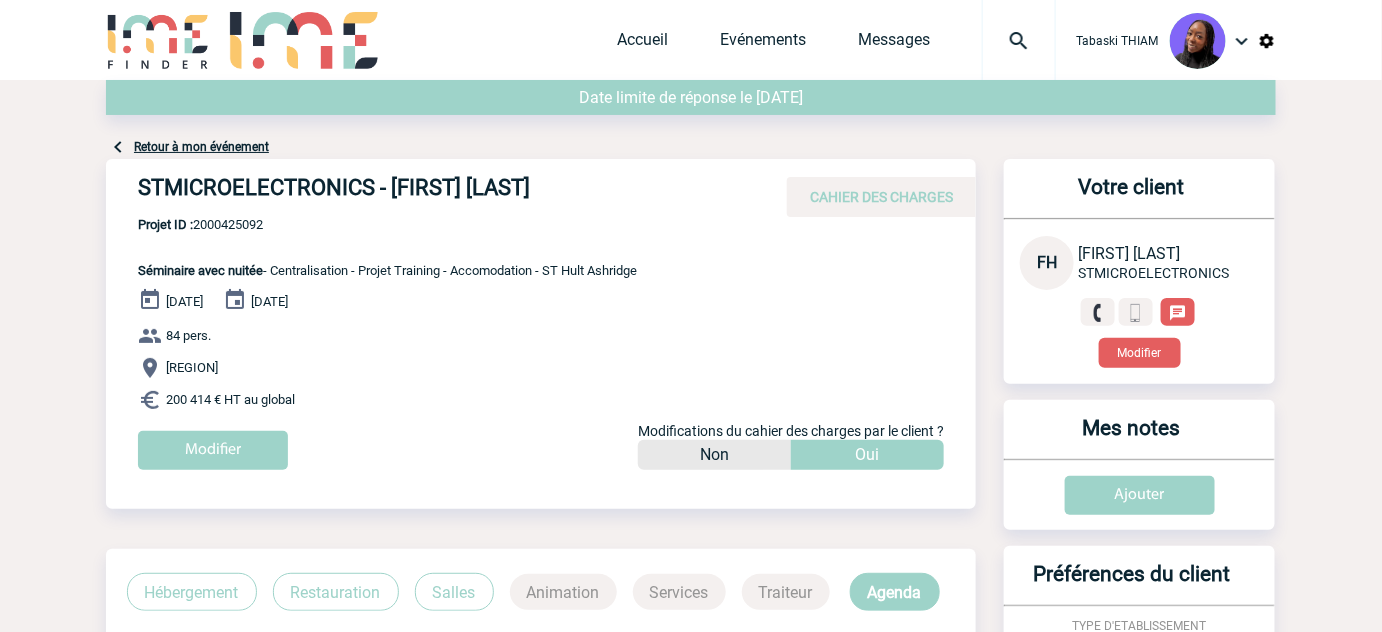 click on "Projet ID :  2000425092" at bounding box center (387, 224) 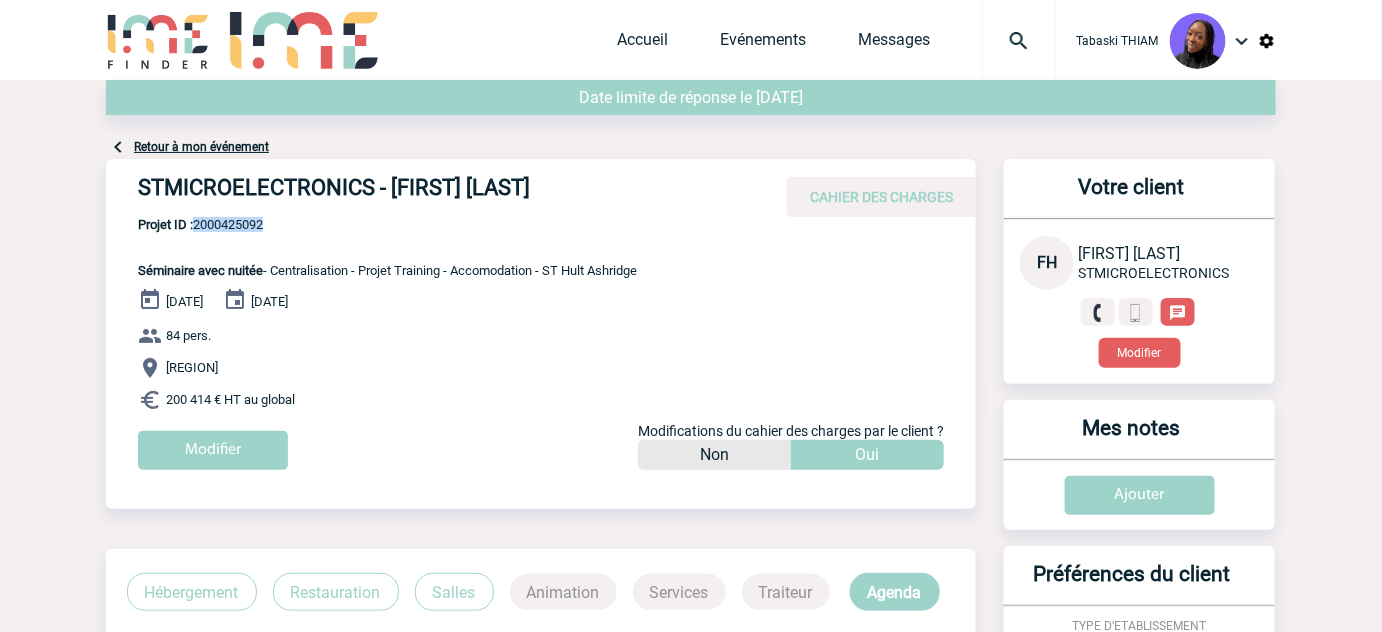 click on "Projet ID :  2000425092" at bounding box center (387, 224) 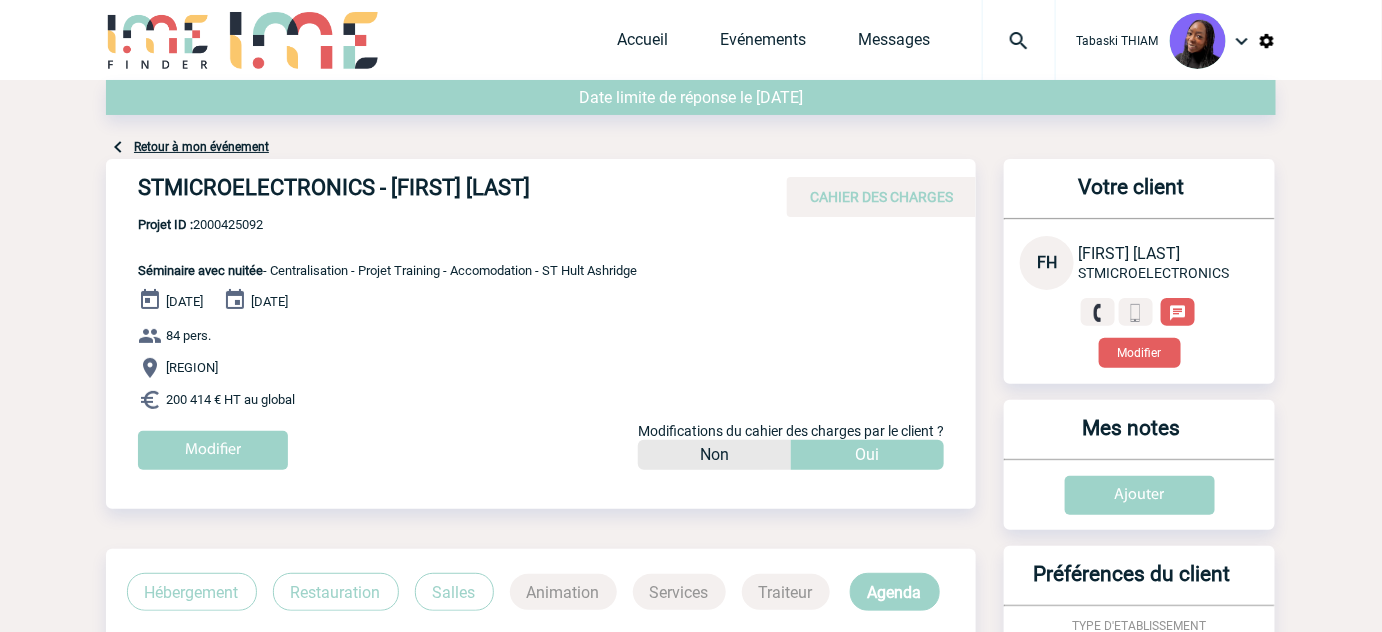 click on "STMICROELECTRONICS - Frédérick HAUSMAN" at bounding box center [438, 192] 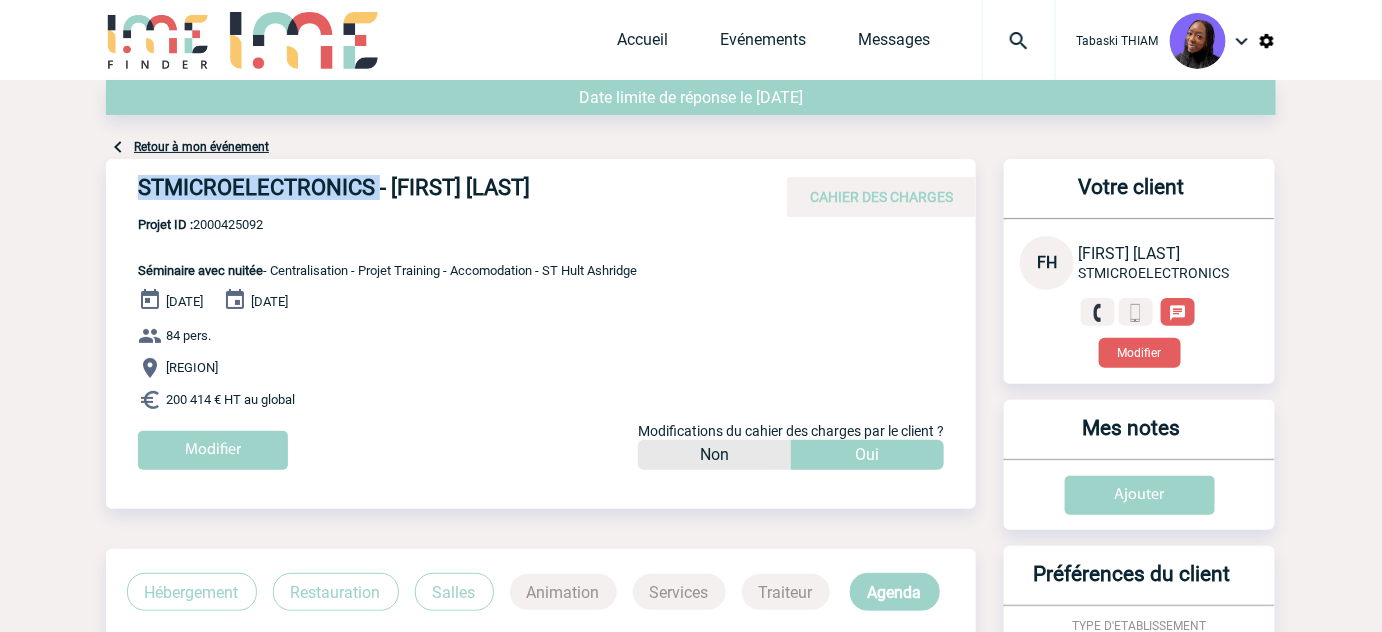 click on "STMICROELECTRONICS - Frédérick HAUSMAN" at bounding box center (438, 192) 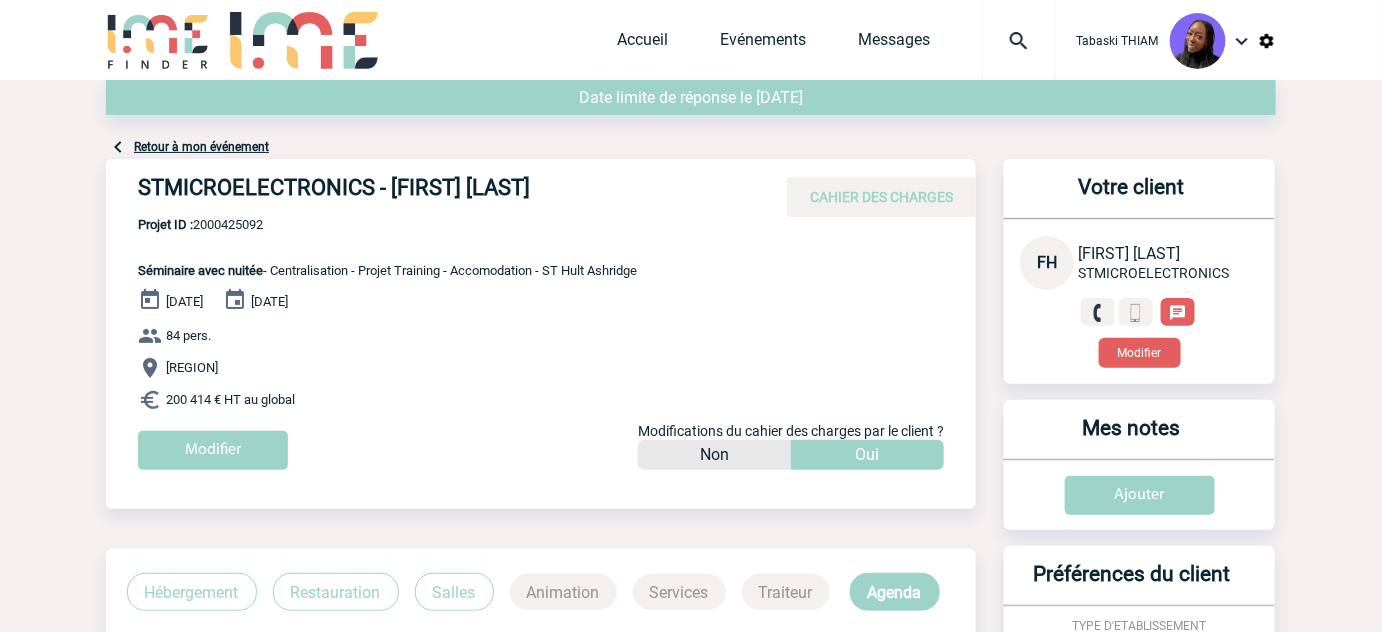drag, startPoint x: 386, startPoint y: 232, endPoint x: 297, endPoint y: 226, distance: 89.20202 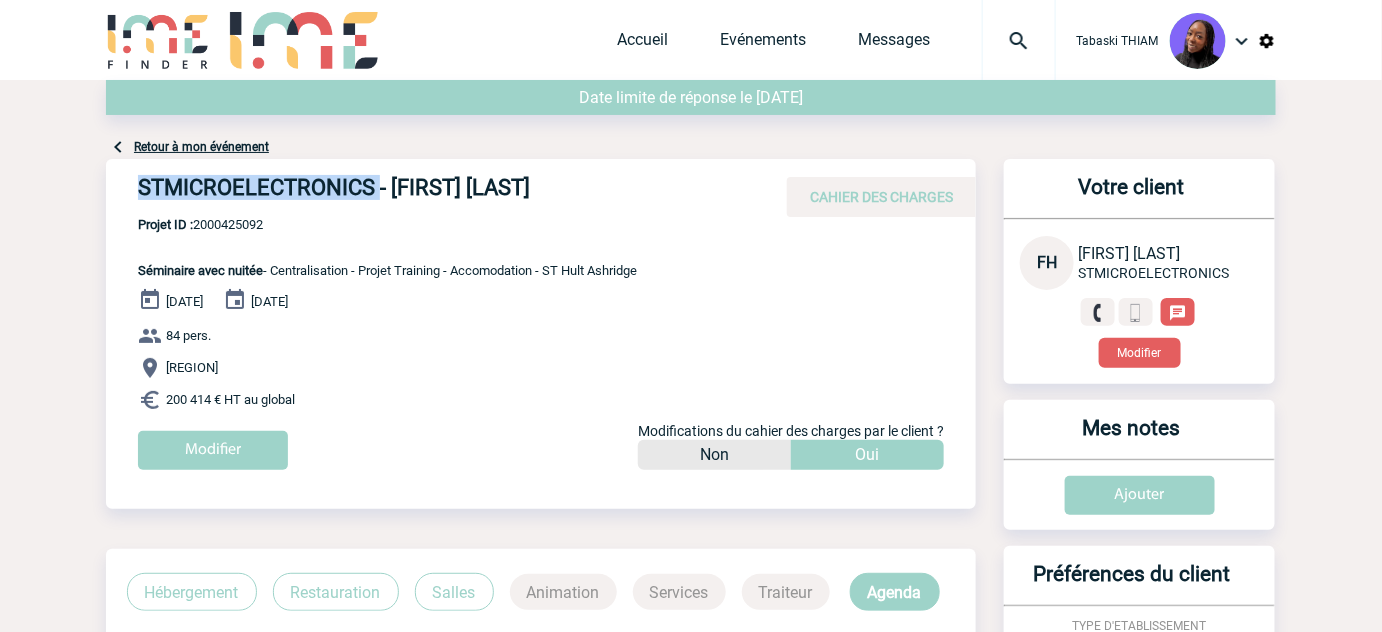click on "STMICROELECTRONICS - Frédérick HAUSMAN
CAHIER DES CHARGES" at bounding box center (541, 188) 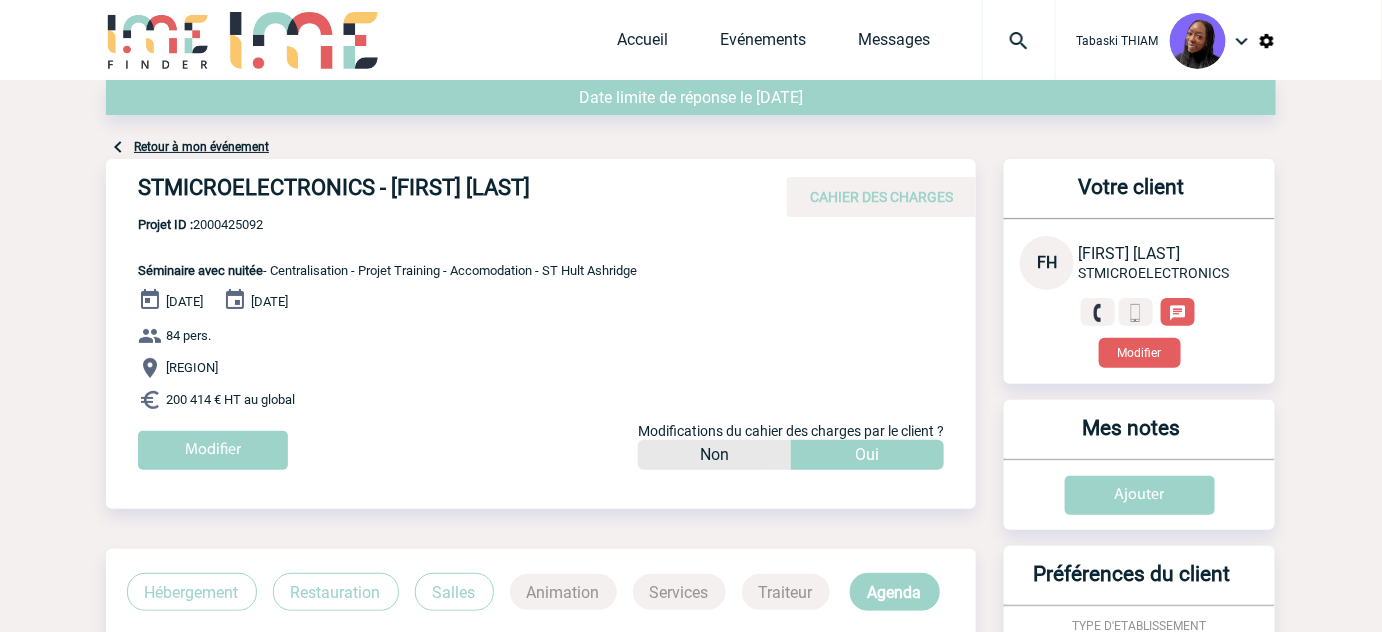 click on "Projet ID :  2000425092" at bounding box center [387, 224] 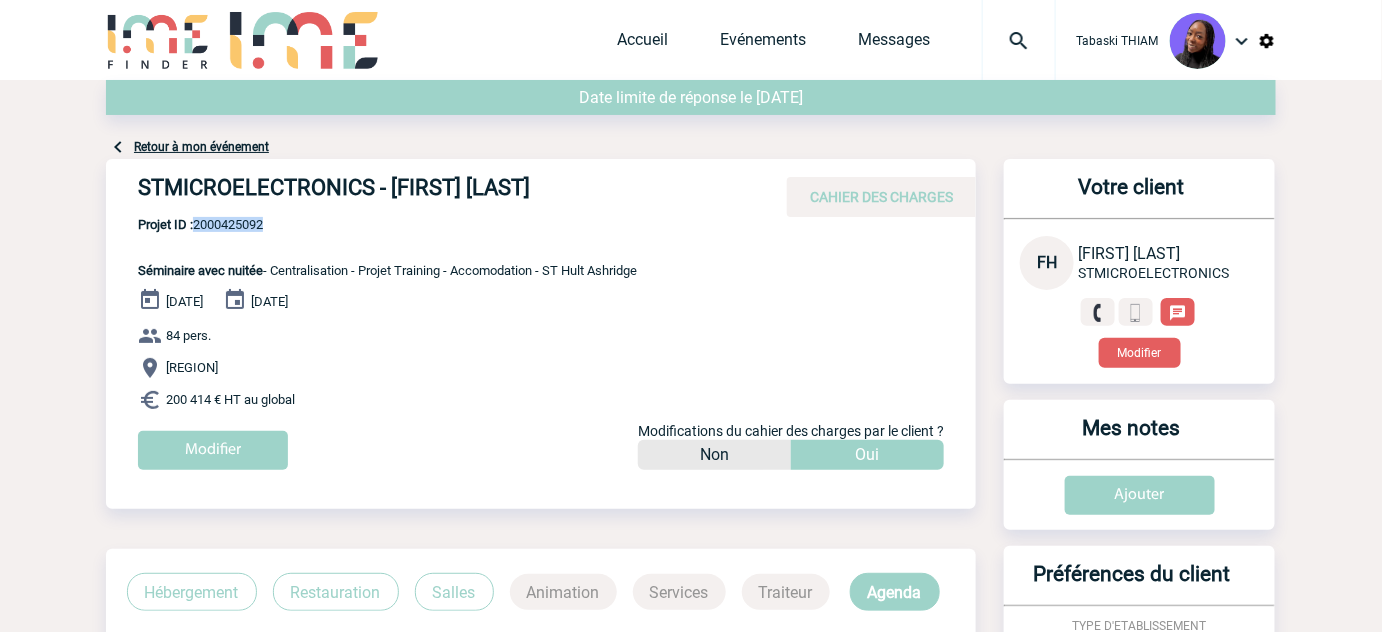 click on "Projet ID :  2000425092" at bounding box center (387, 224) 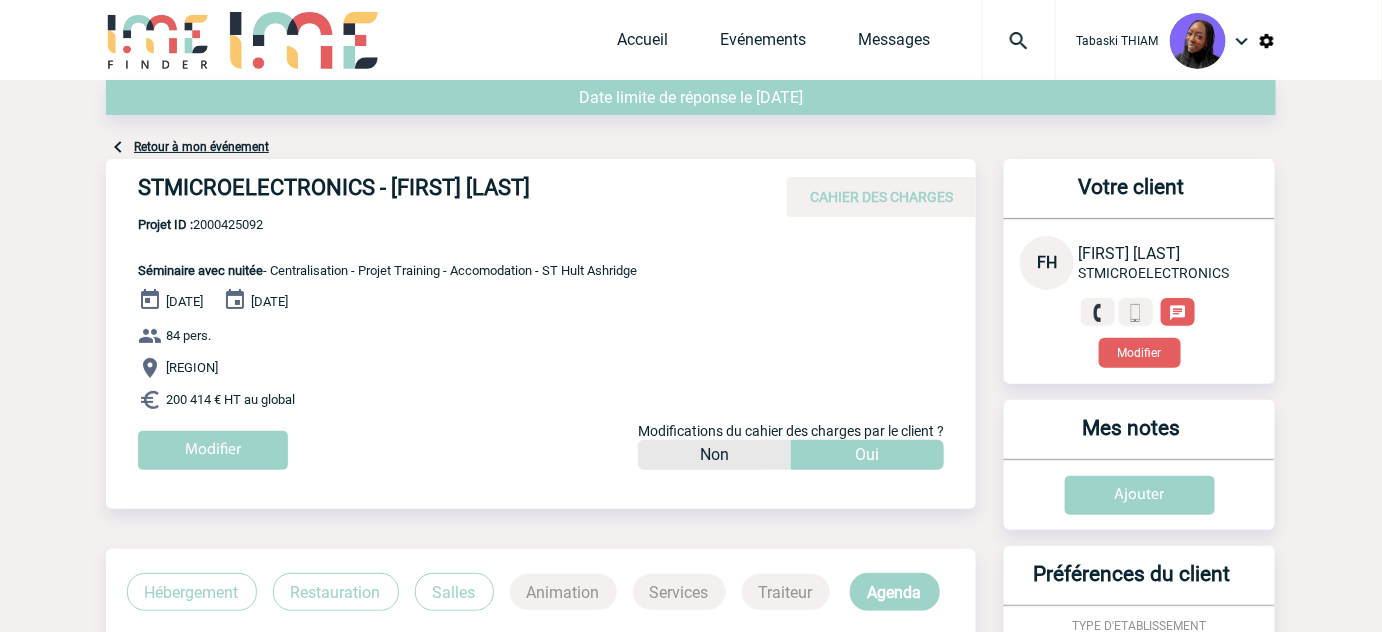 click on "STMICROELECTRONICS - Frédérick HAUSMAN" at bounding box center [438, 192] 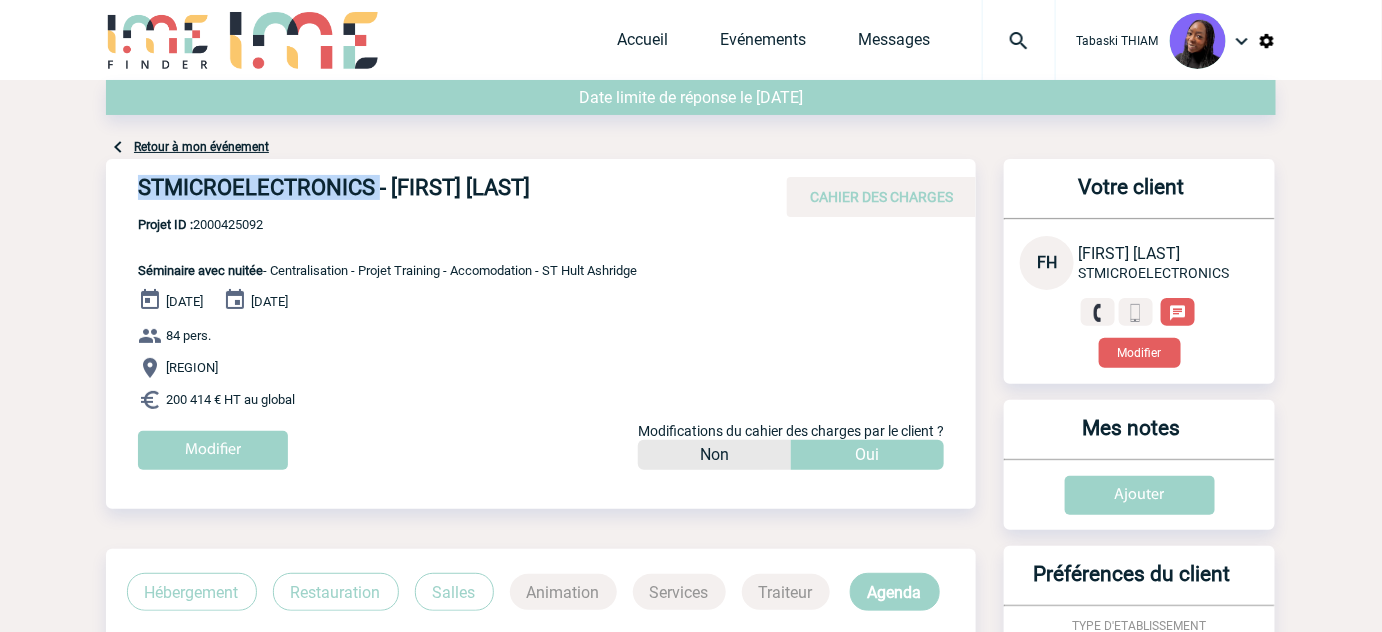 click on "STMICROELECTRONICS - Frédérick HAUSMAN" at bounding box center [438, 192] 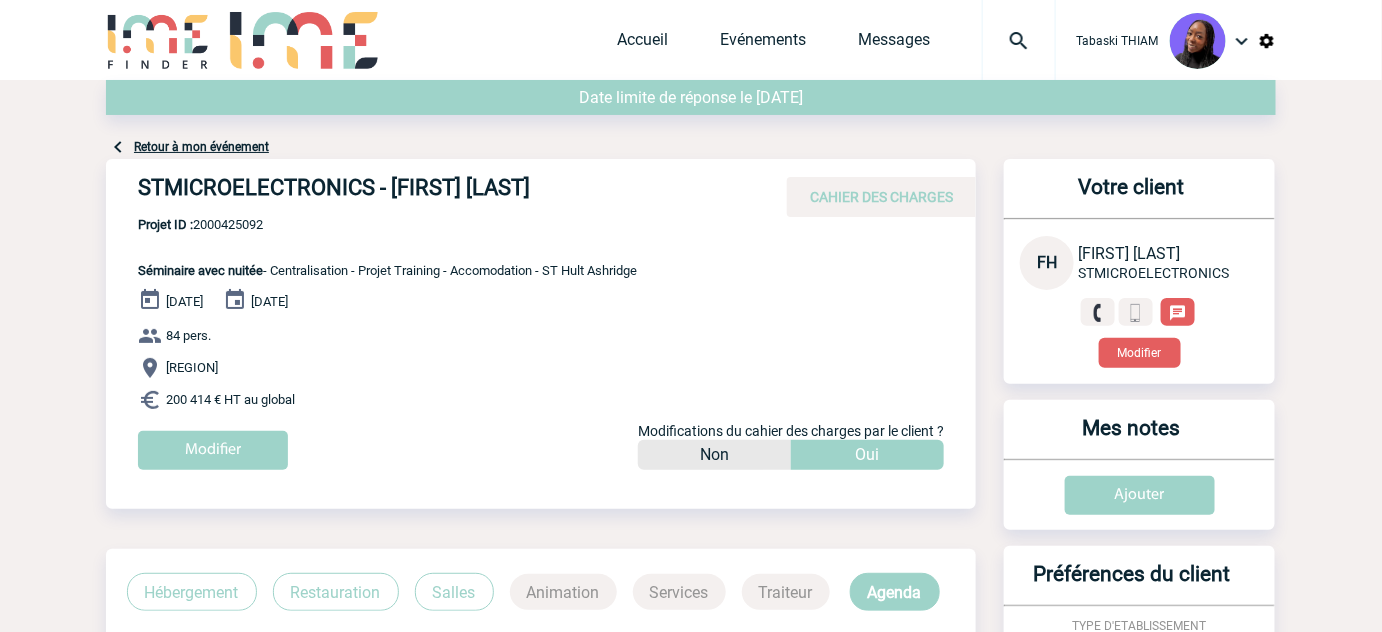 click on "Projet ID :  2000425092" at bounding box center [387, 224] 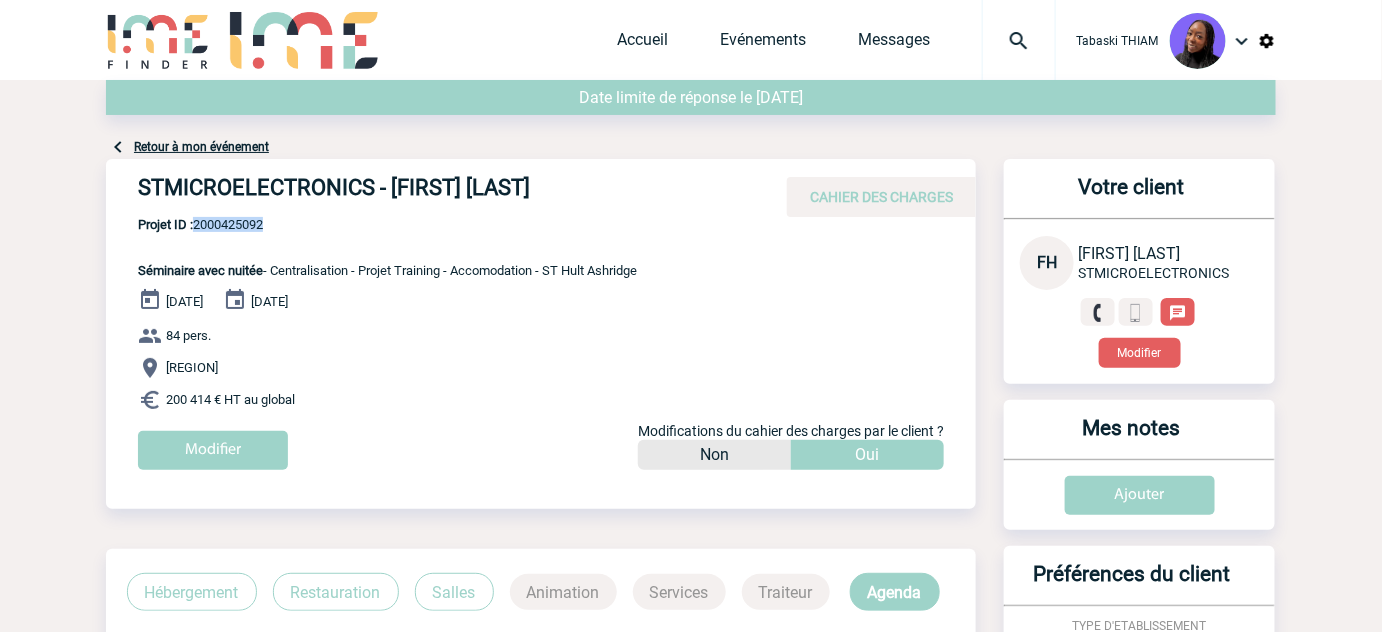 click on "Projet ID :  2000425092" at bounding box center [387, 224] 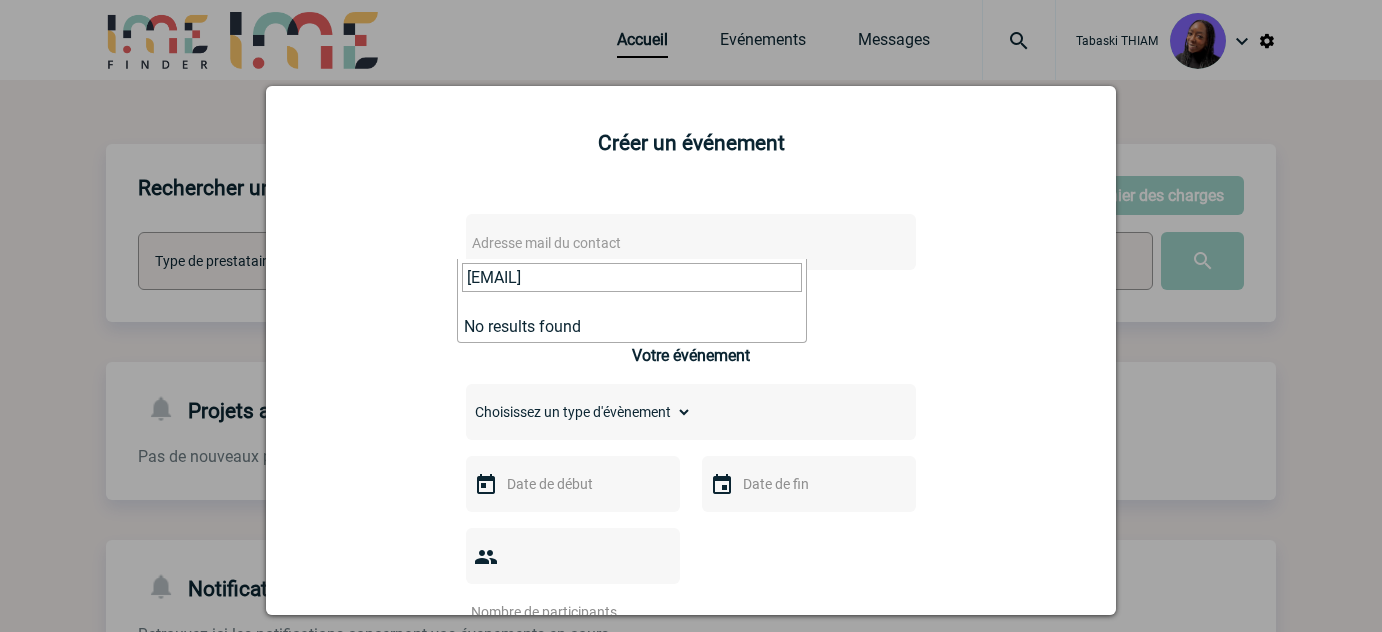 scroll, scrollTop: 0, scrollLeft: 0, axis: both 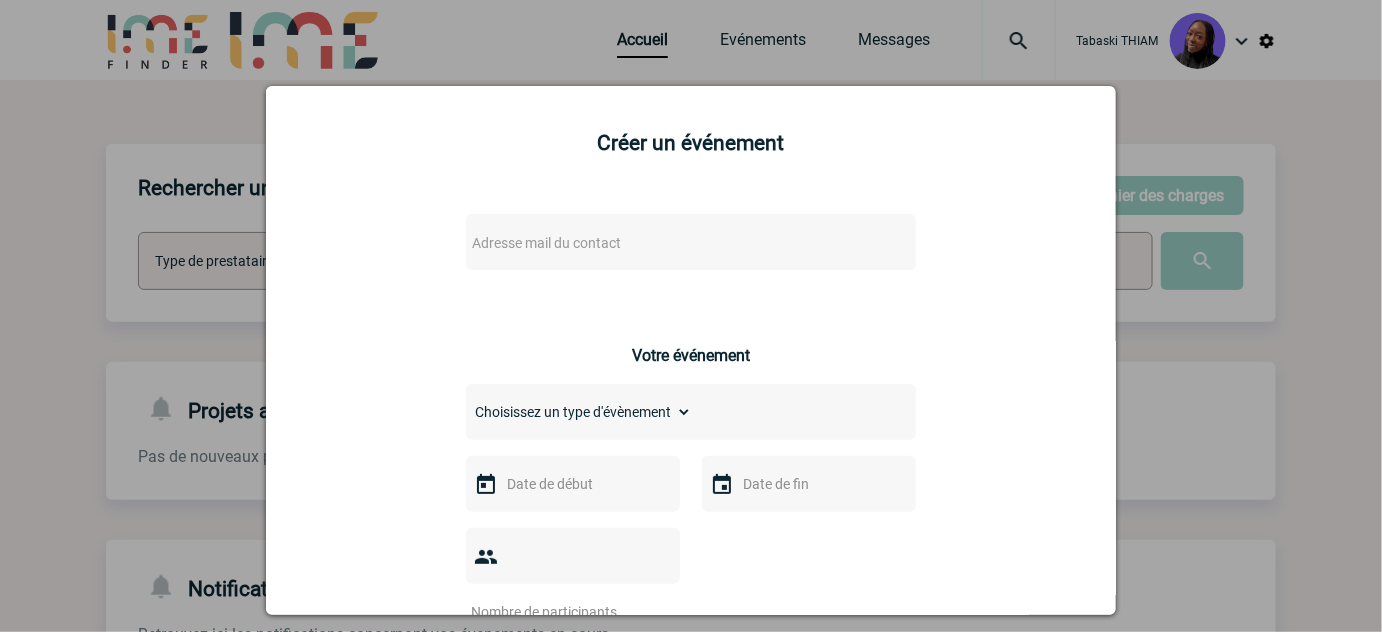click on "Adresse mail du contact
Ce contact n'a pas d’entité active dans la plateforme
Votre événement
Choisissez un type d'évènement
Séminaire avec nuitée Séminaire sans nuitée Repas de groupe Team Building & animation Prestation traiteur Divers Par personne" at bounding box center [691, 679] 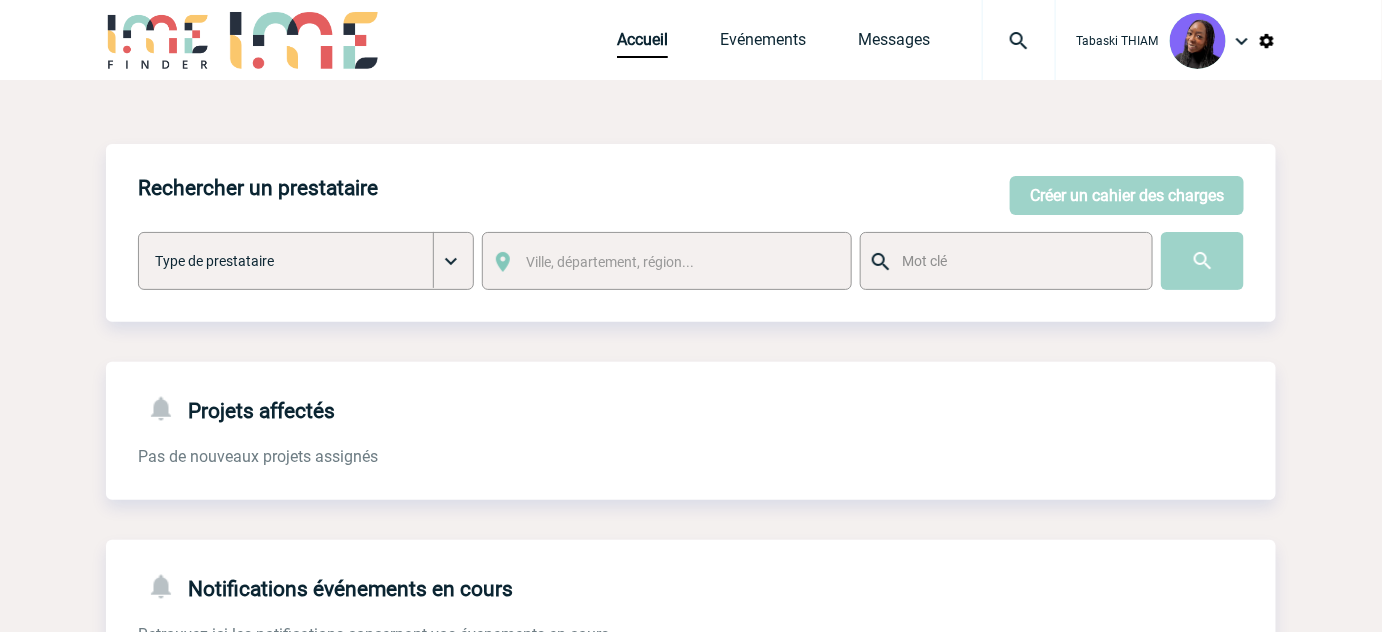 click at bounding box center [304, 40] 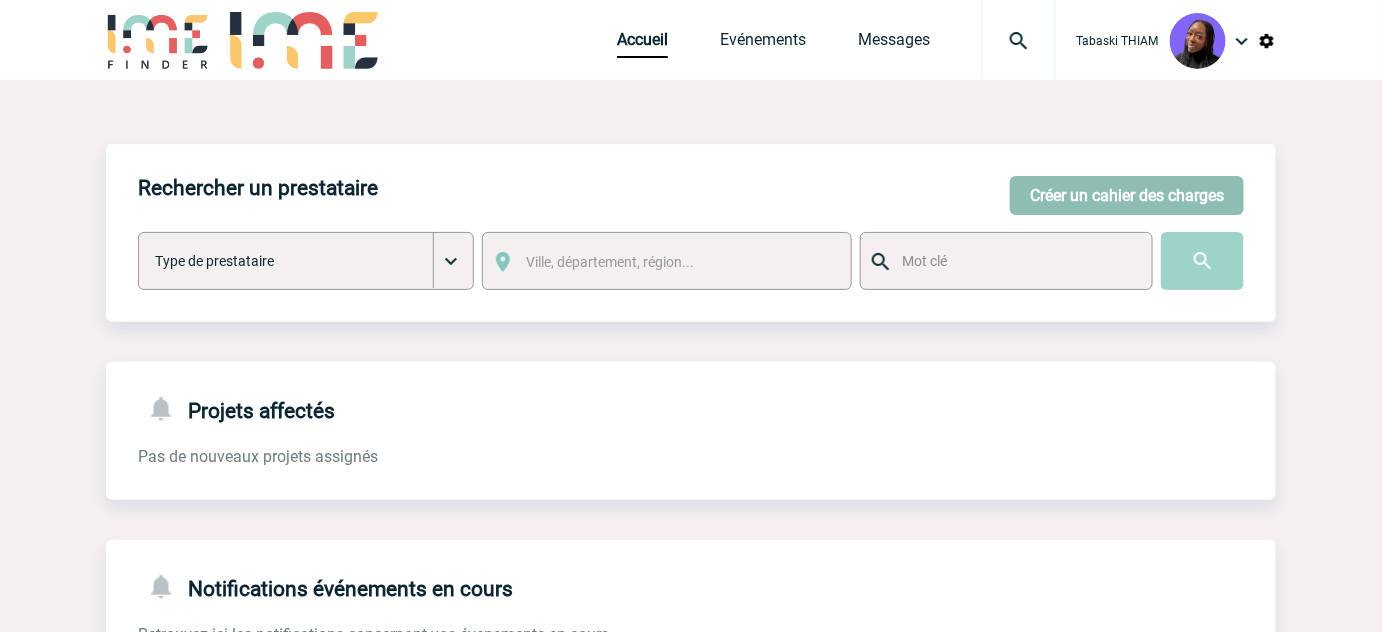 click on "Créer un cahier des charges" at bounding box center [1127, 195] 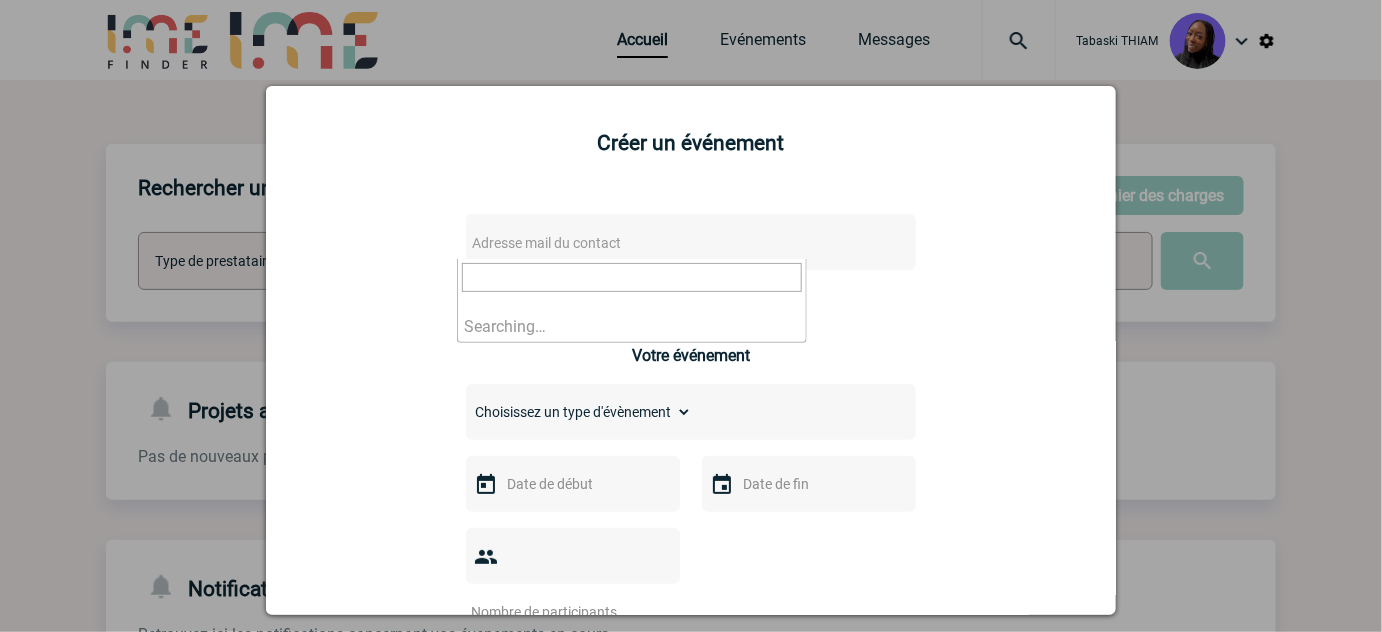 click on "Adresse mail du contact" at bounding box center (639, 243) 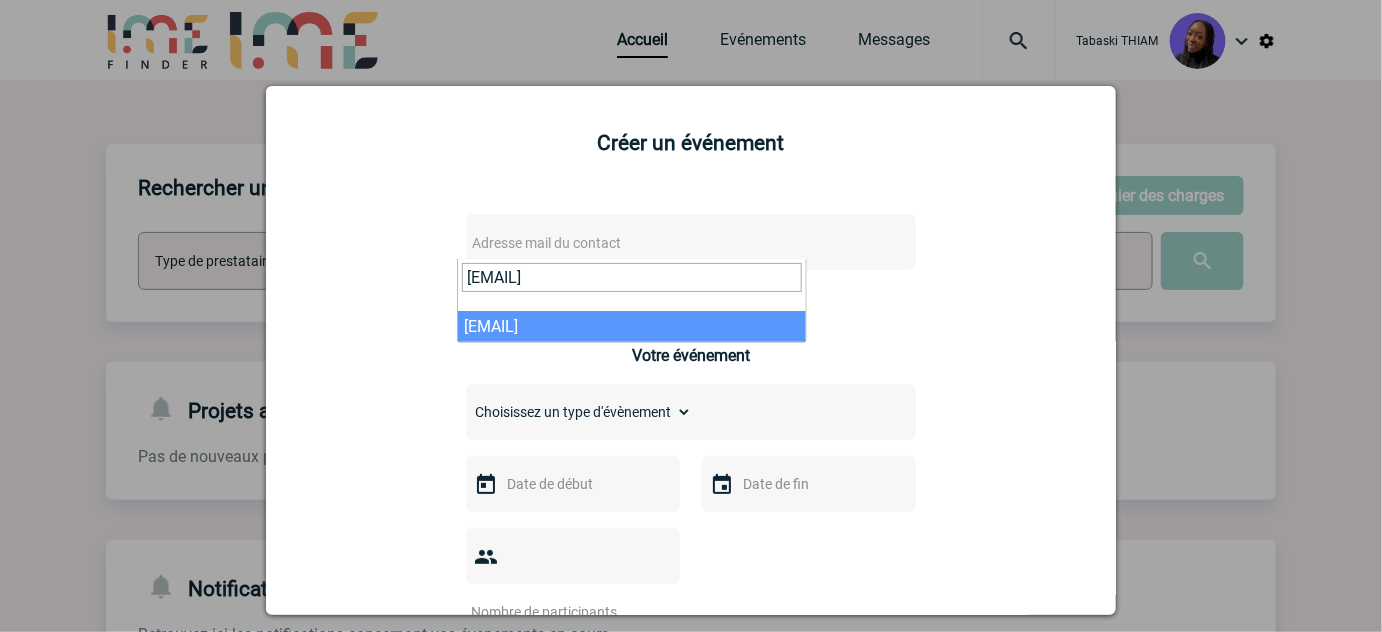 type on "[EMAIL]" 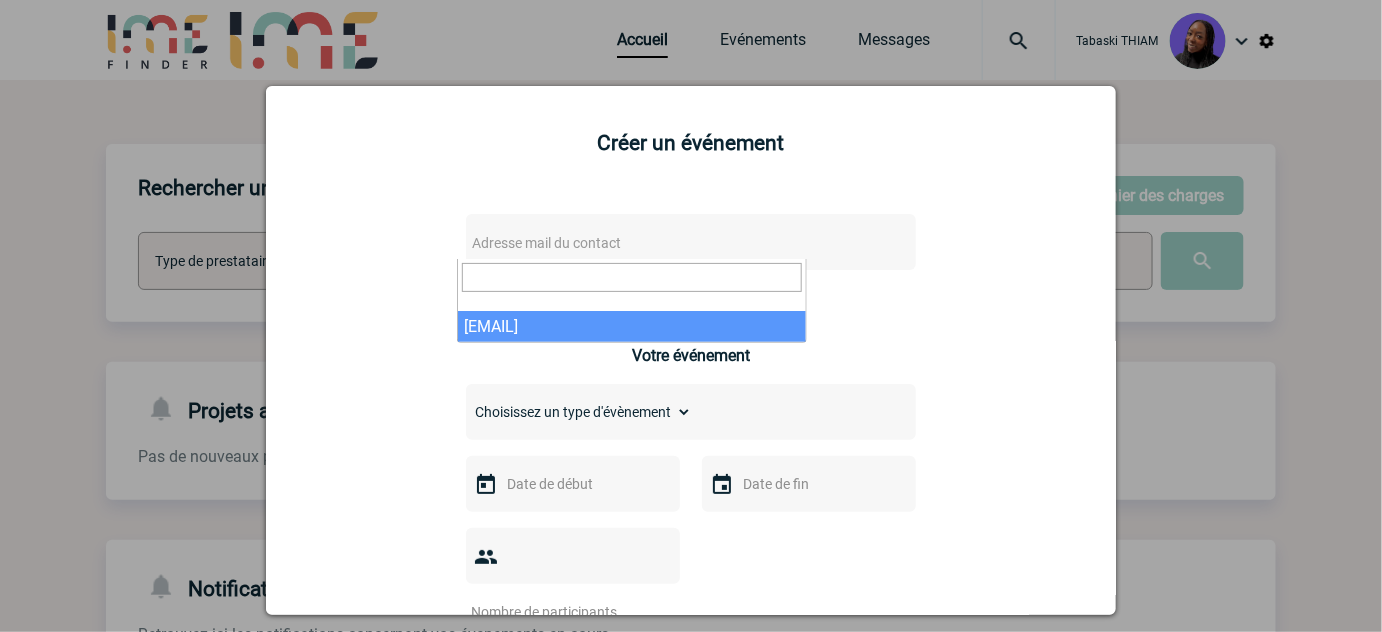 select on "[NUMBER]" 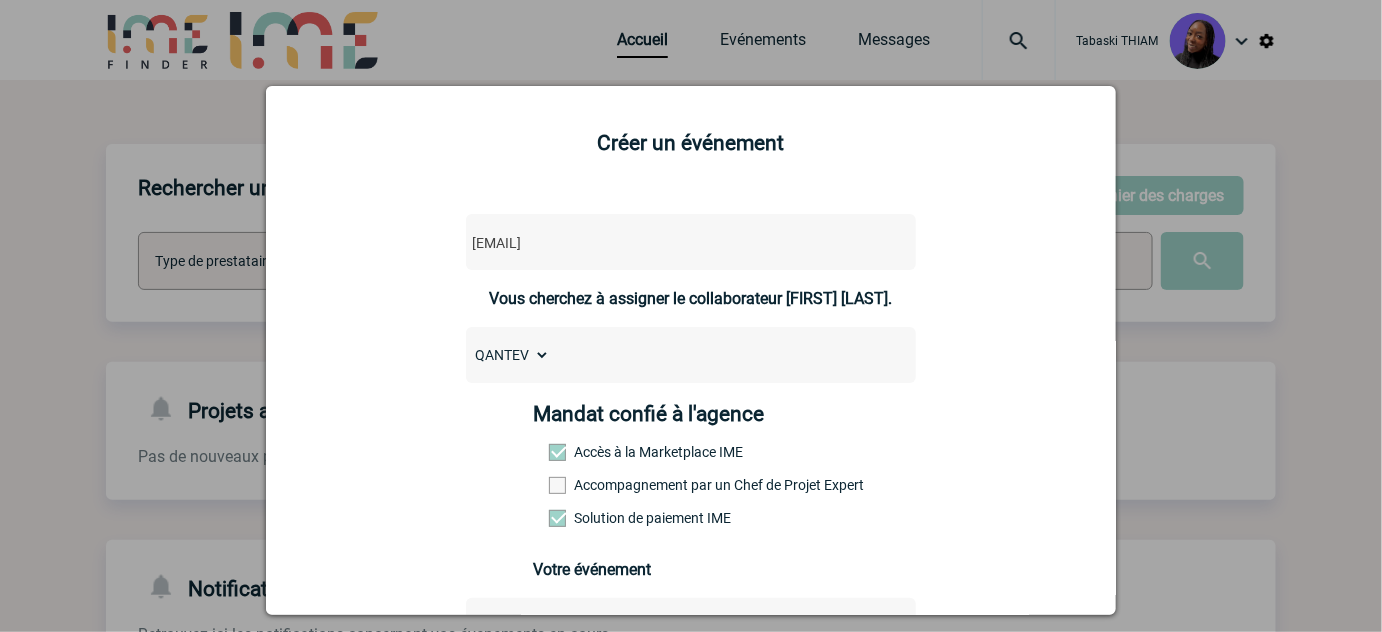 drag, startPoint x: 590, startPoint y: 494, endPoint x: 482, endPoint y: 470, distance: 110.63454 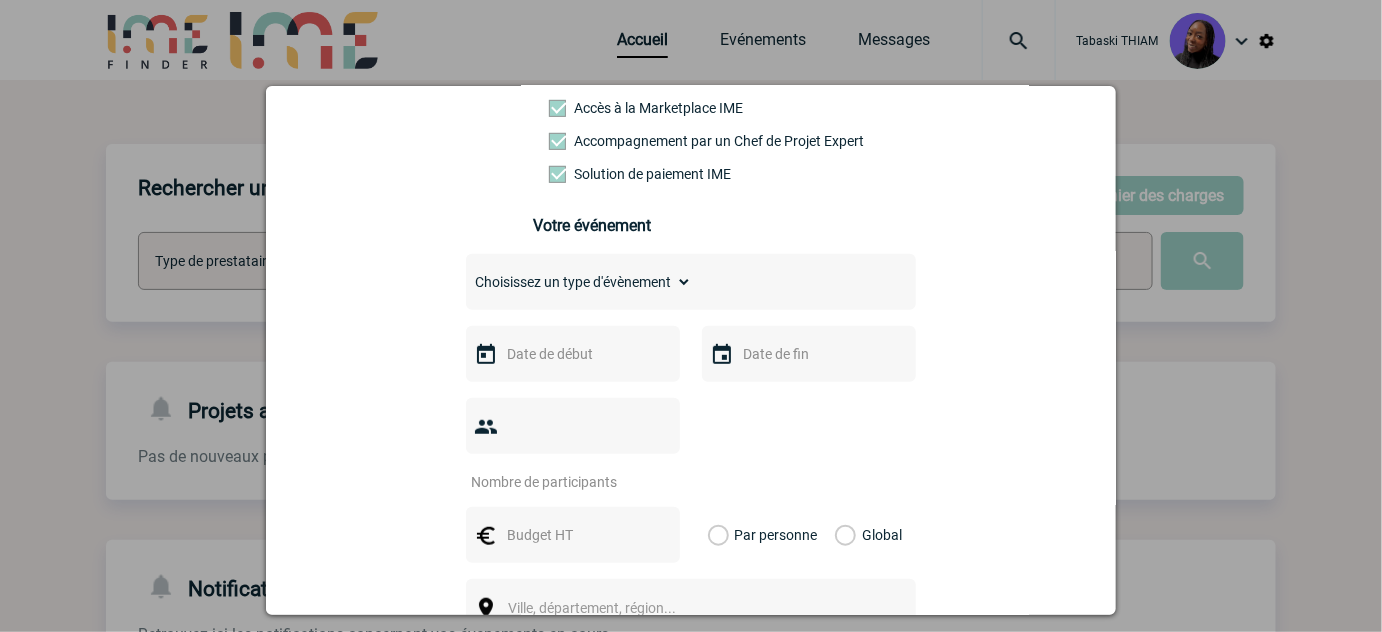 scroll, scrollTop: 363, scrollLeft: 0, axis: vertical 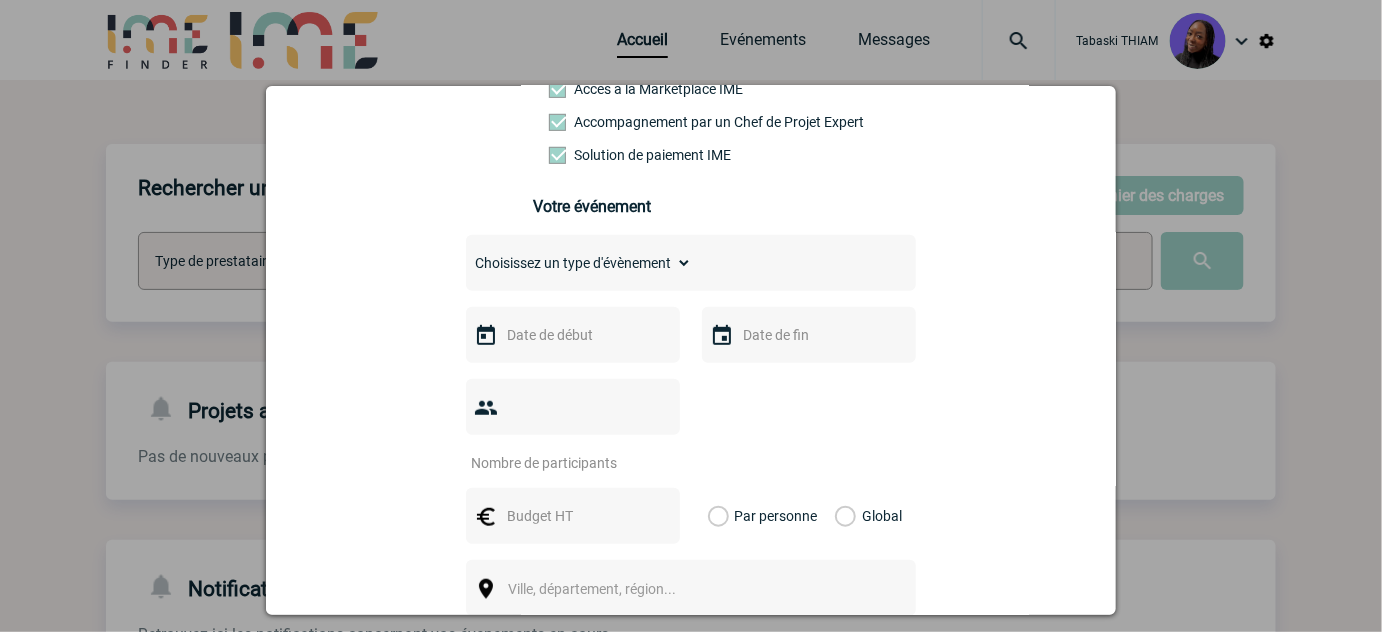 click on "Choisissez un type d'évènement
Séminaire avec nuitée Séminaire sans nuitée Repas de groupe Team Building & animation Prestation traiteur Divers" at bounding box center (579, 263) 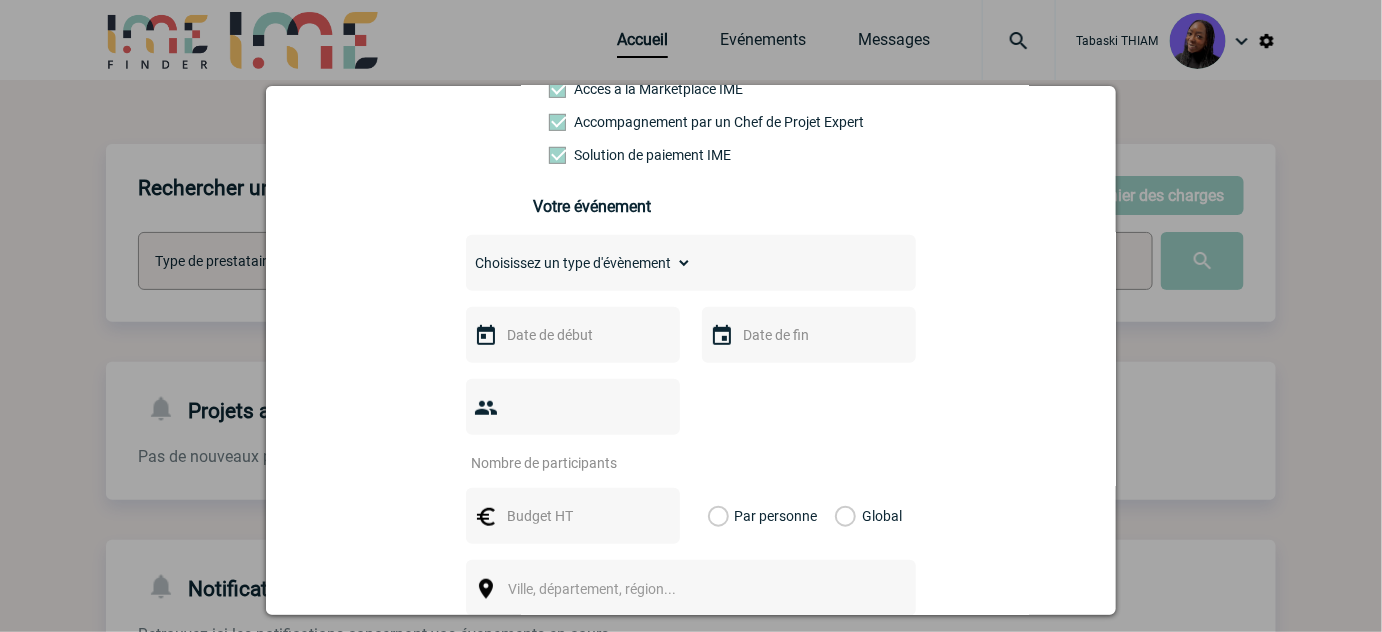 select on "2" 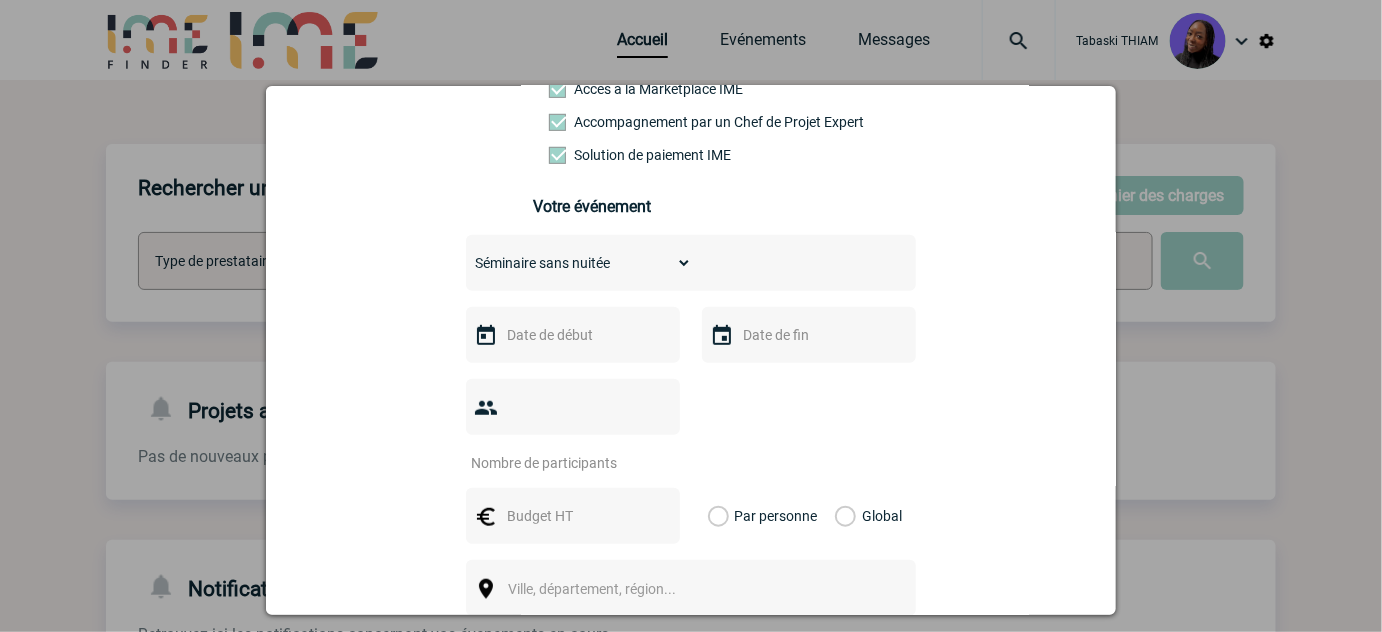 click on "Choisissez un type d'évènement
Séminaire avec nuitée Séminaire sans nuitée Repas de groupe Team Building & animation Prestation traiteur Divers" at bounding box center [579, 263] 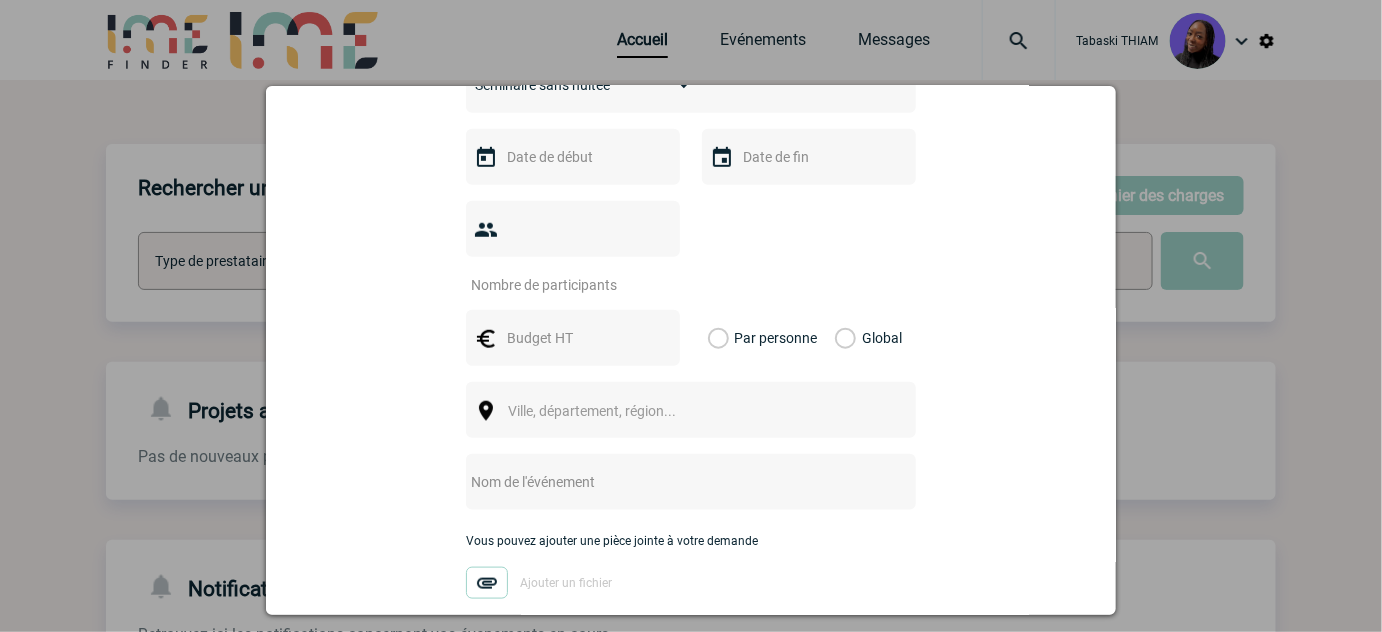 scroll, scrollTop: 545, scrollLeft: 0, axis: vertical 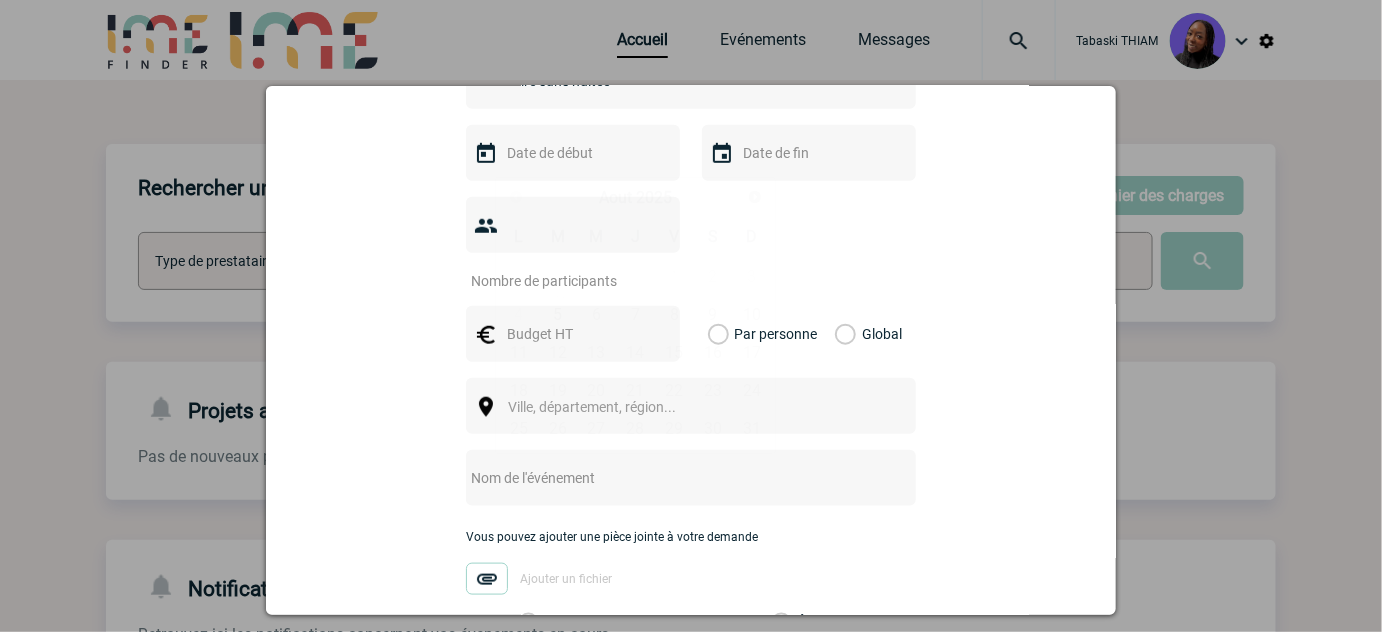 click at bounding box center (571, 153) 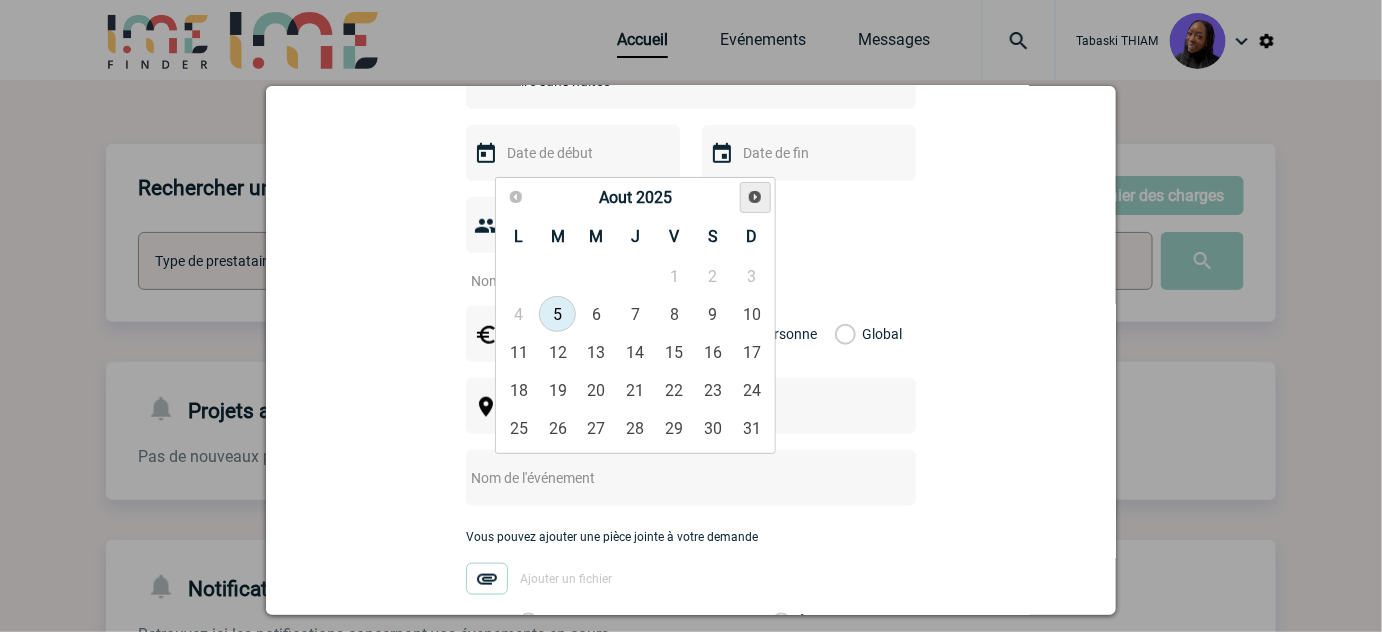 click on "Suivant" at bounding box center [755, 197] 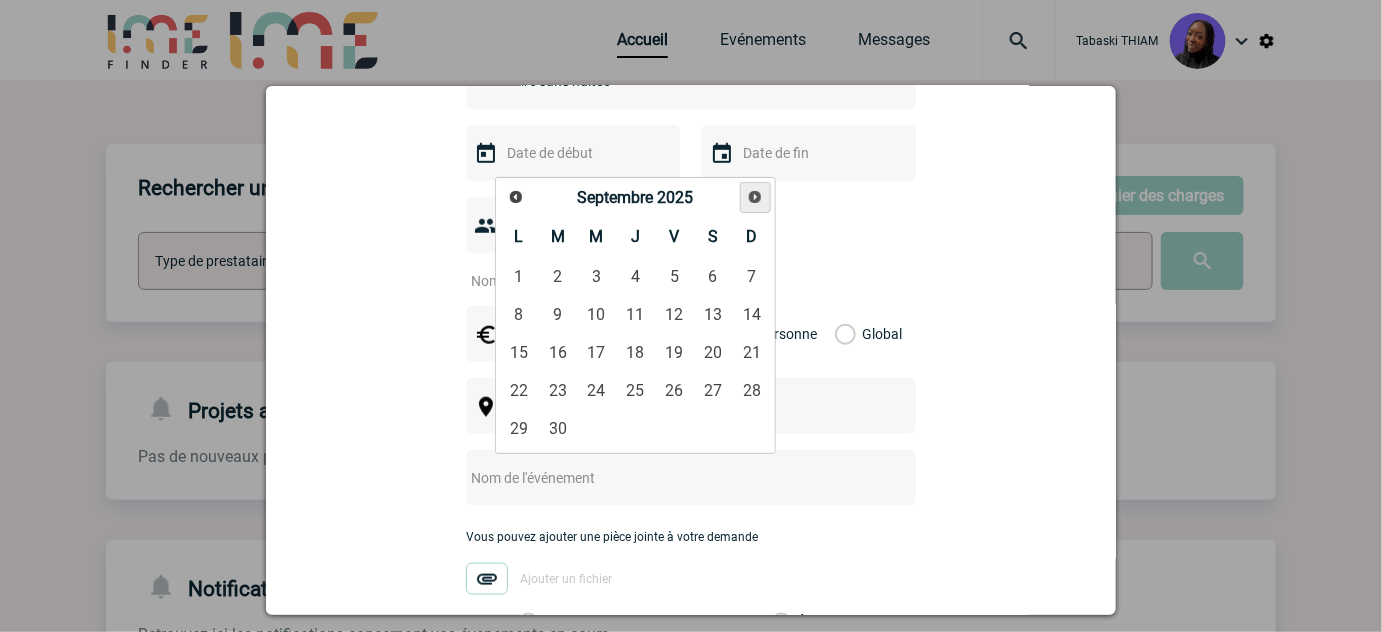 click on "Suivant" at bounding box center (755, 197) 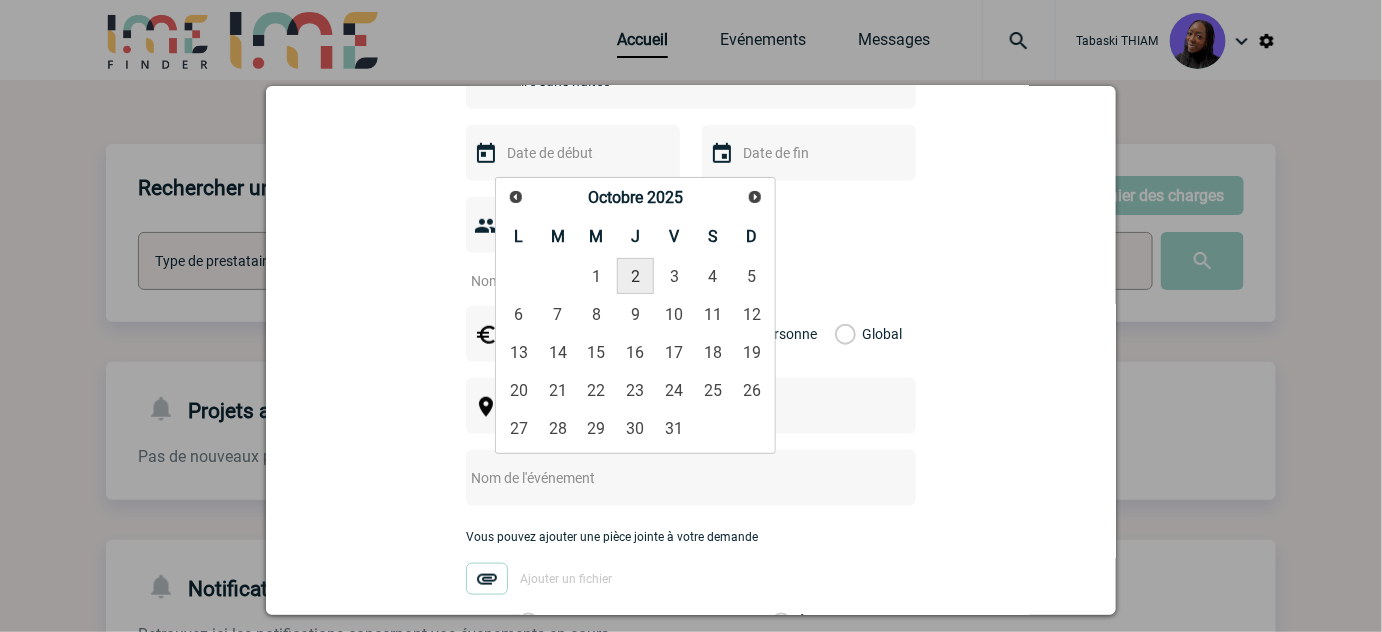click on "2" at bounding box center (635, 276) 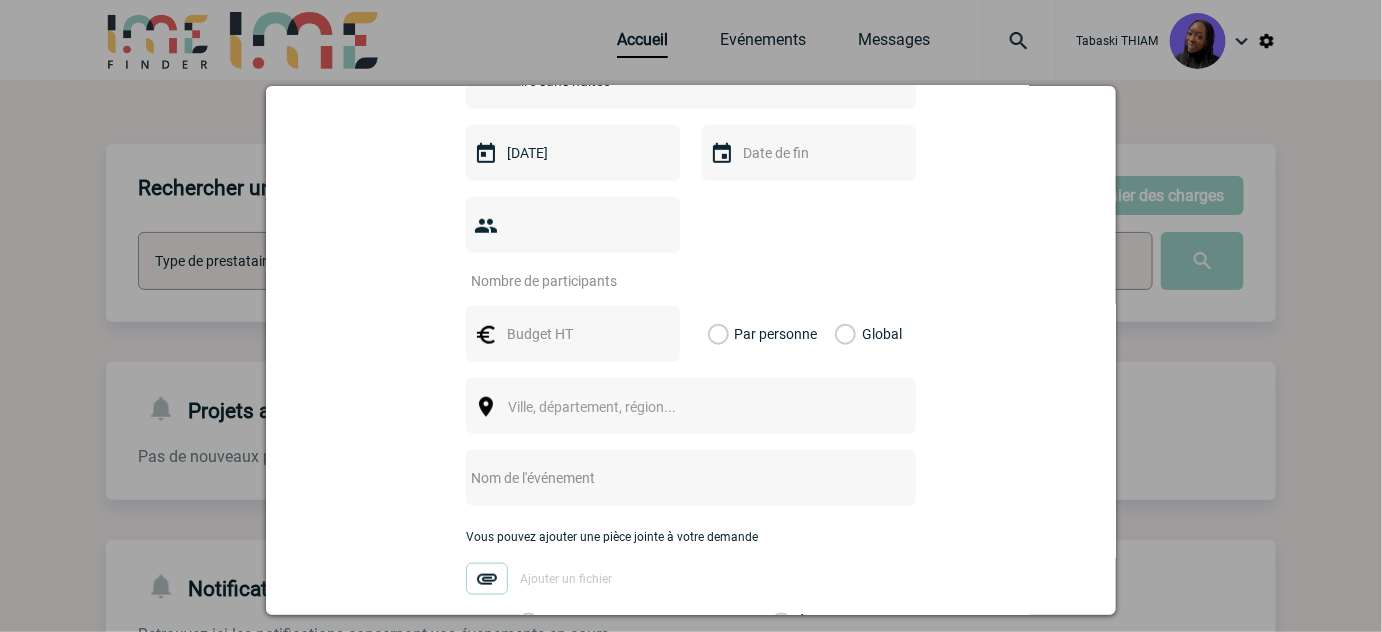 click at bounding box center (560, 281) 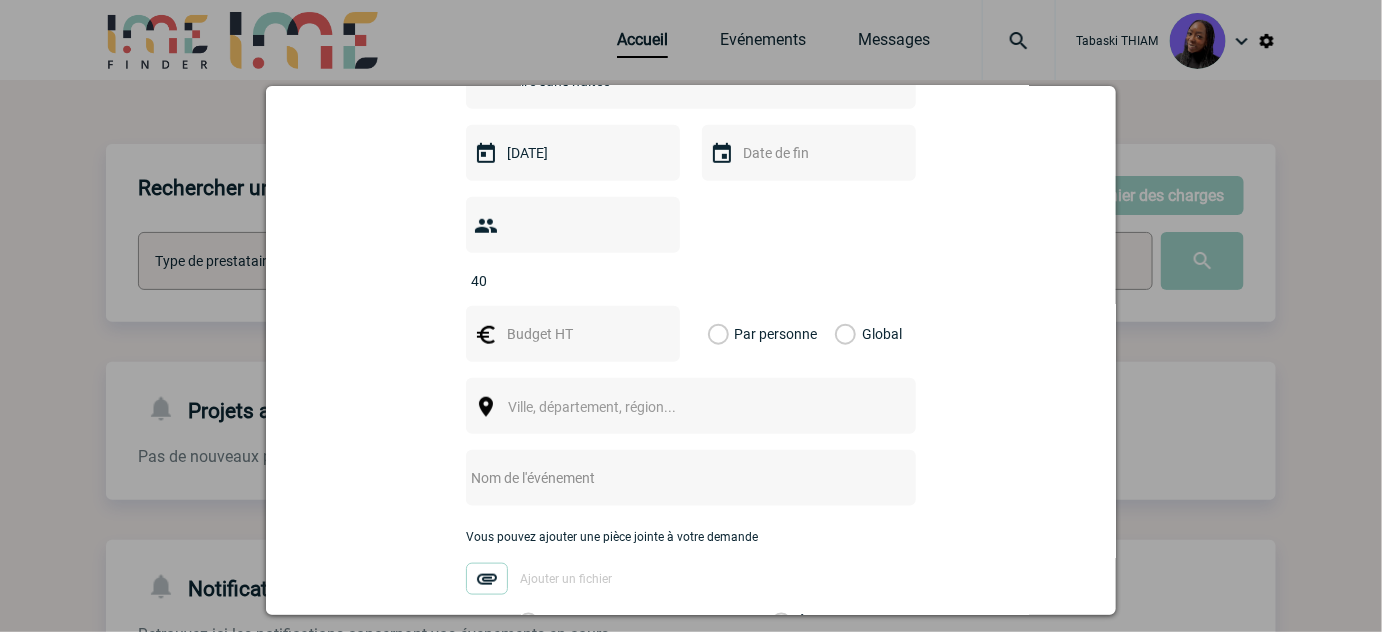 type on "40" 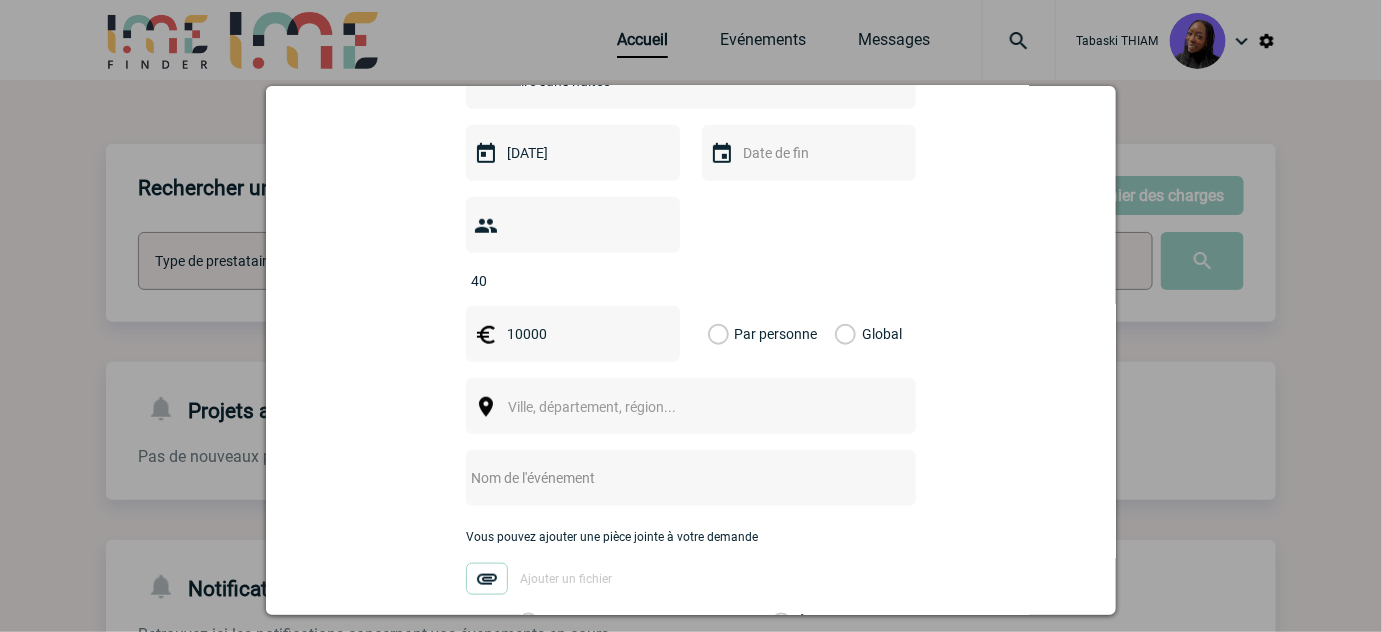 type on "10000" 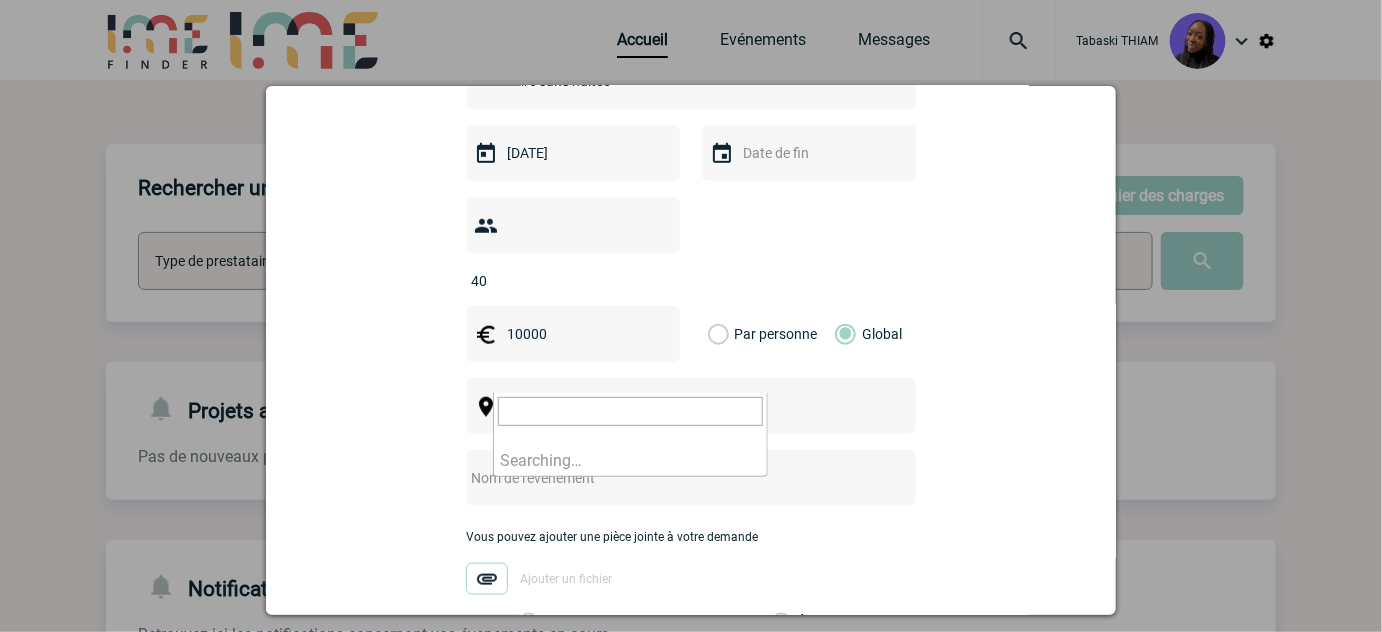 click on "Ville, département, région..." at bounding box center [592, 407] 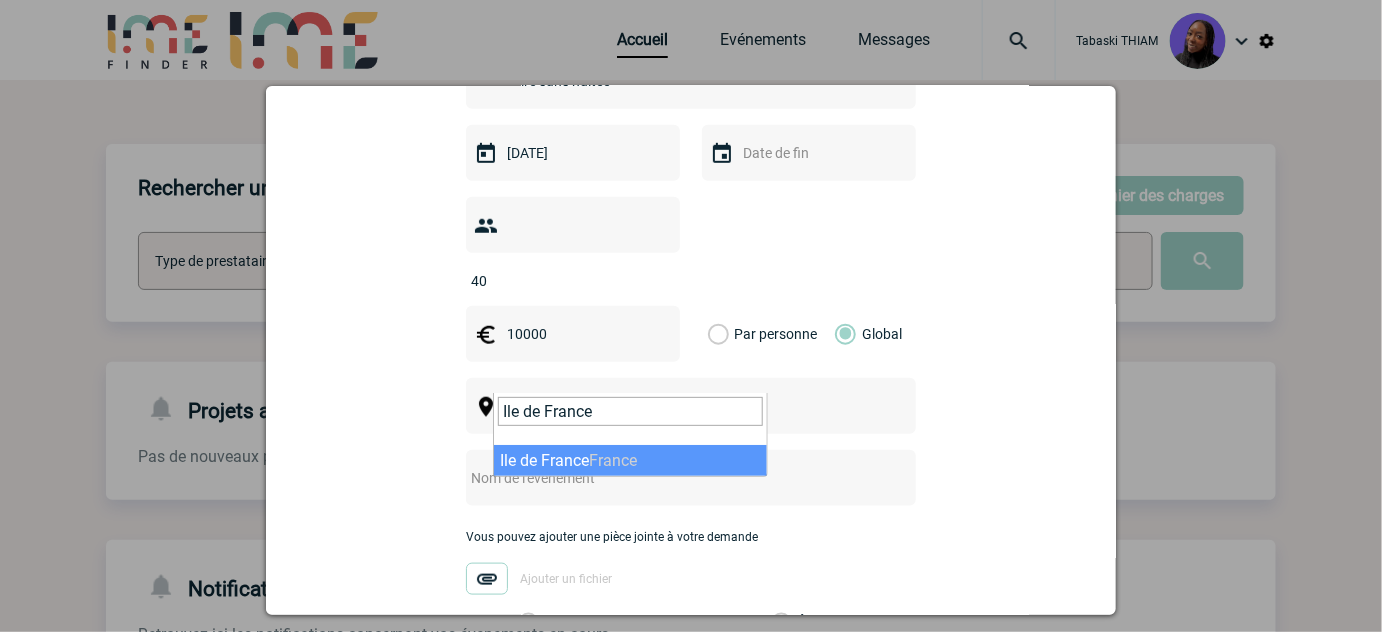 type on "Ile de France" 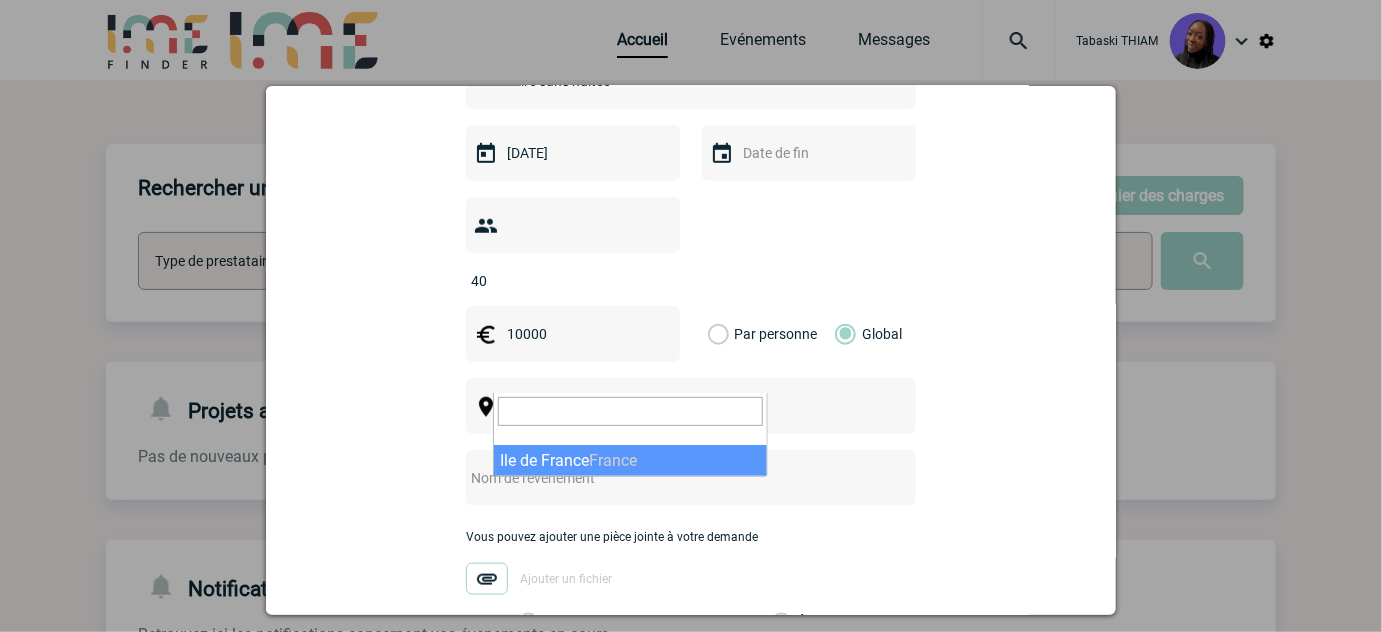 select on "2" 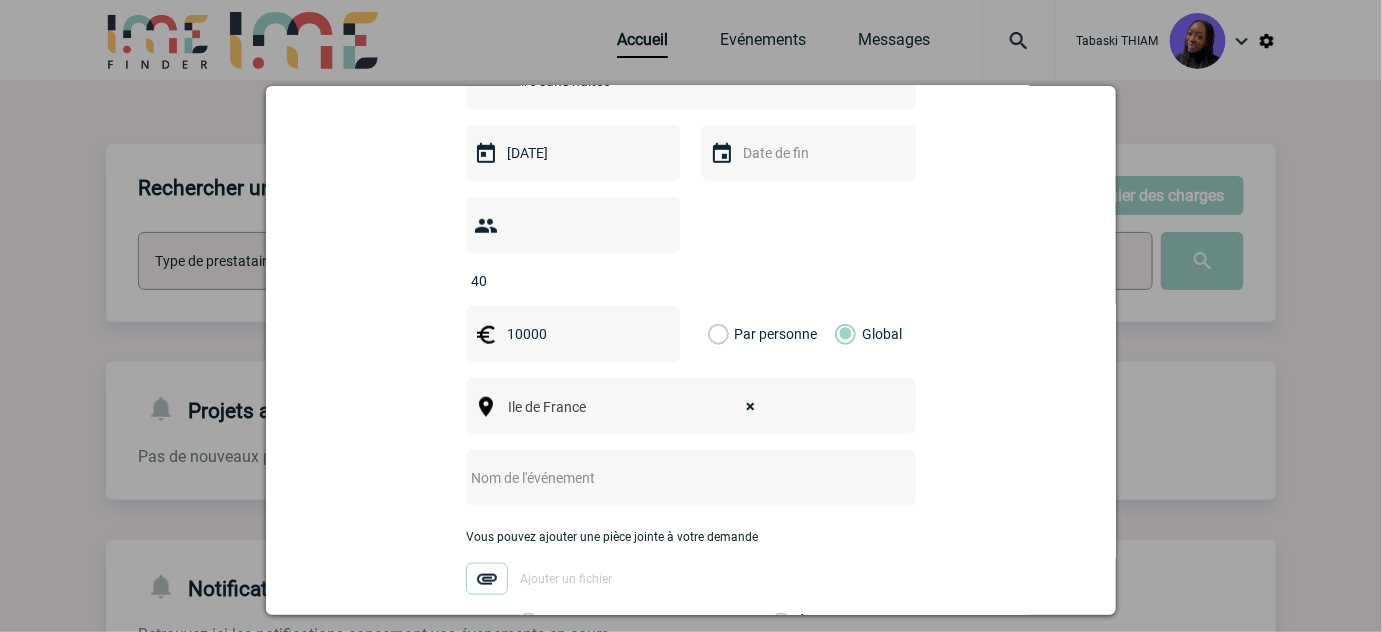 click at bounding box center [664, 478] 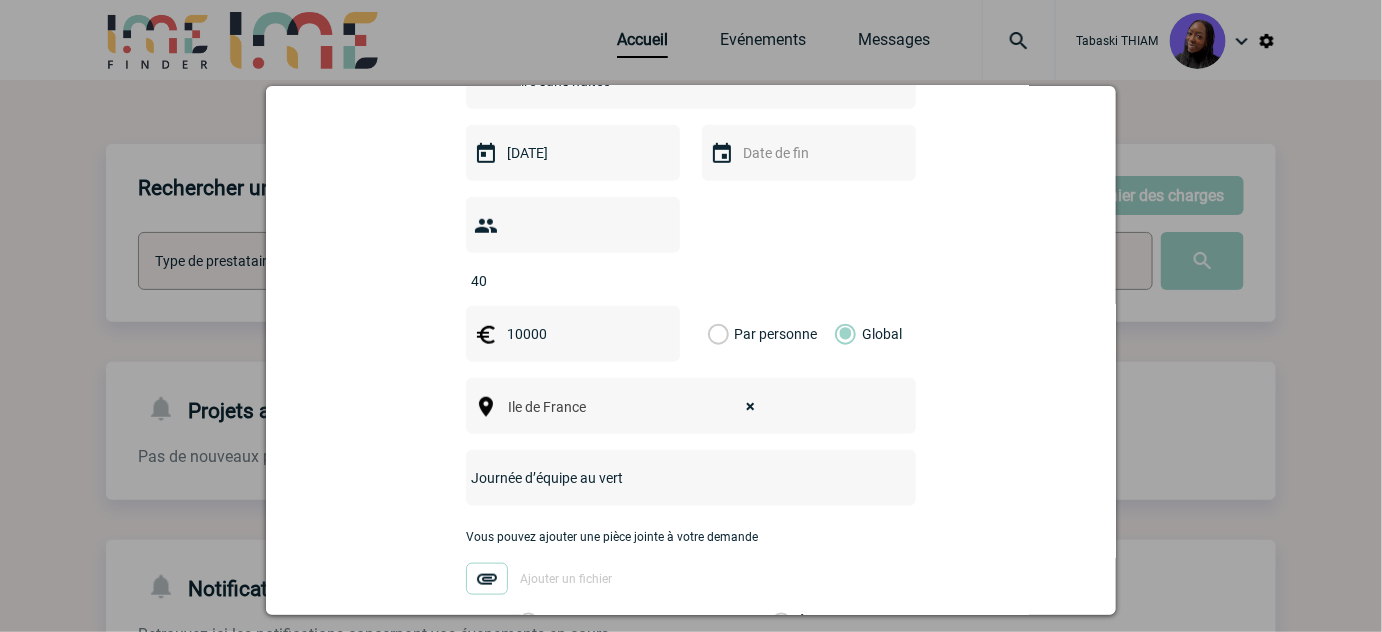 click on "Journée d’équipe au vert" at bounding box center (664, 478) 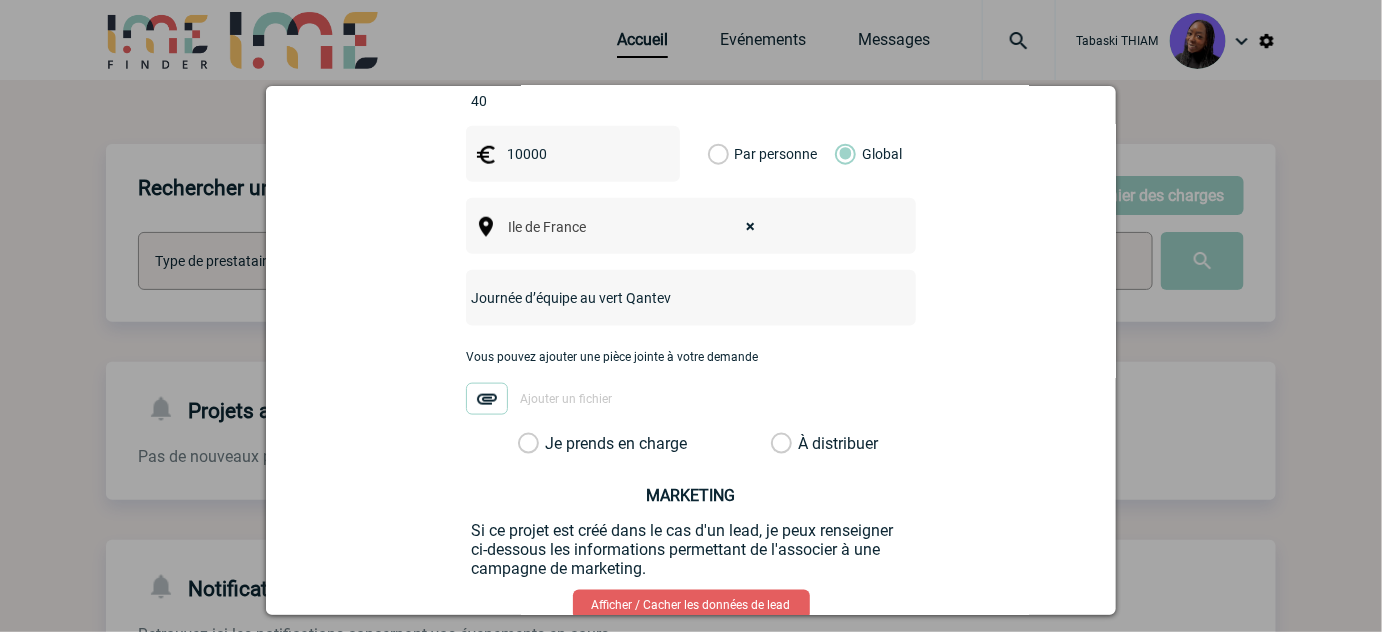 scroll, scrollTop: 727, scrollLeft: 0, axis: vertical 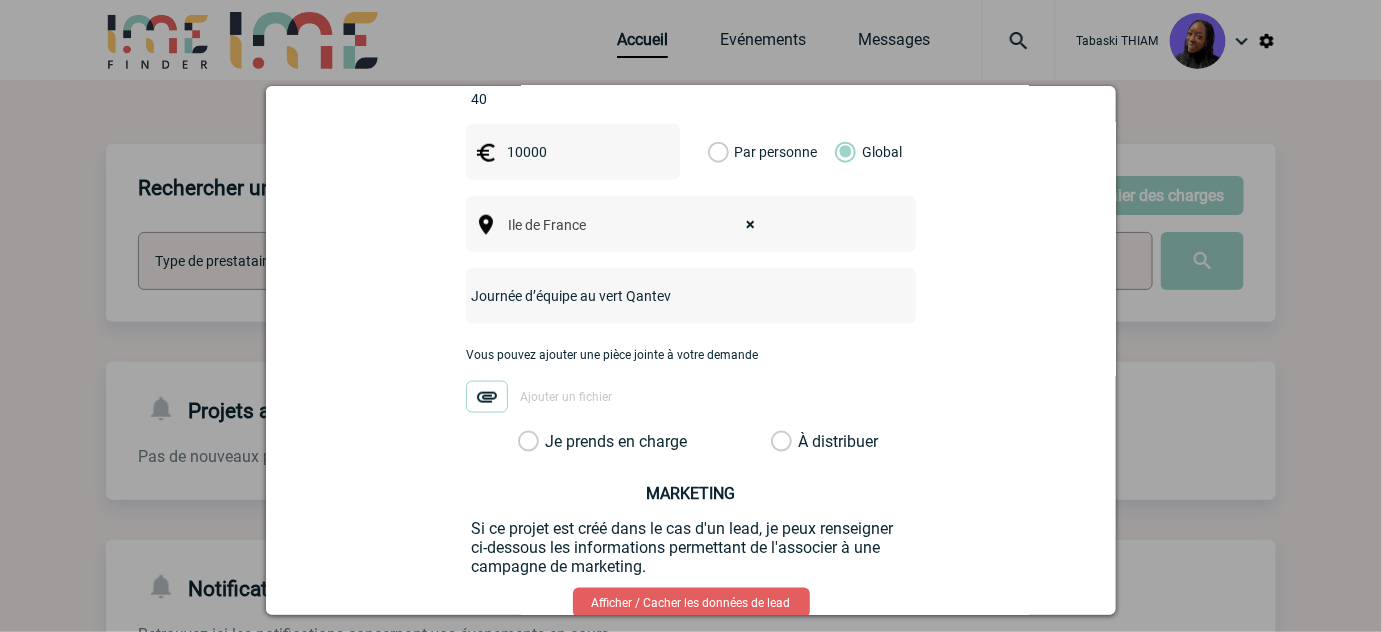 type on "Journée d’équipe au vert Qantev" 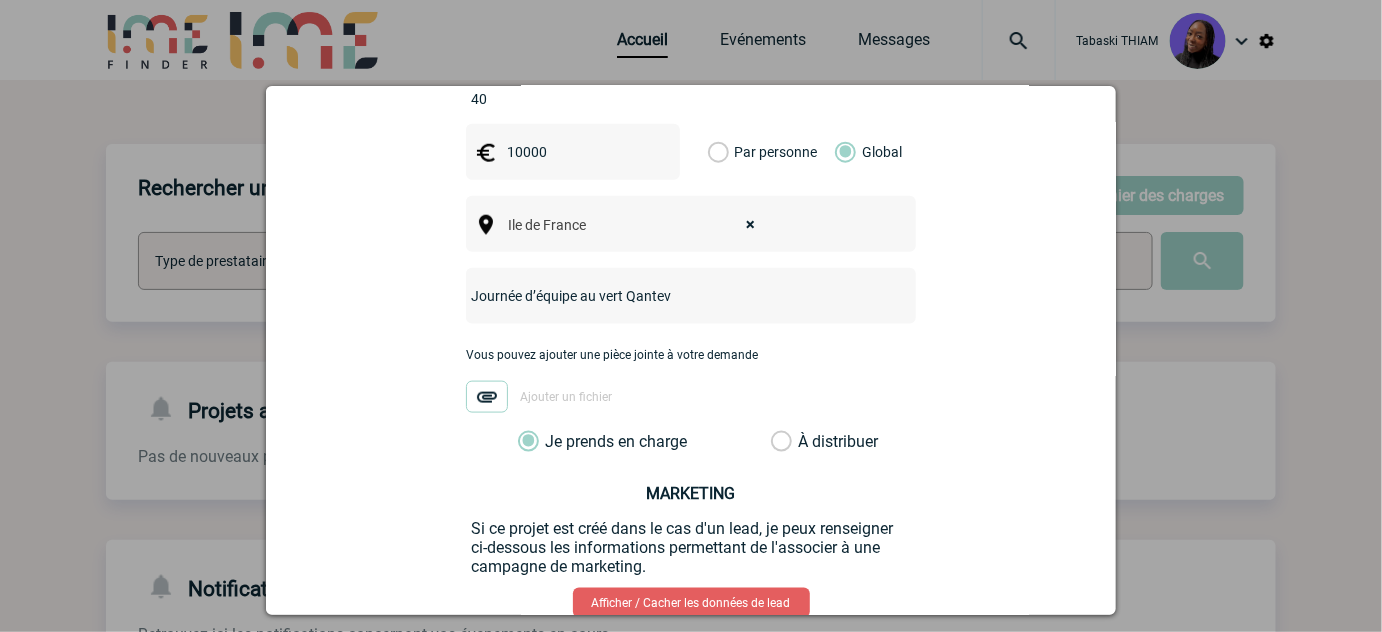 scroll, scrollTop: 832, scrollLeft: 0, axis: vertical 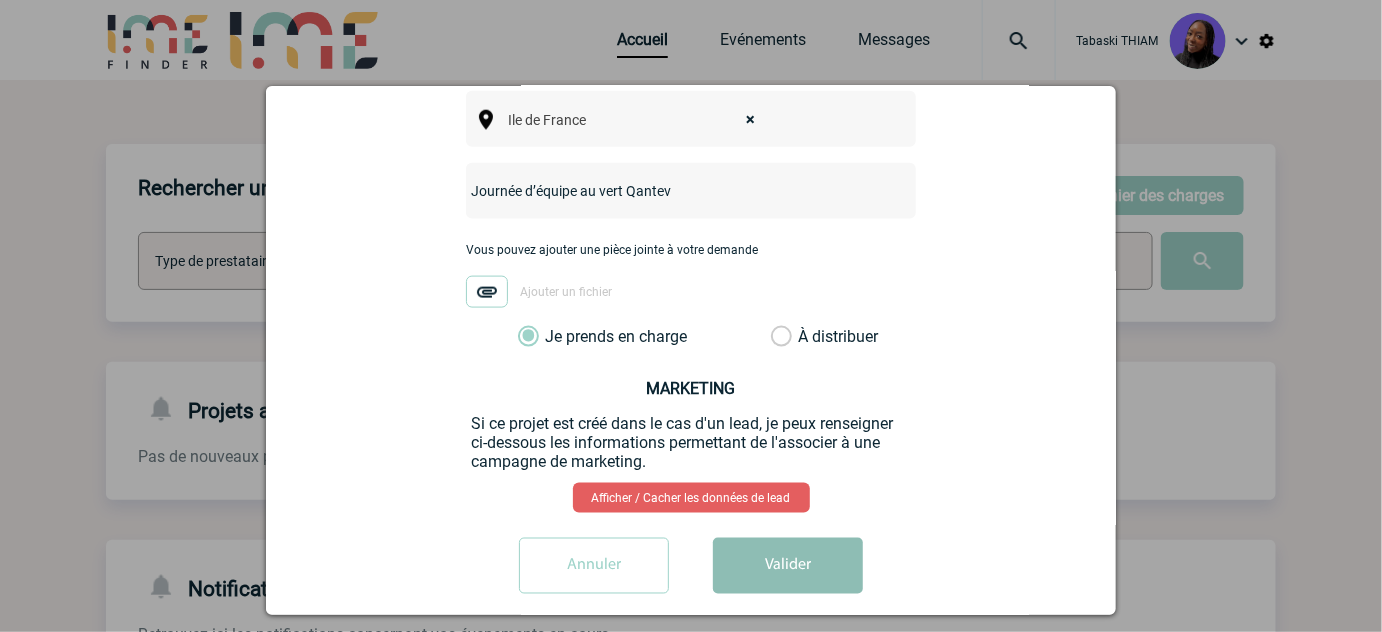 click on "Valider" at bounding box center [788, 566] 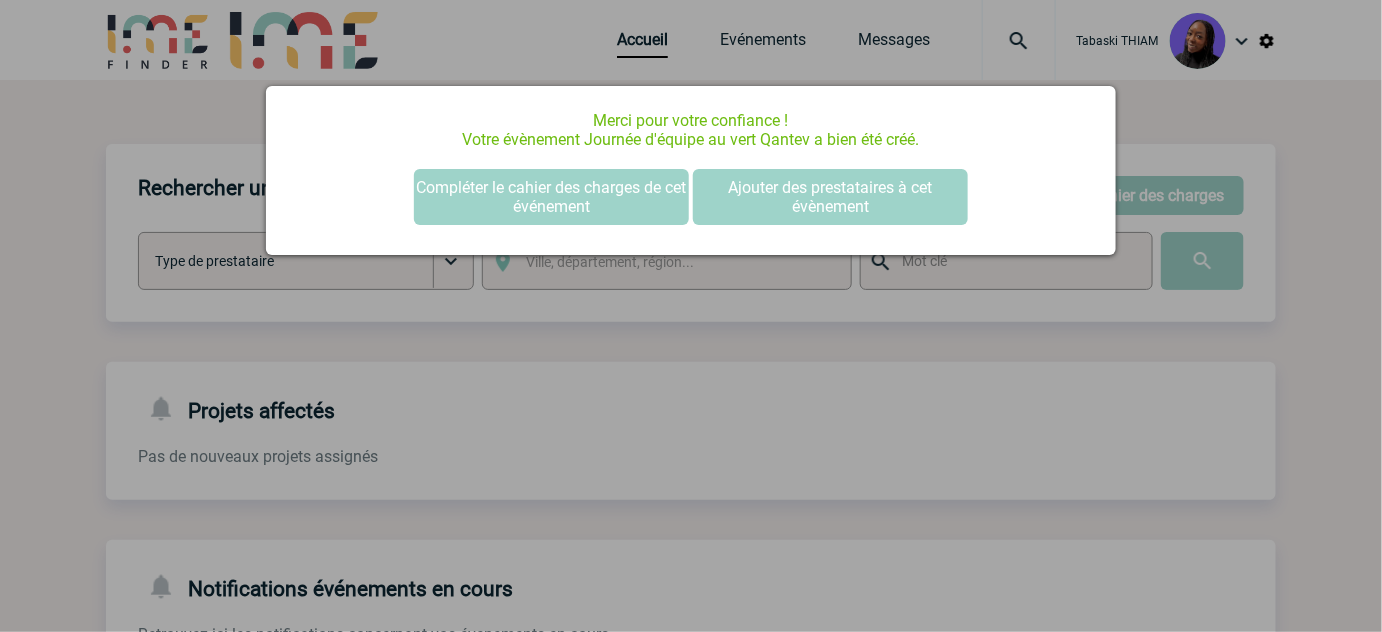 scroll, scrollTop: 0, scrollLeft: 0, axis: both 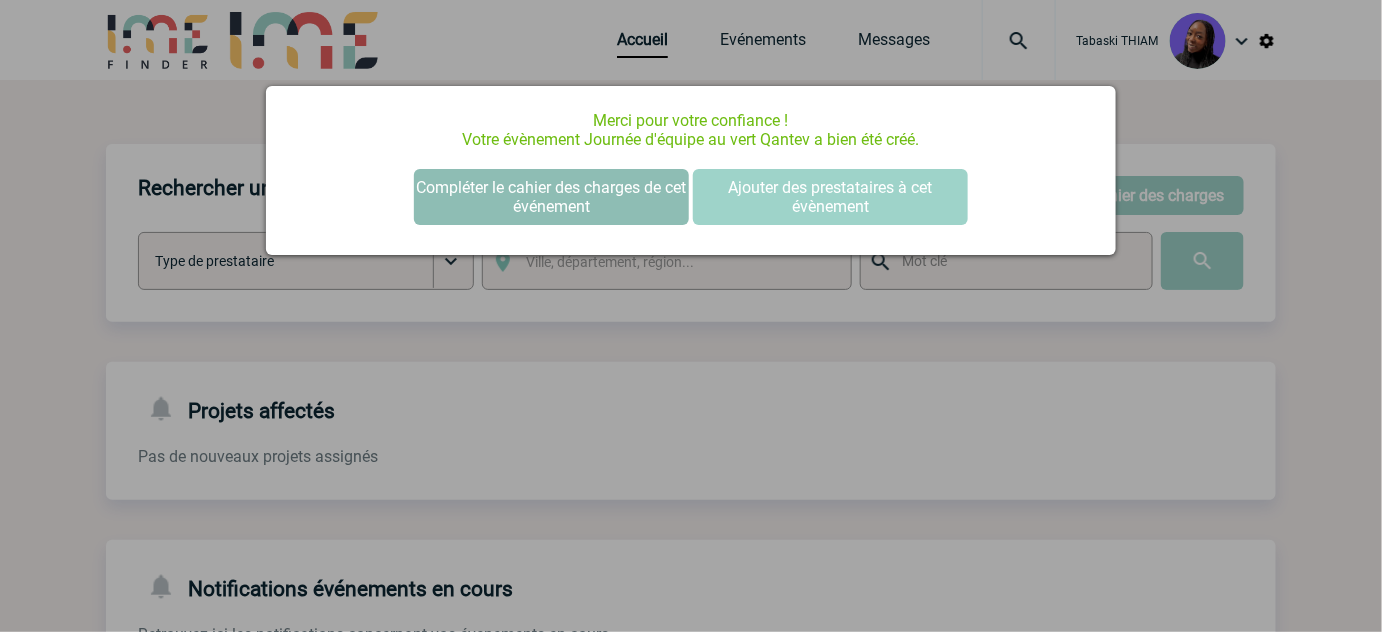 click on "Compléter le cahier des charges de cet événement" at bounding box center [551, 197] 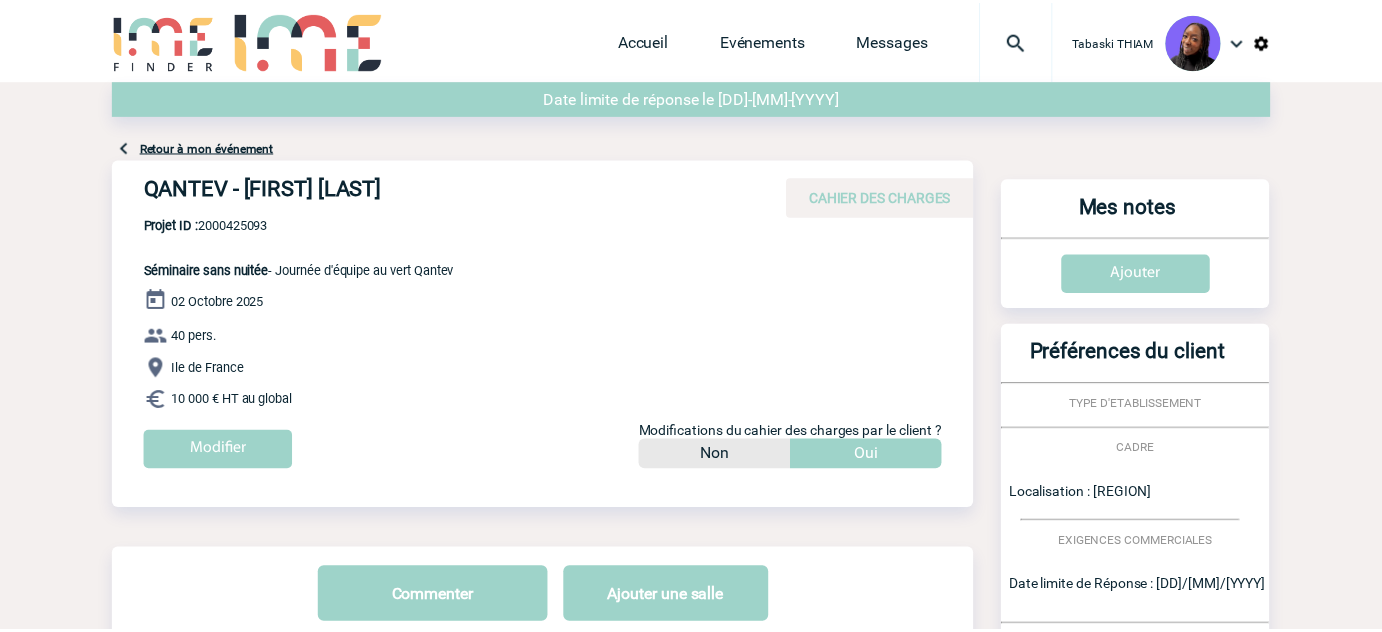 scroll, scrollTop: 0, scrollLeft: 0, axis: both 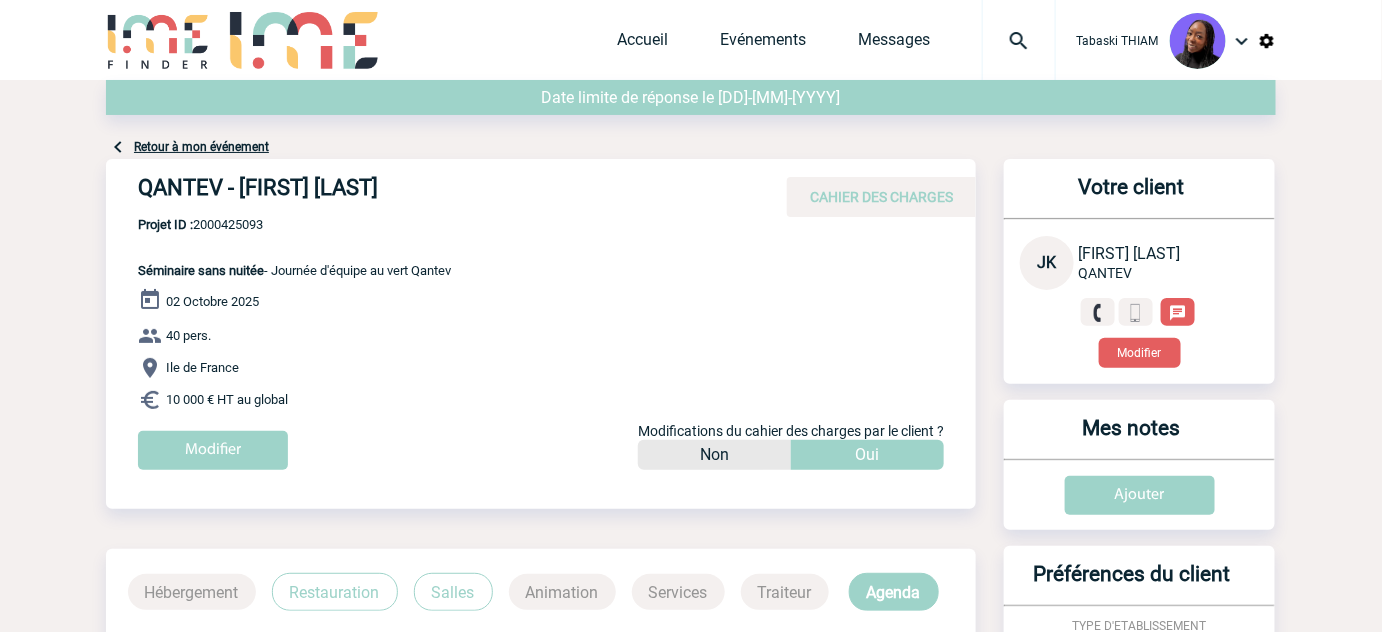 click on "QANTEV - [FIRST] [LAST]" at bounding box center (438, 192) 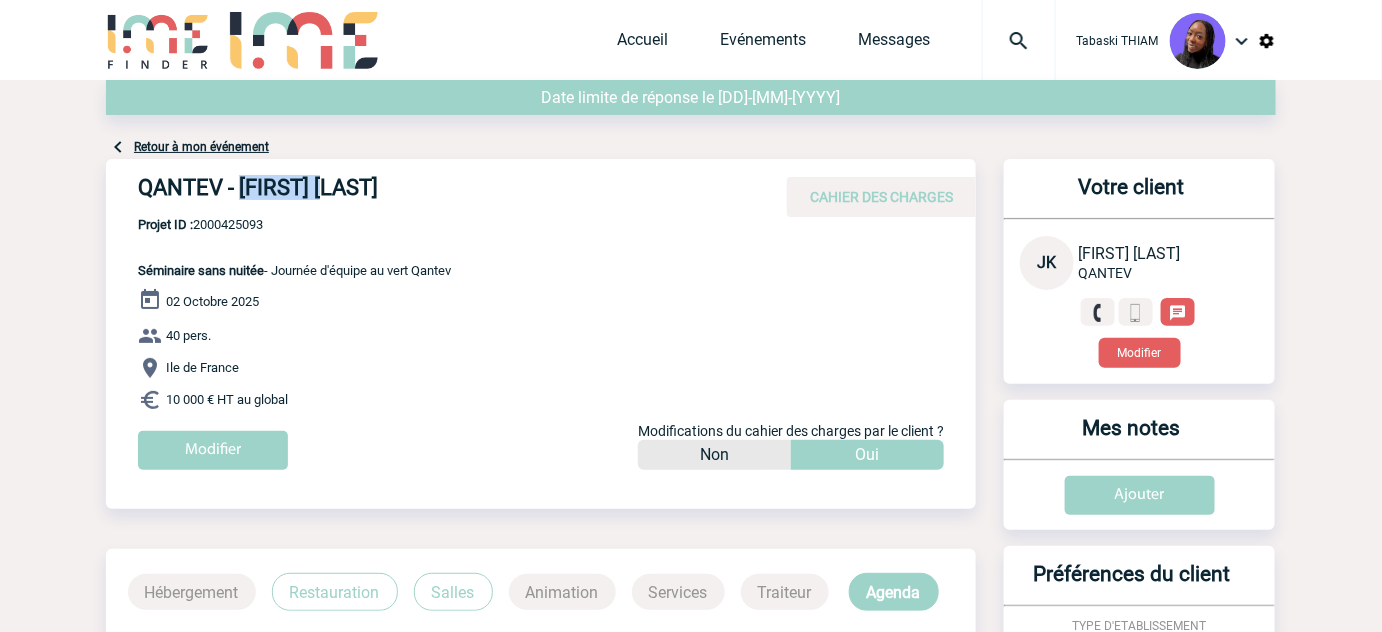 click on "QANTEV - [FIRST] [LAST]" at bounding box center [438, 192] 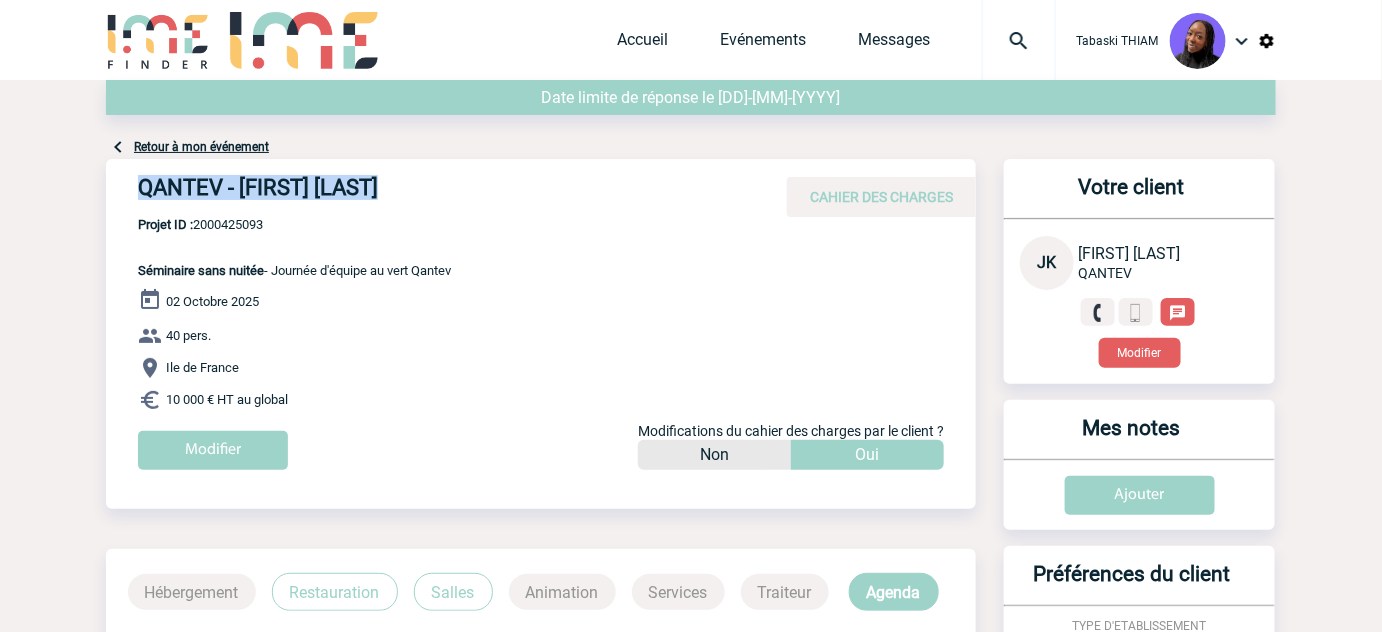 click on "QANTEV - [FIRST] [LAST]" at bounding box center (438, 192) 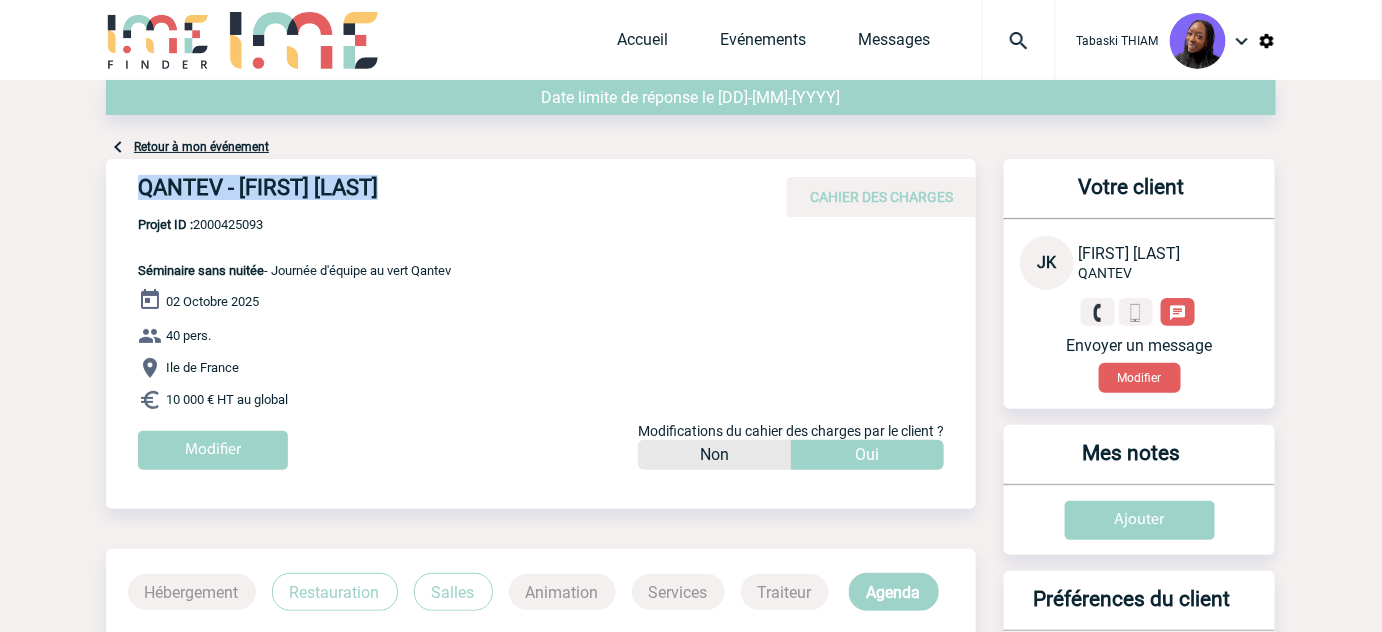 click on "QANTEV - [FIRST] [LAST]" at bounding box center [438, 192] 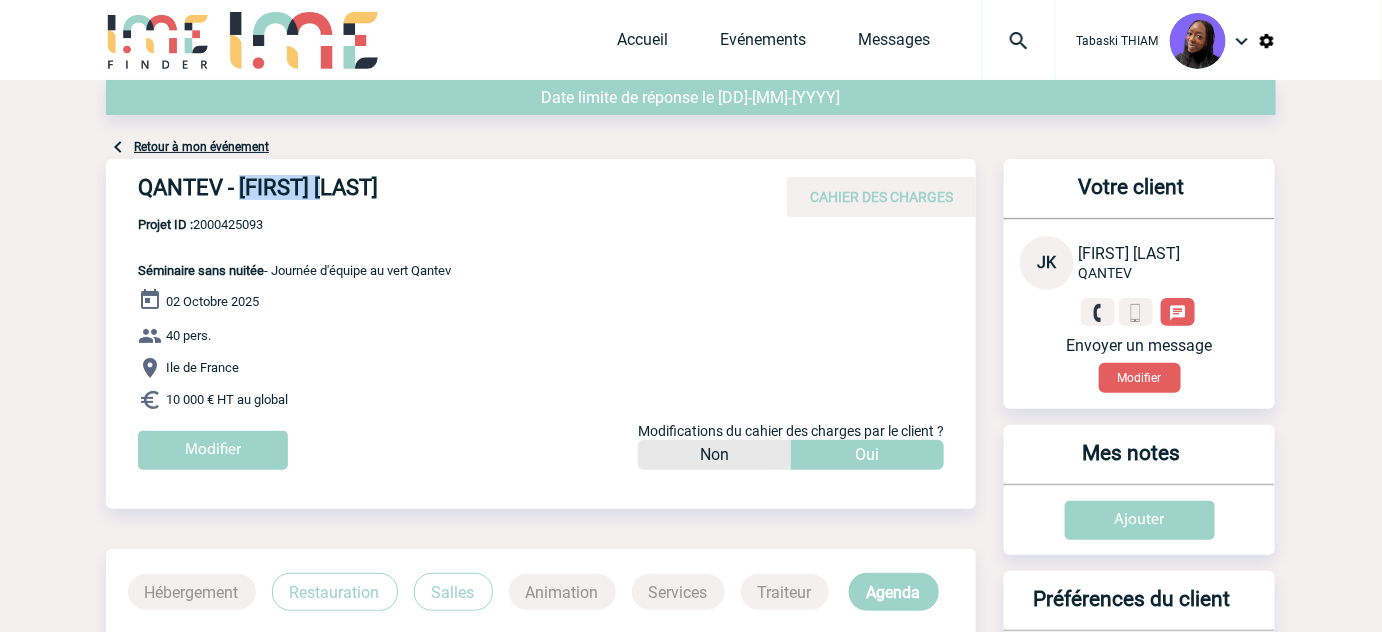 click on "QANTEV - [FIRST] [LAST]" at bounding box center [438, 192] 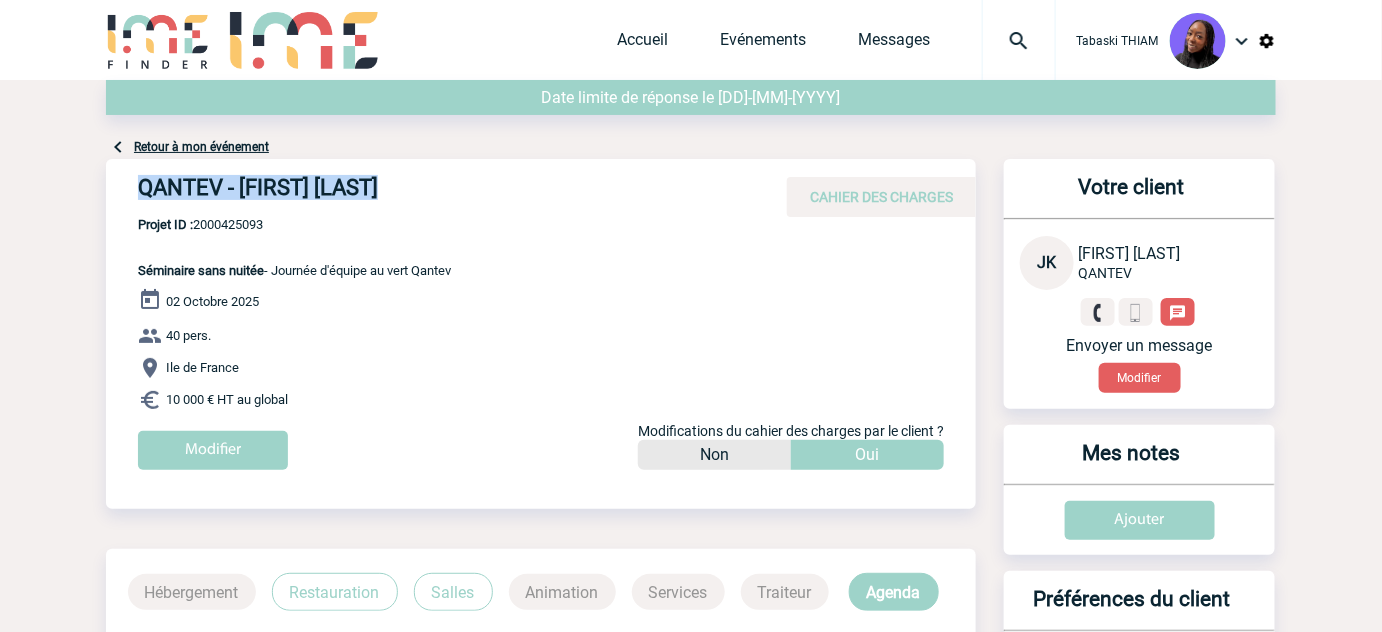 click on "QANTEV - [FIRST] [LAST]" at bounding box center (438, 192) 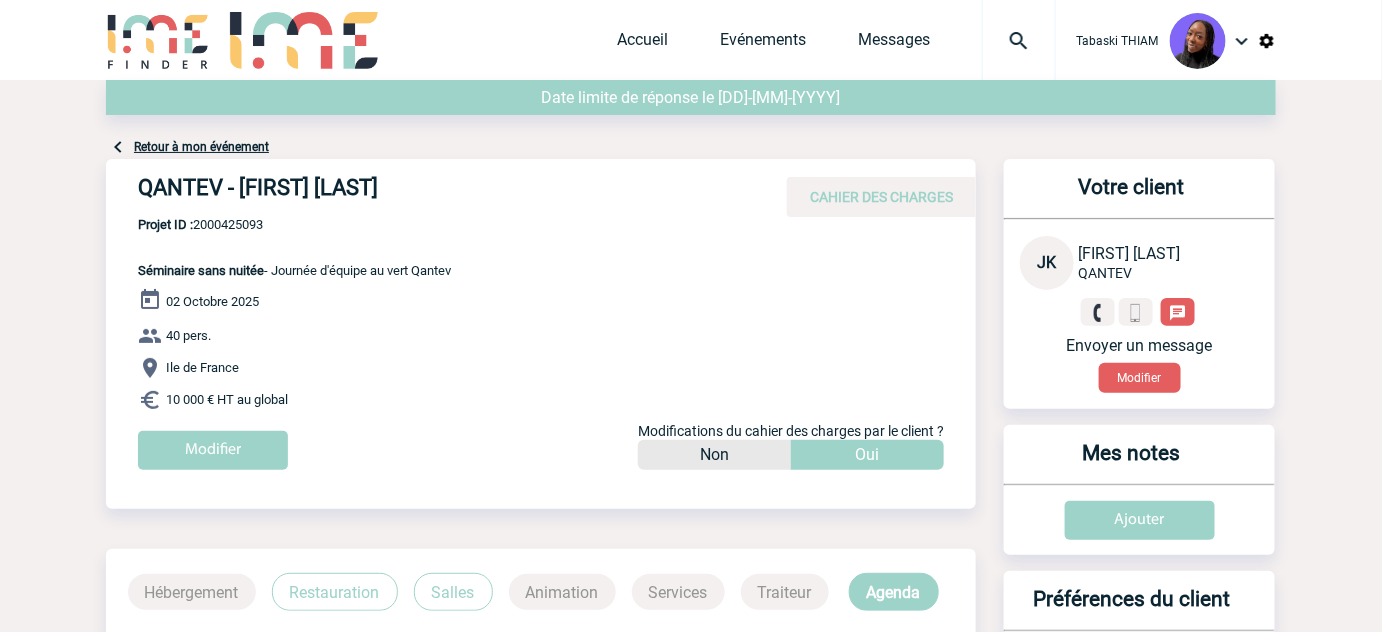 click on "Projet ID :  2000425093" at bounding box center (294, 224) 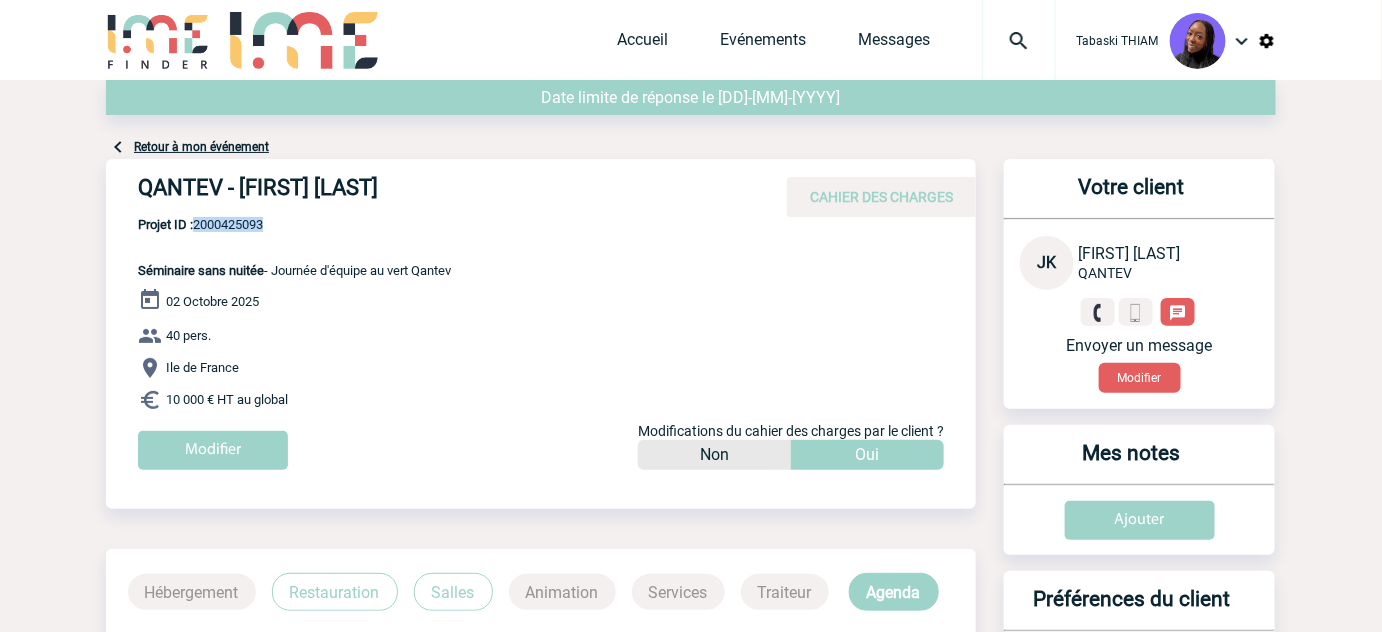 click on "Projet ID :  2000425093" at bounding box center (294, 224) 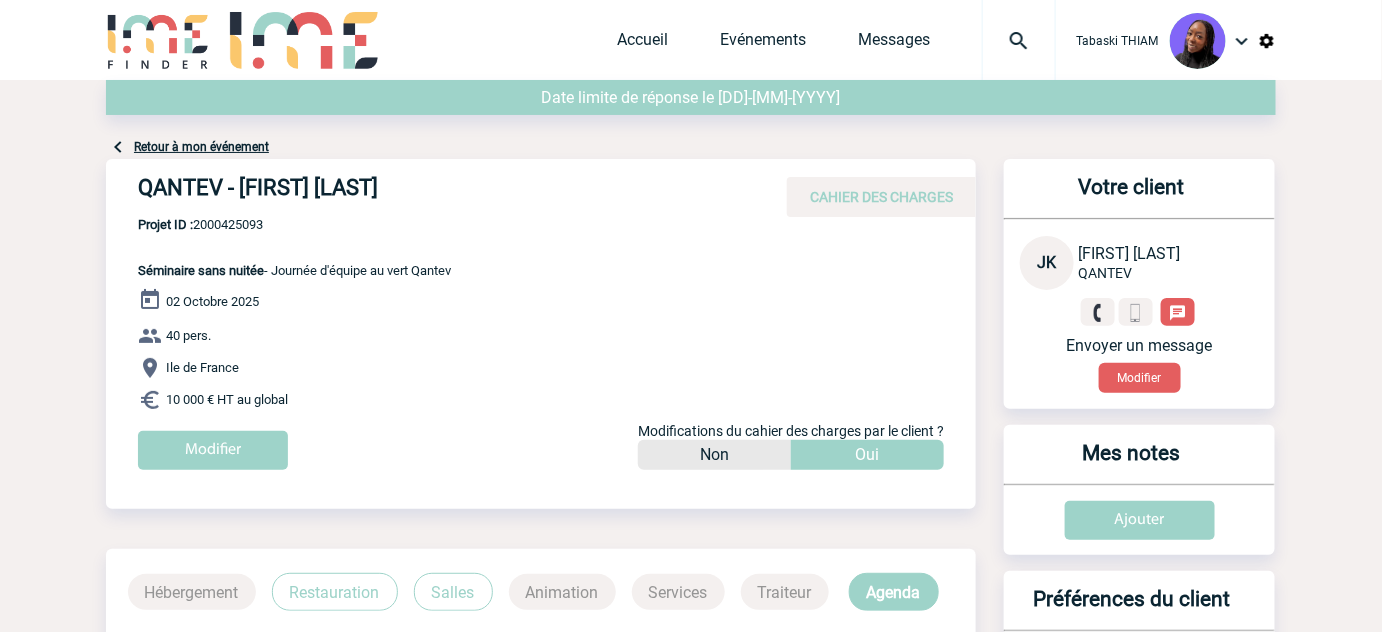 drag, startPoint x: 300, startPoint y: 404, endPoint x: 130, endPoint y: 266, distance: 218.96118 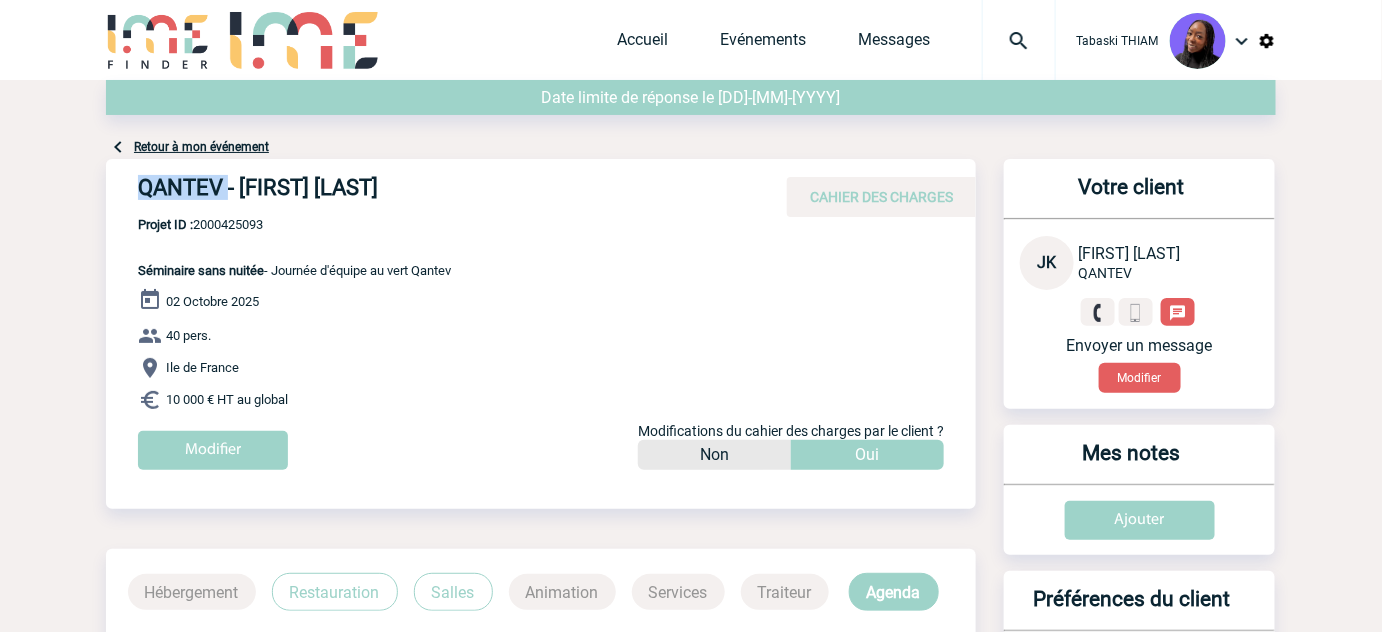 click on "QANTEV - [FIRST] [LAST]" at bounding box center [438, 192] 